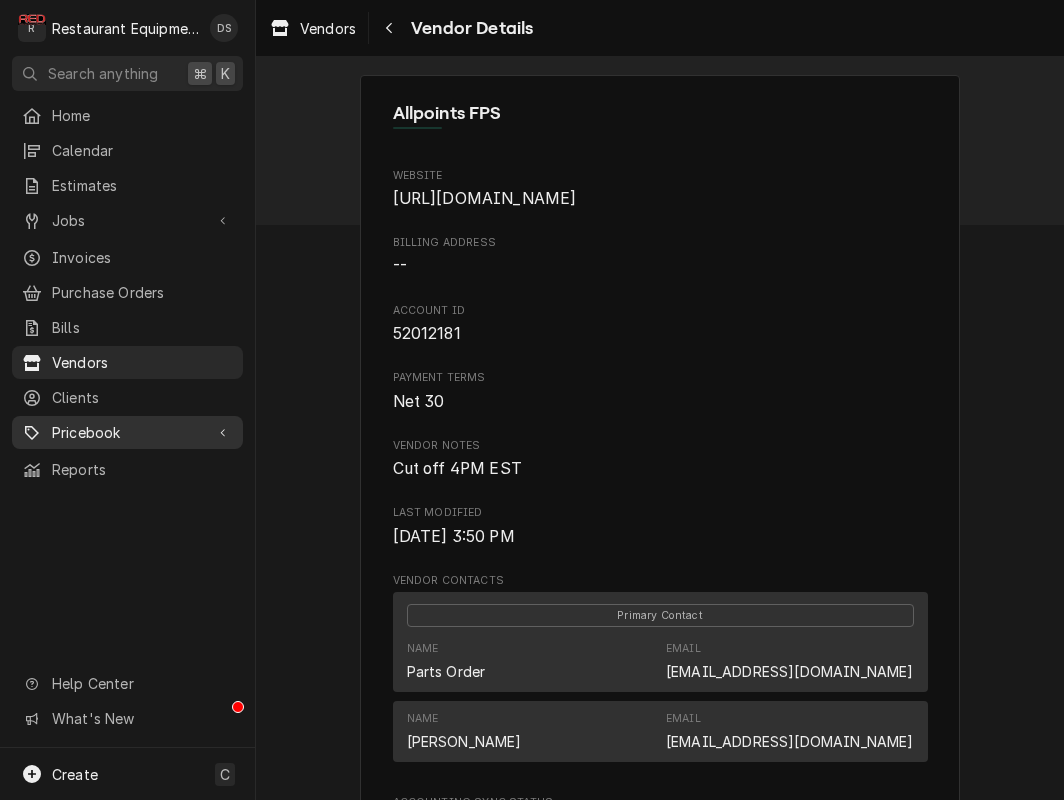 scroll, scrollTop: 0, scrollLeft: 0, axis: both 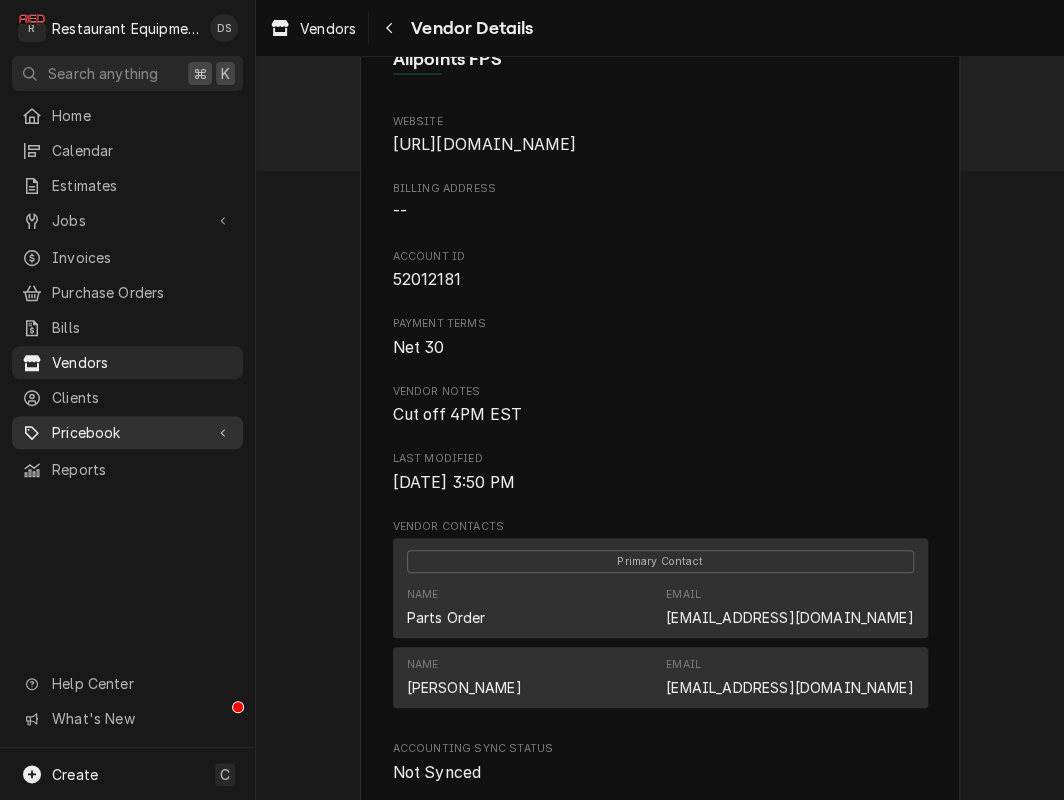 click on "Pricebook" at bounding box center [127, 432] 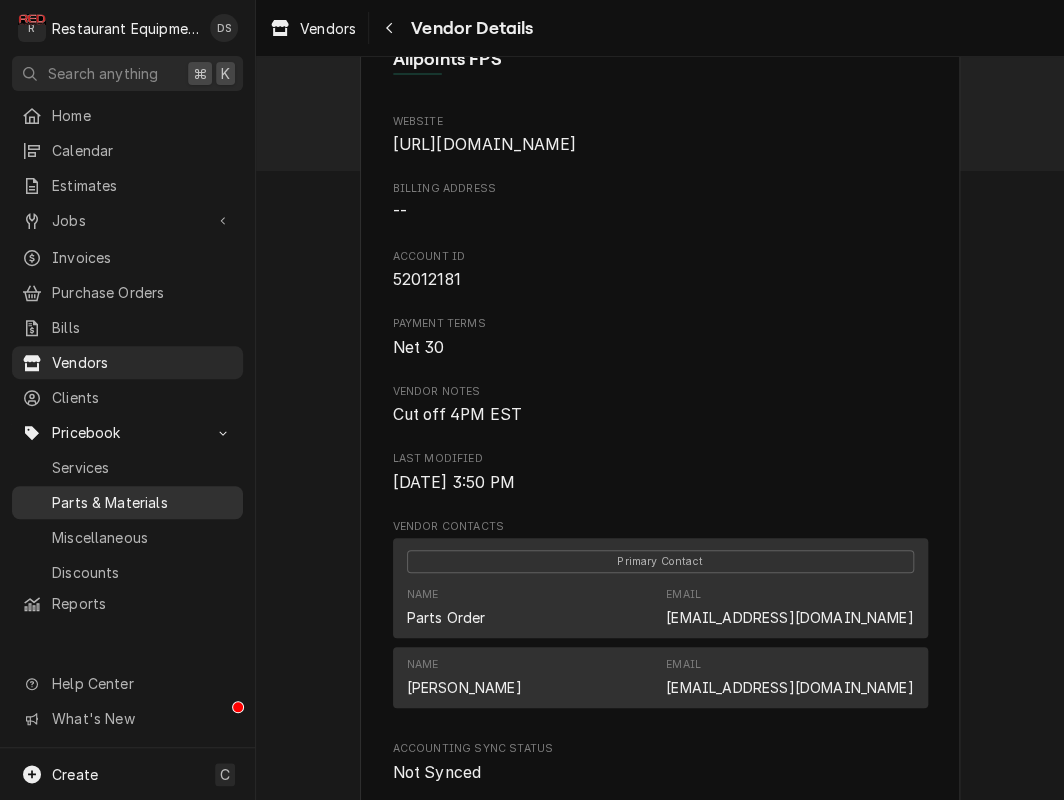 click on "Parts & Materials" at bounding box center [142, 502] 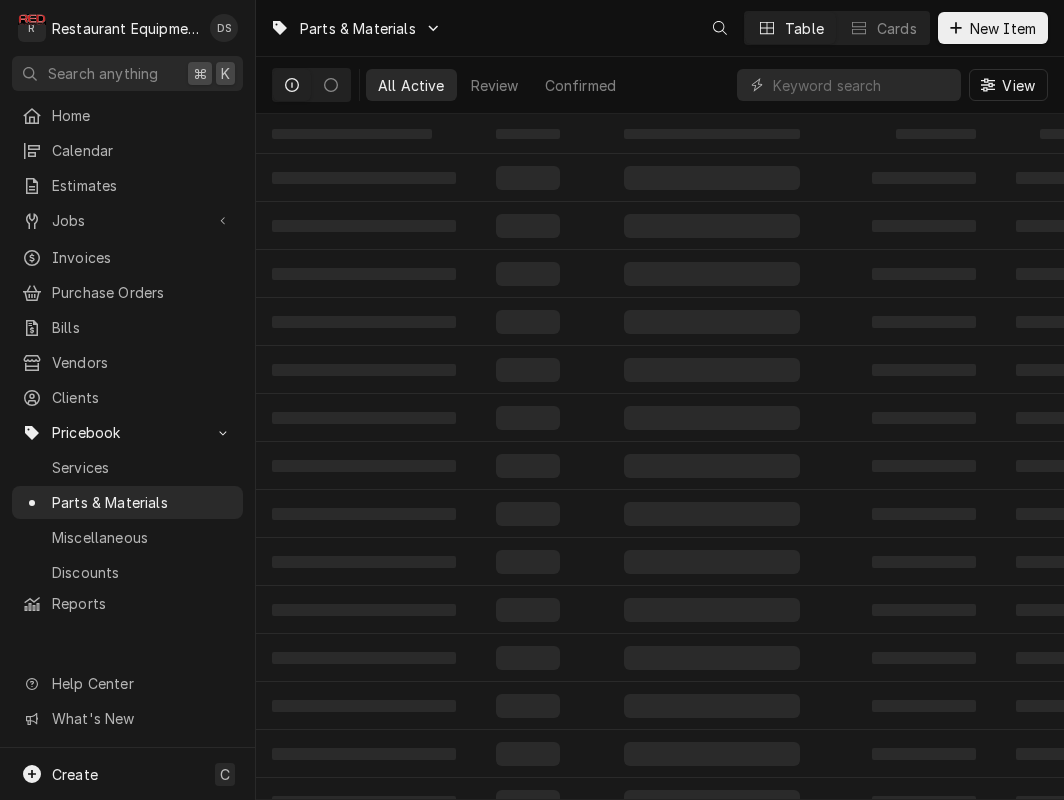 scroll, scrollTop: 0, scrollLeft: 0, axis: both 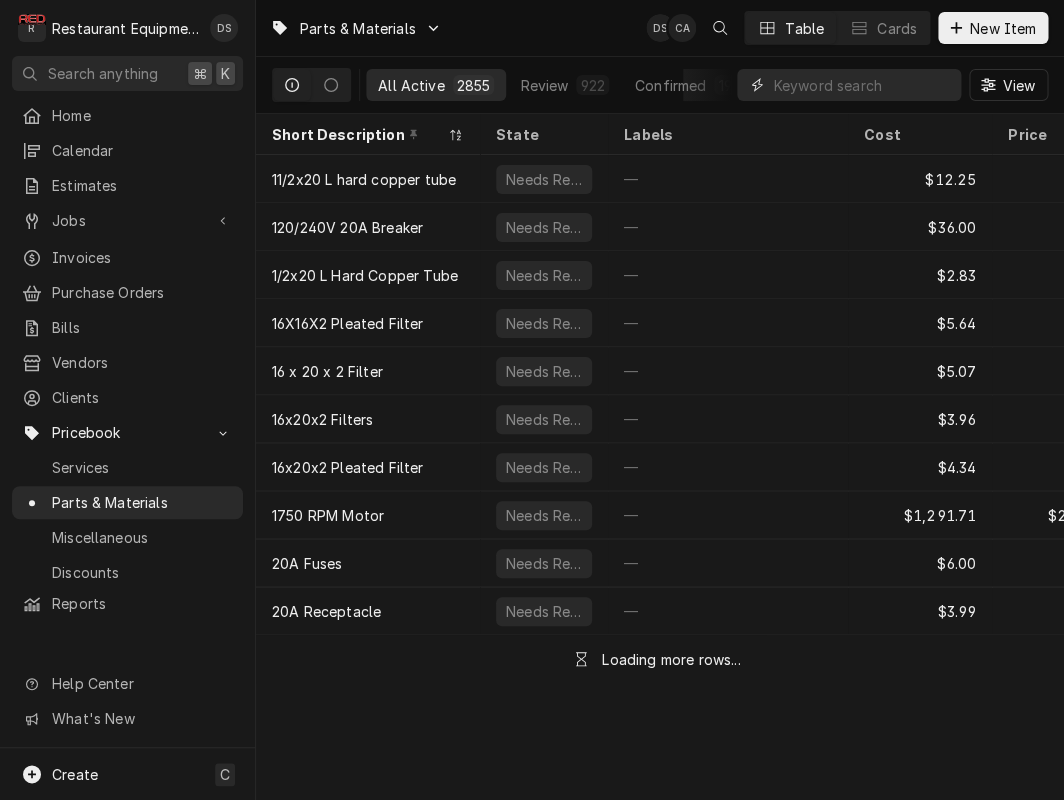 click at bounding box center [862, 85] 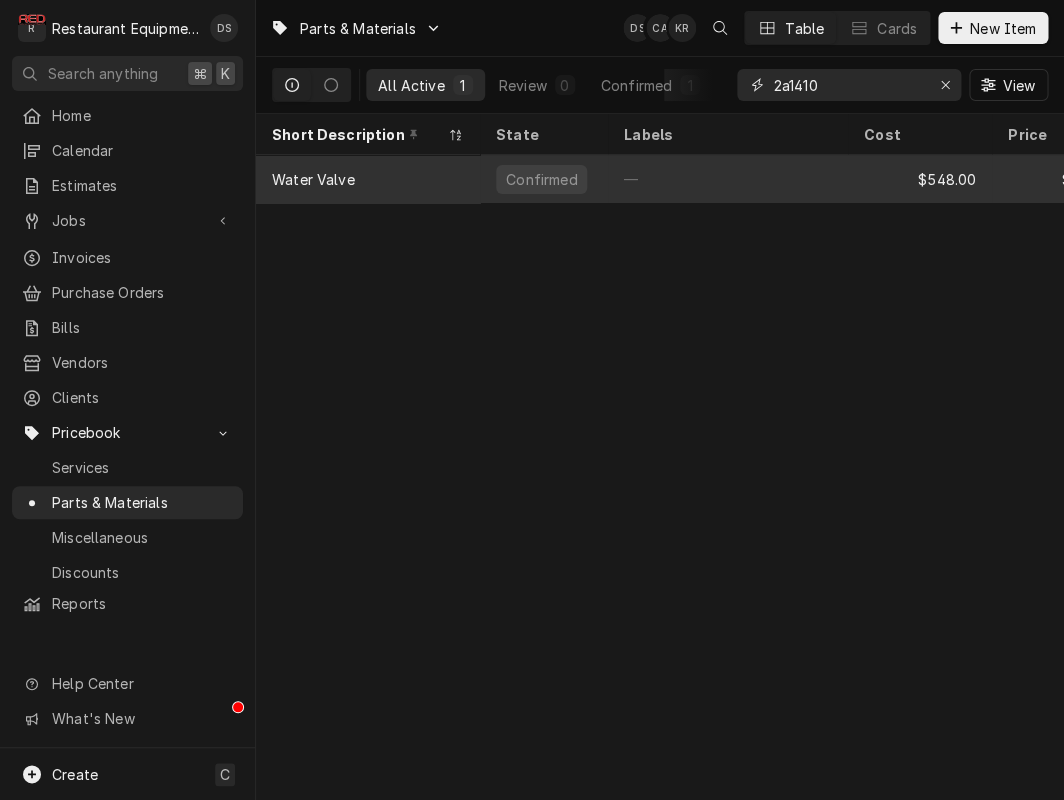 type on "2a1410" 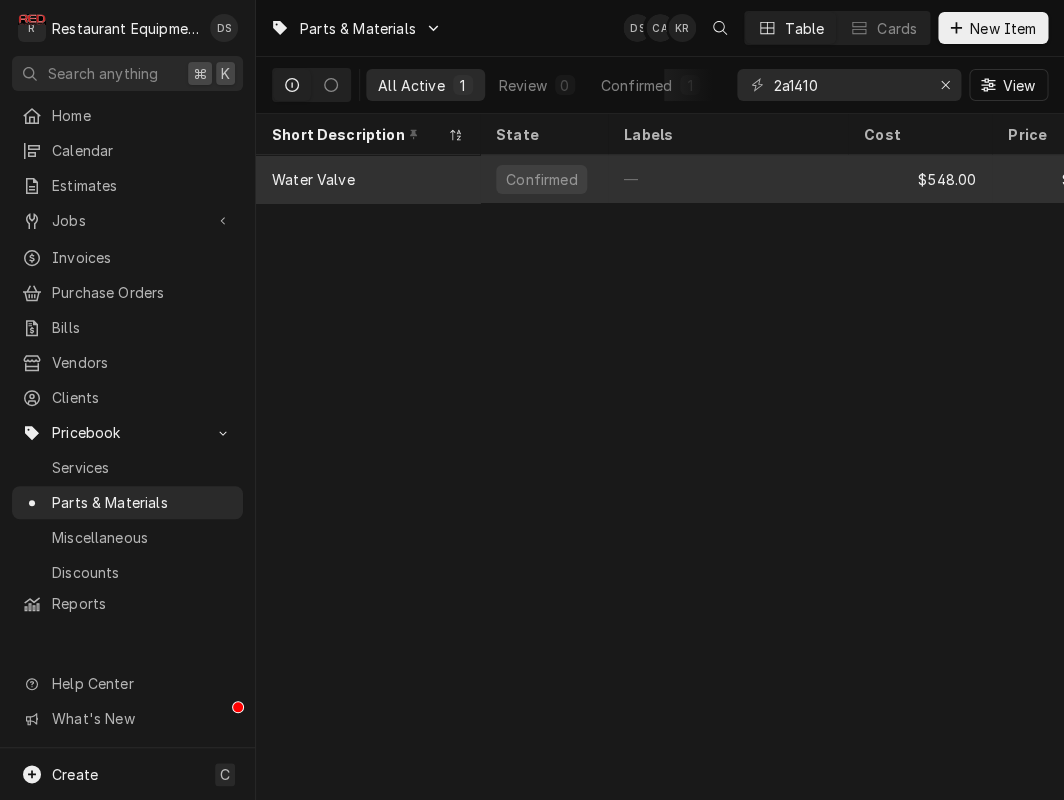 click on "Confirmed" at bounding box center [541, 179] 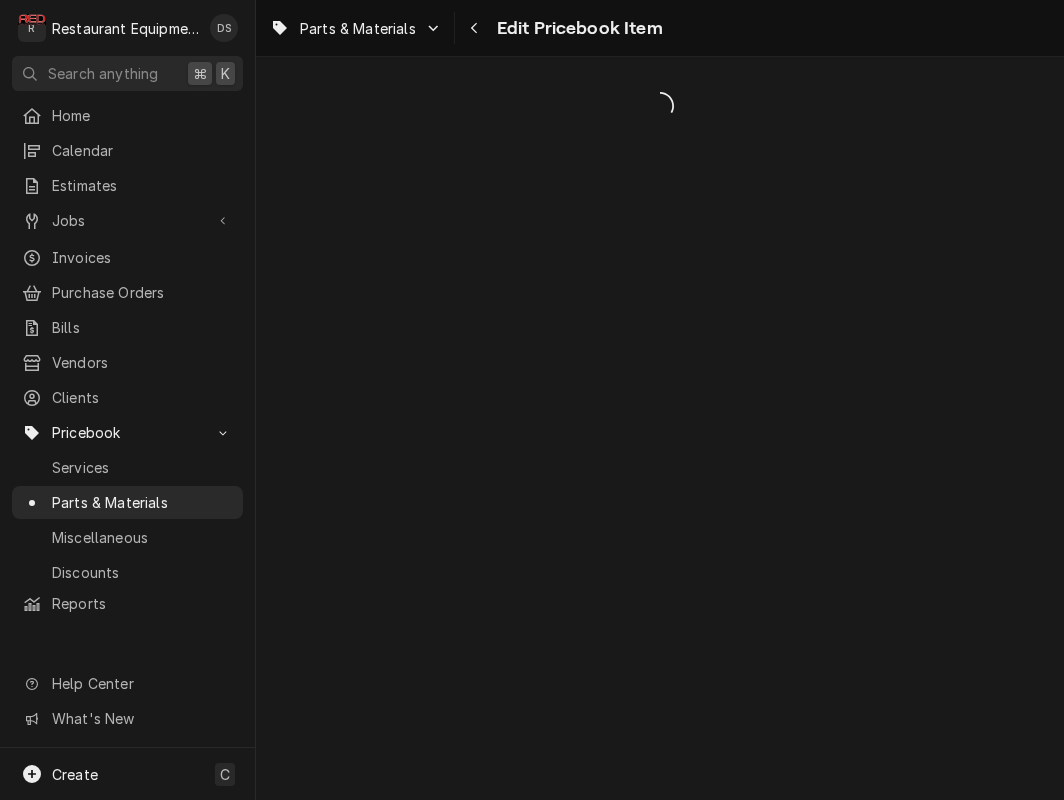 scroll, scrollTop: 0, scrollLeft: 0, axis: both 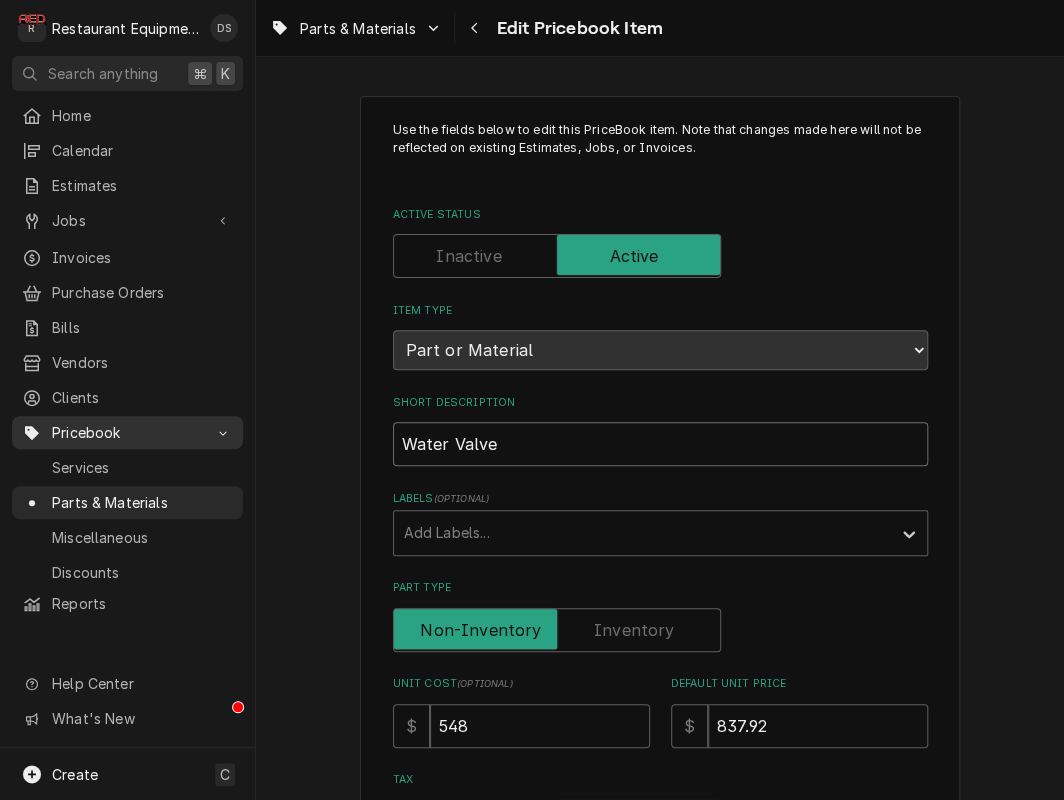 drag, startPoint x: 546, startPoint y: 432, endPoint x: 225, endPoint y: 416, distance: 321.3985 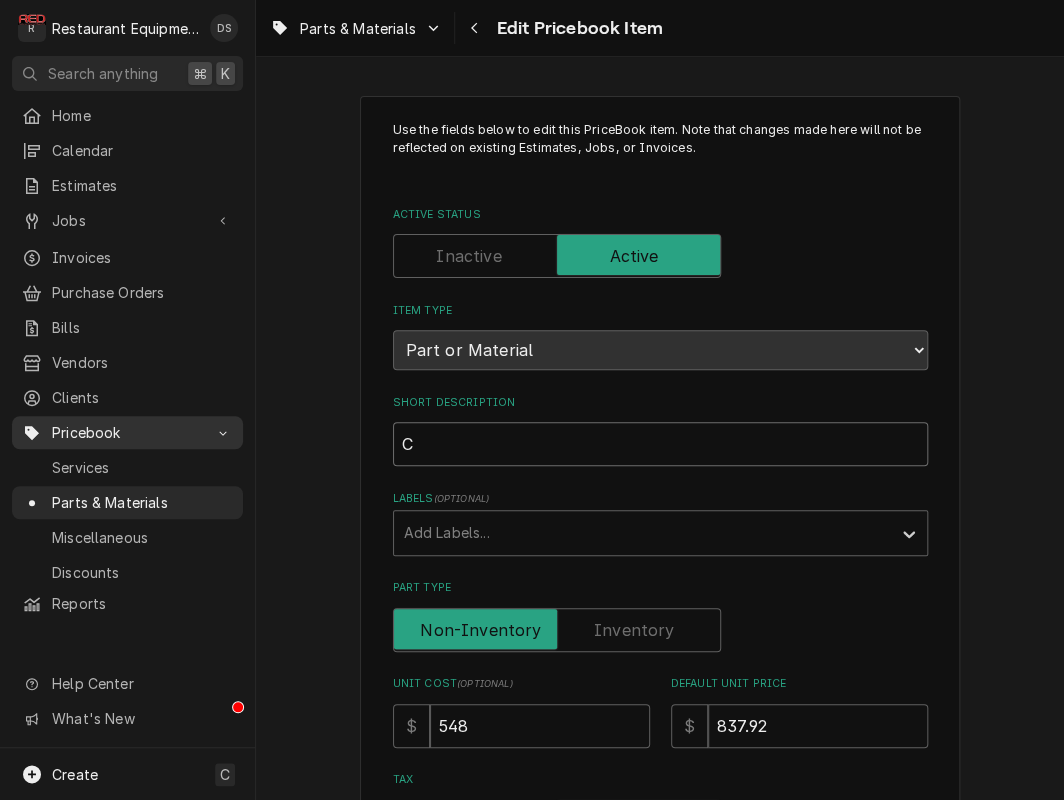 type on "x" 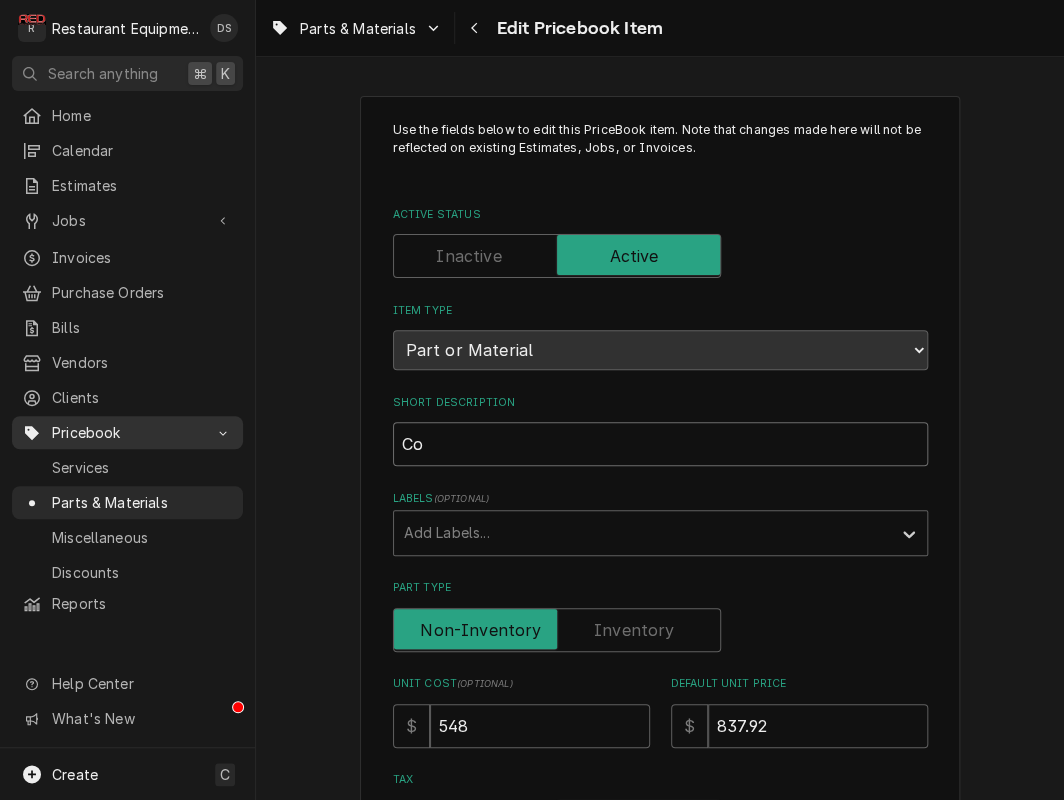 type on "x" 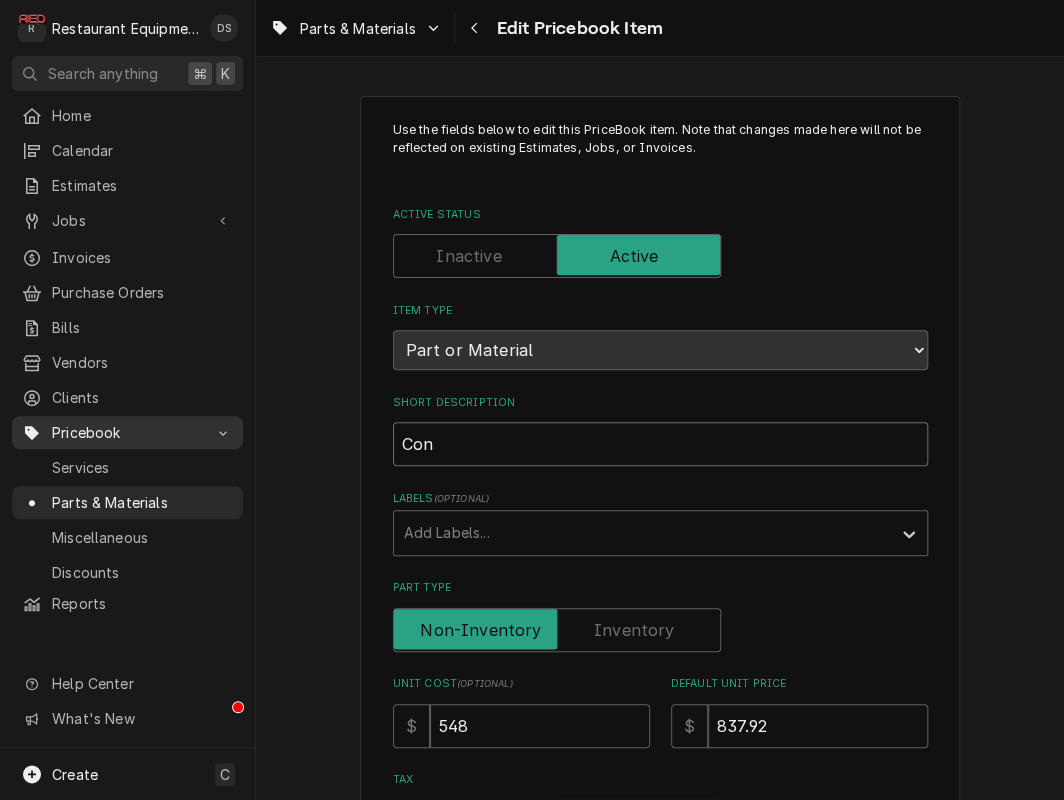 type on "x" 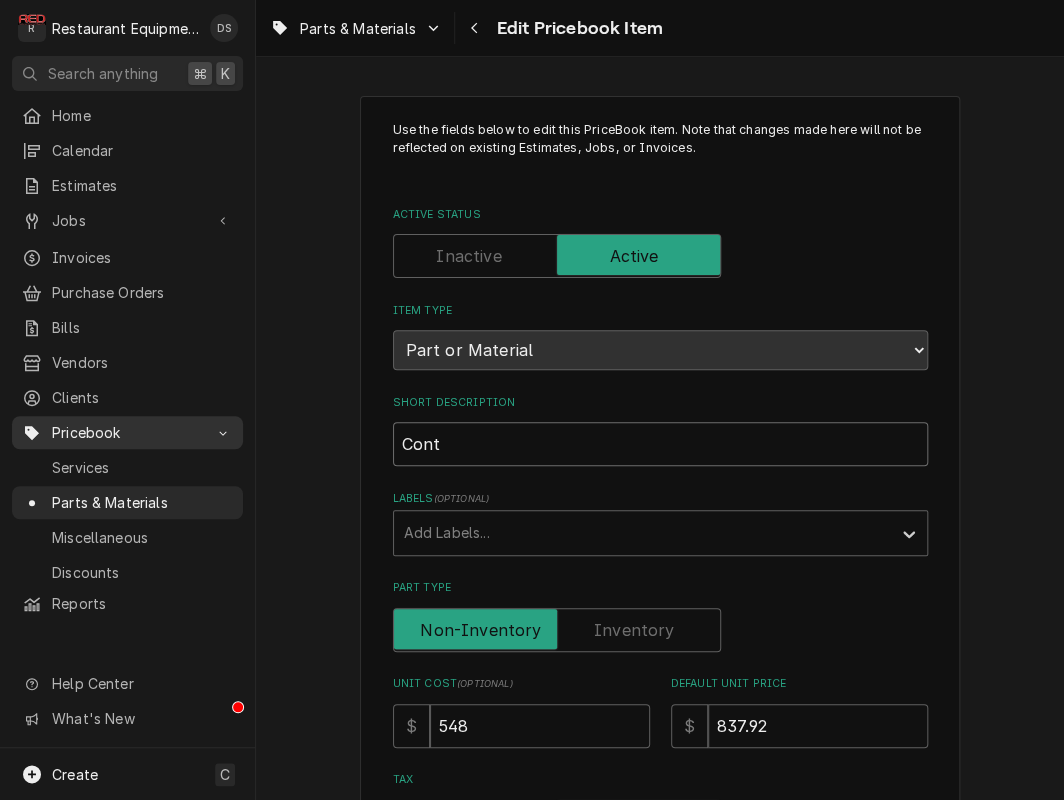 type on "x" 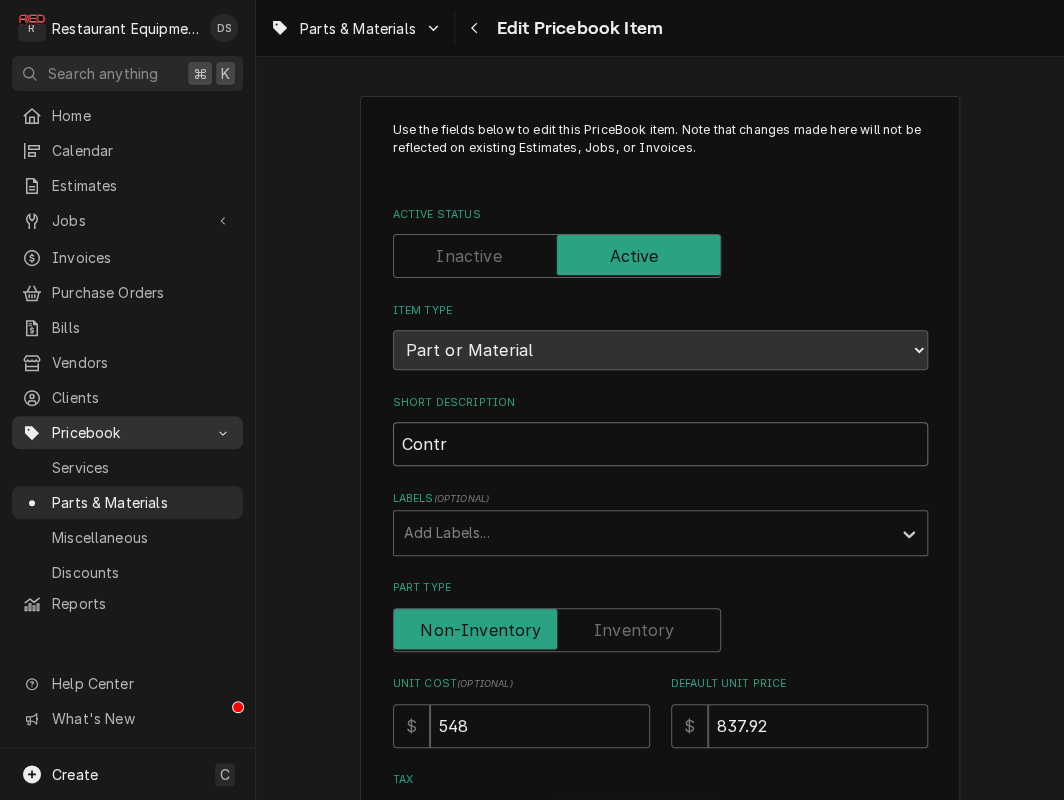 type on "x" 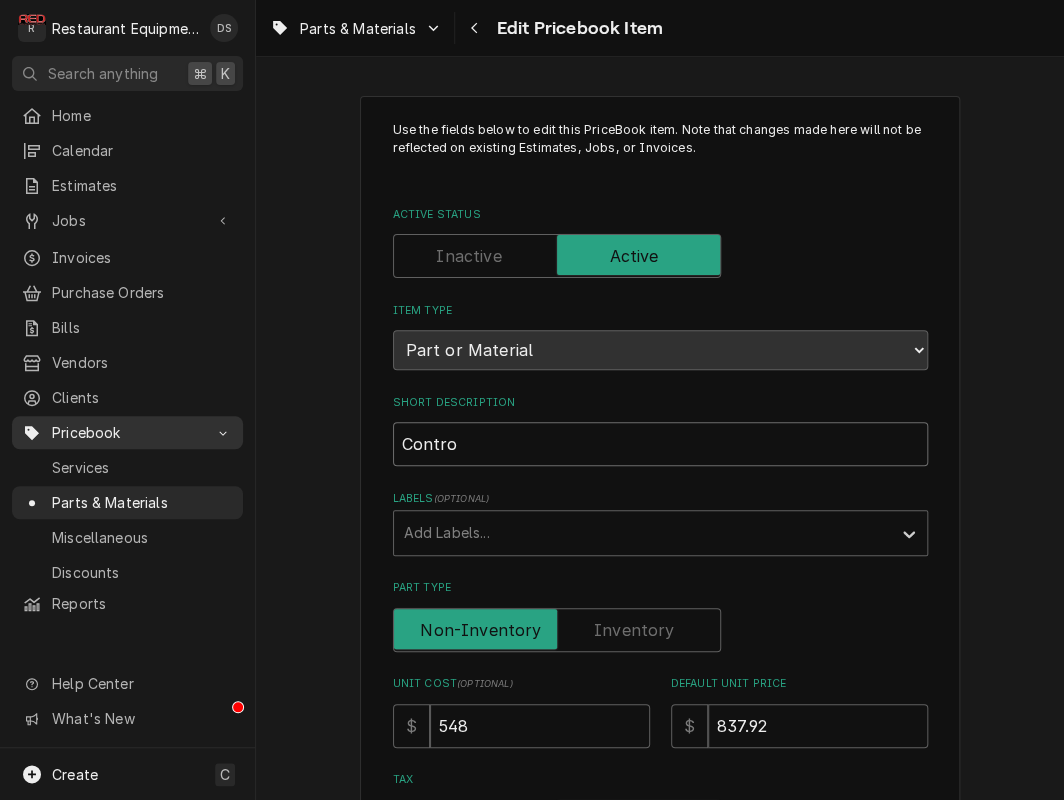 type on "x" 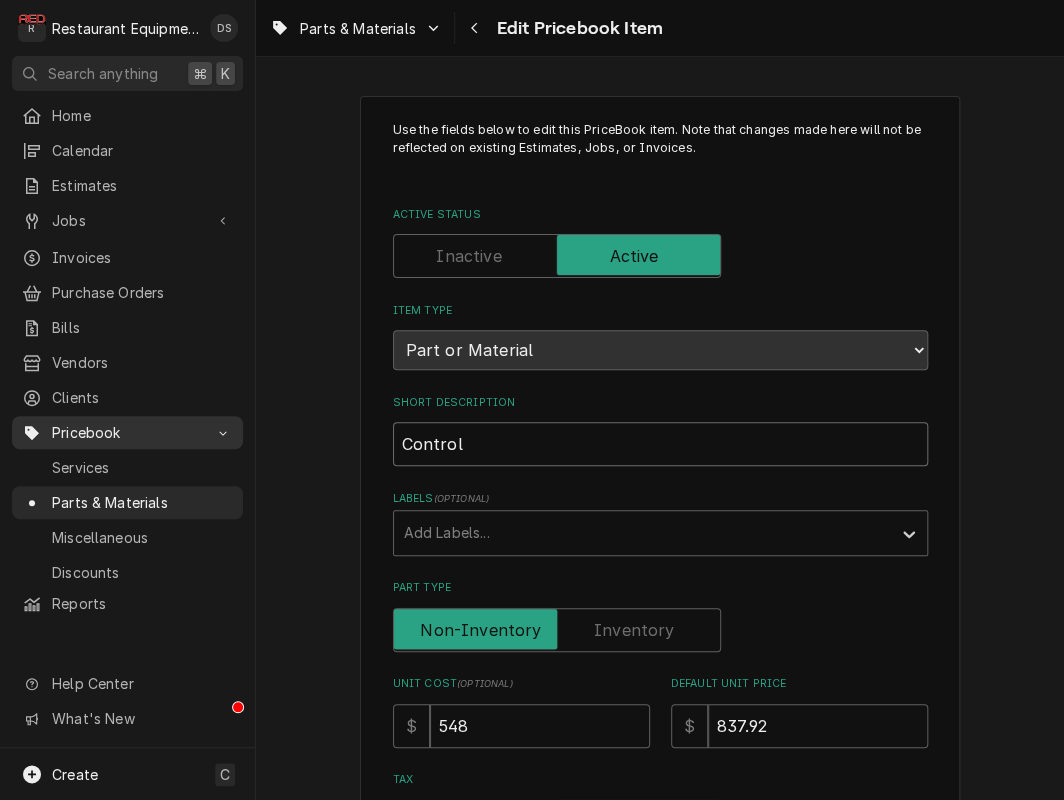 type on "x" 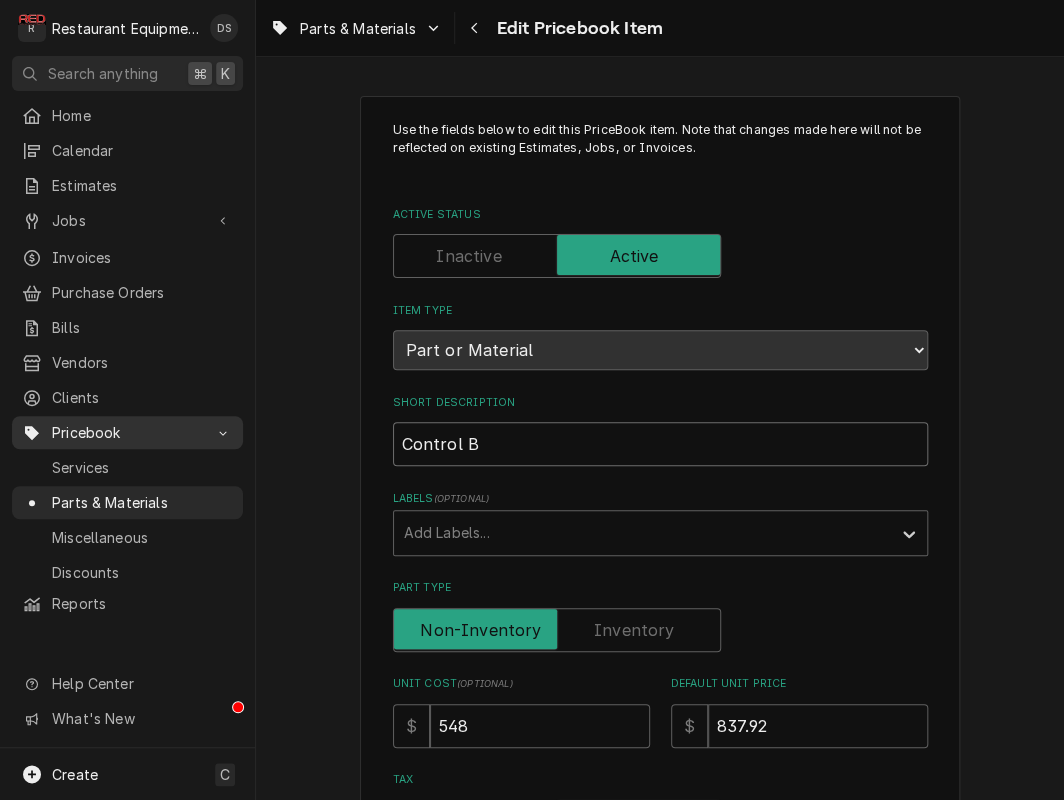 type on "x" 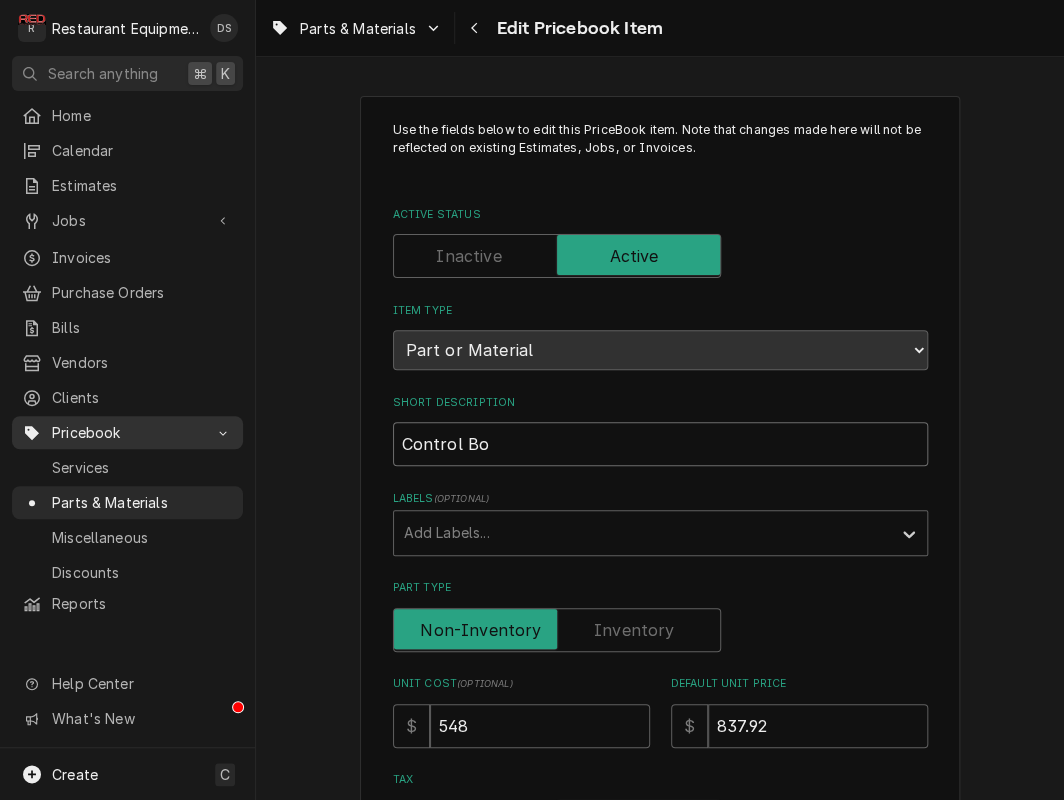 type on "x" 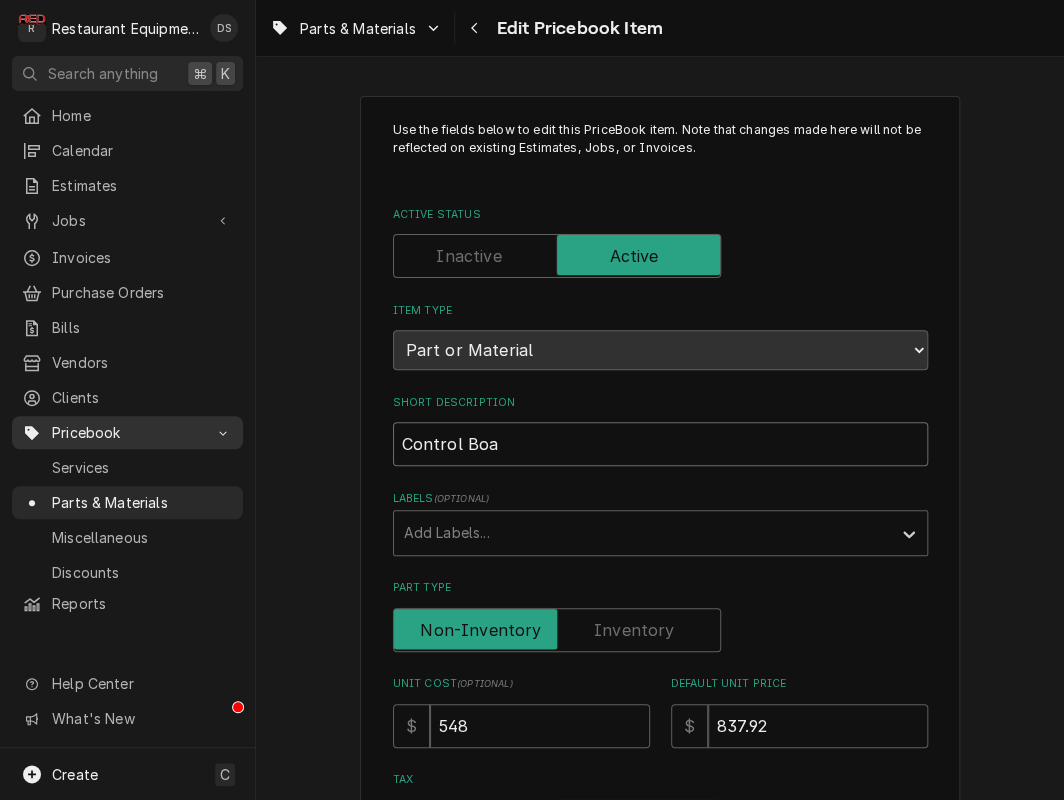 type on "x" 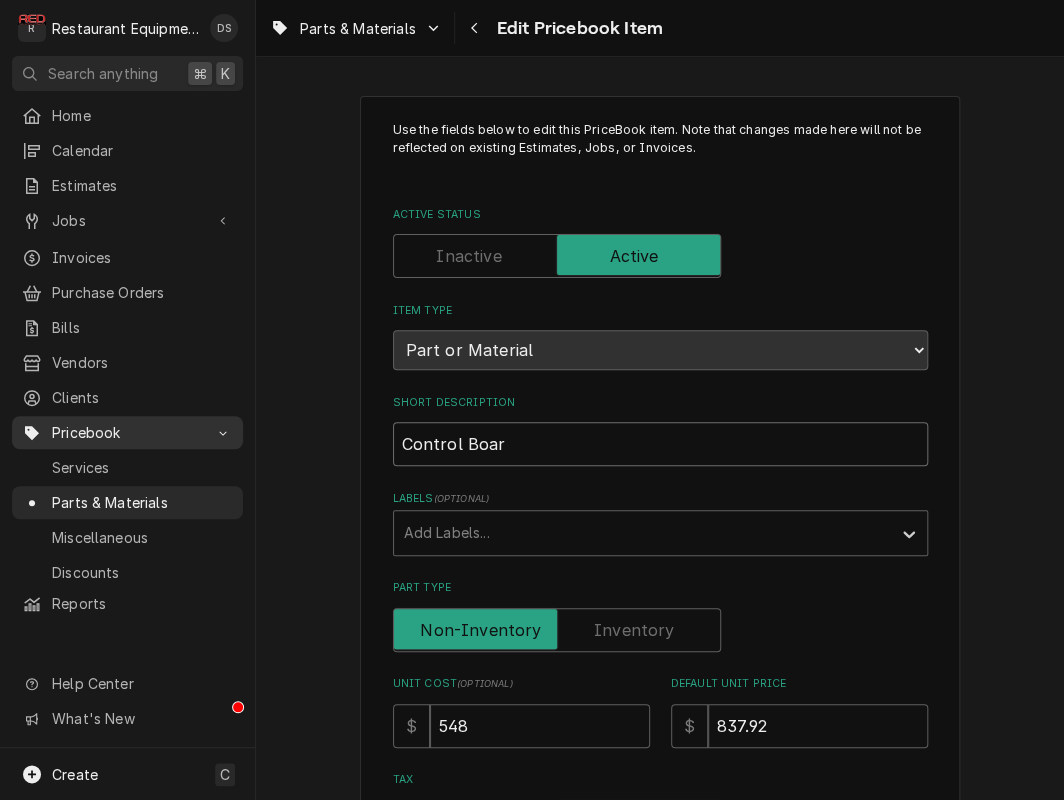 type on "x" 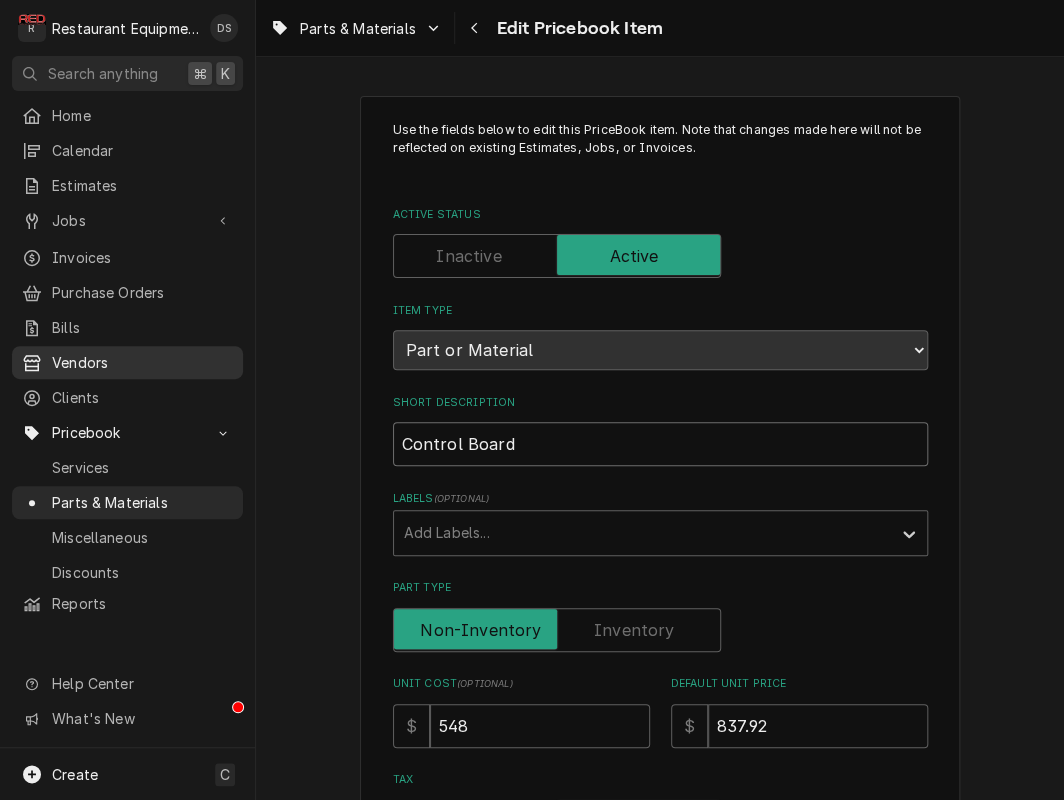 scroll, scrollTop: 0, scrollLeft: 0, axis: both 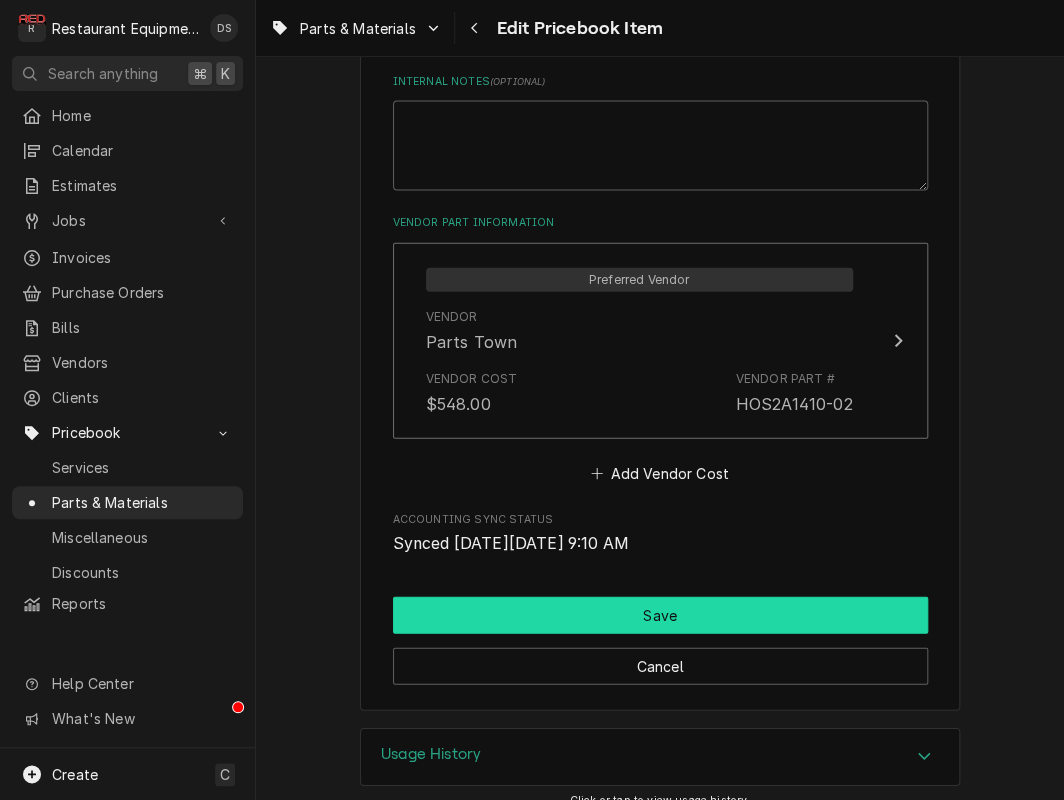 type on "Control Board" 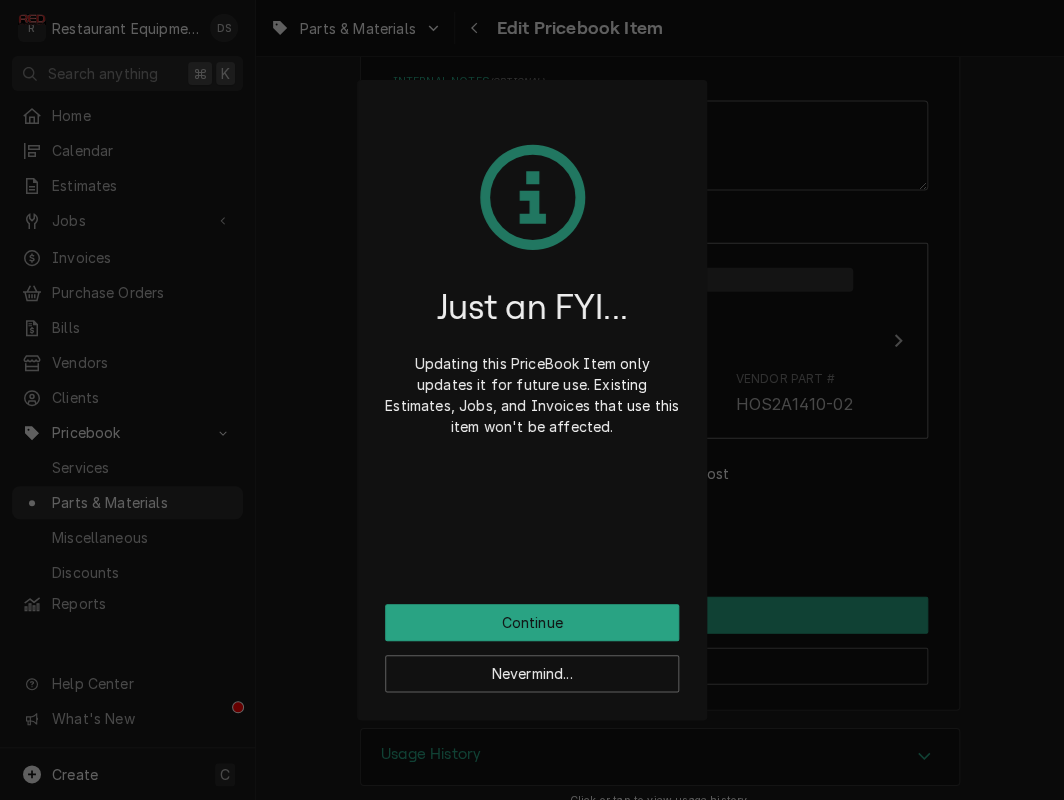 click on "Continue" at bounding box center (532, 622) 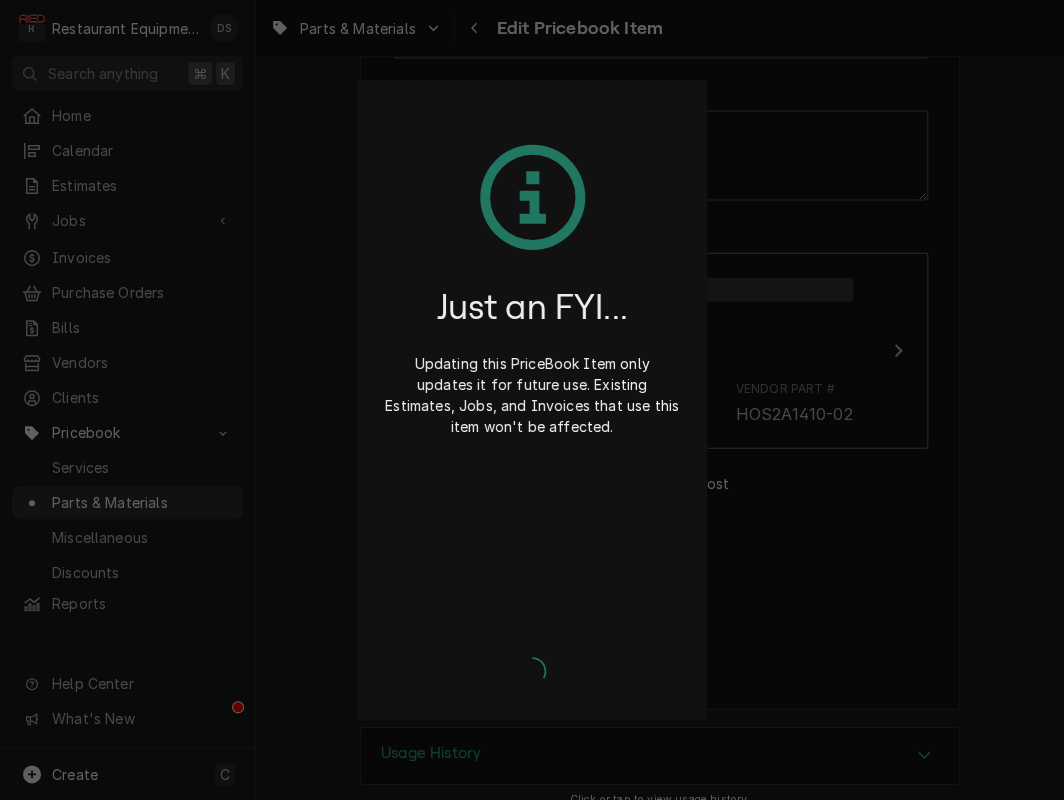 type on "x" 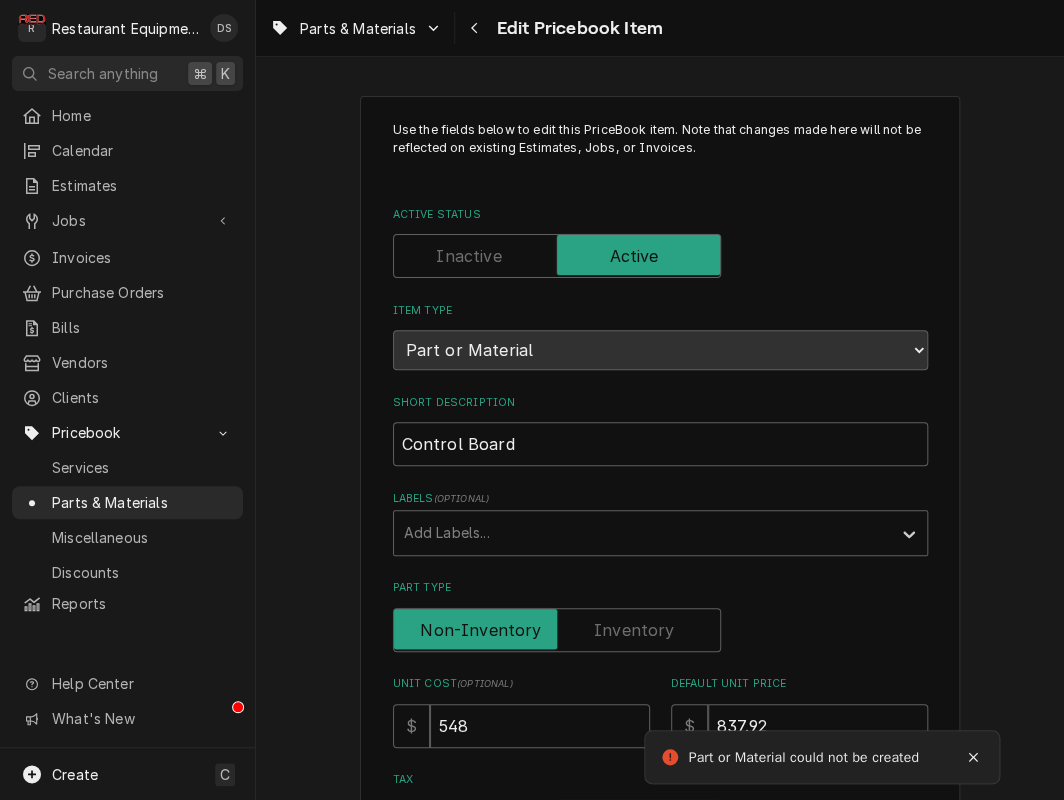 scroll, scrollTop: 0, scrollLeft: 0, axis: both 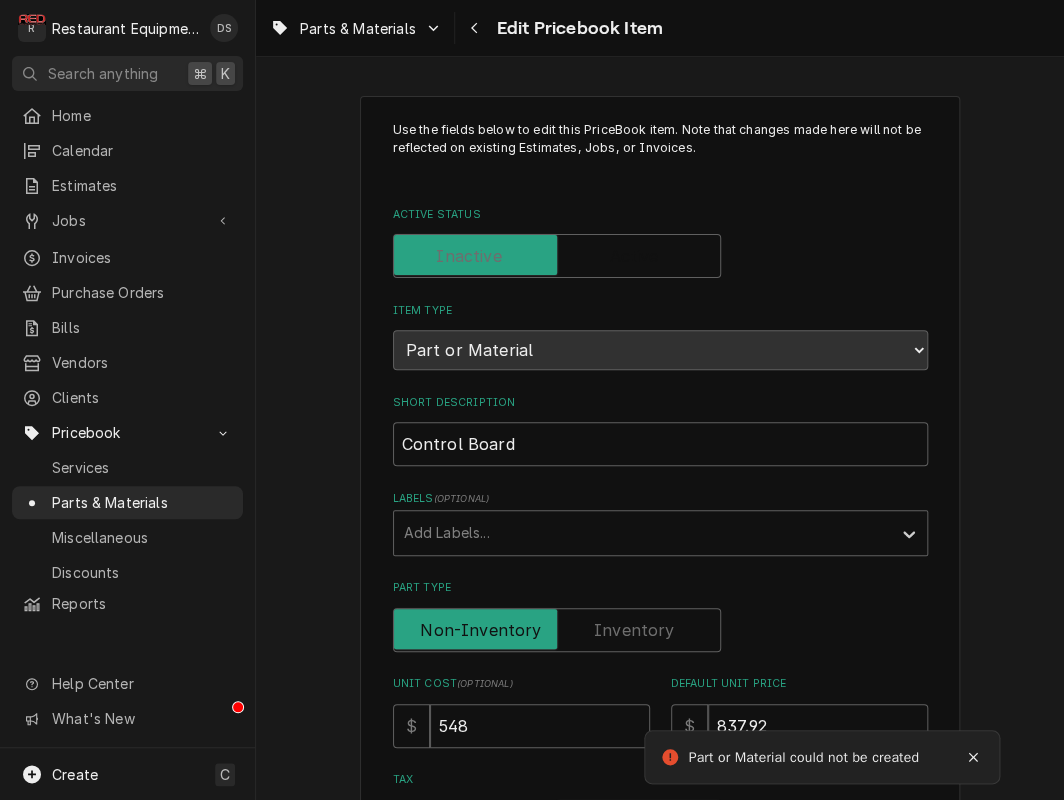 checkbox on "false" 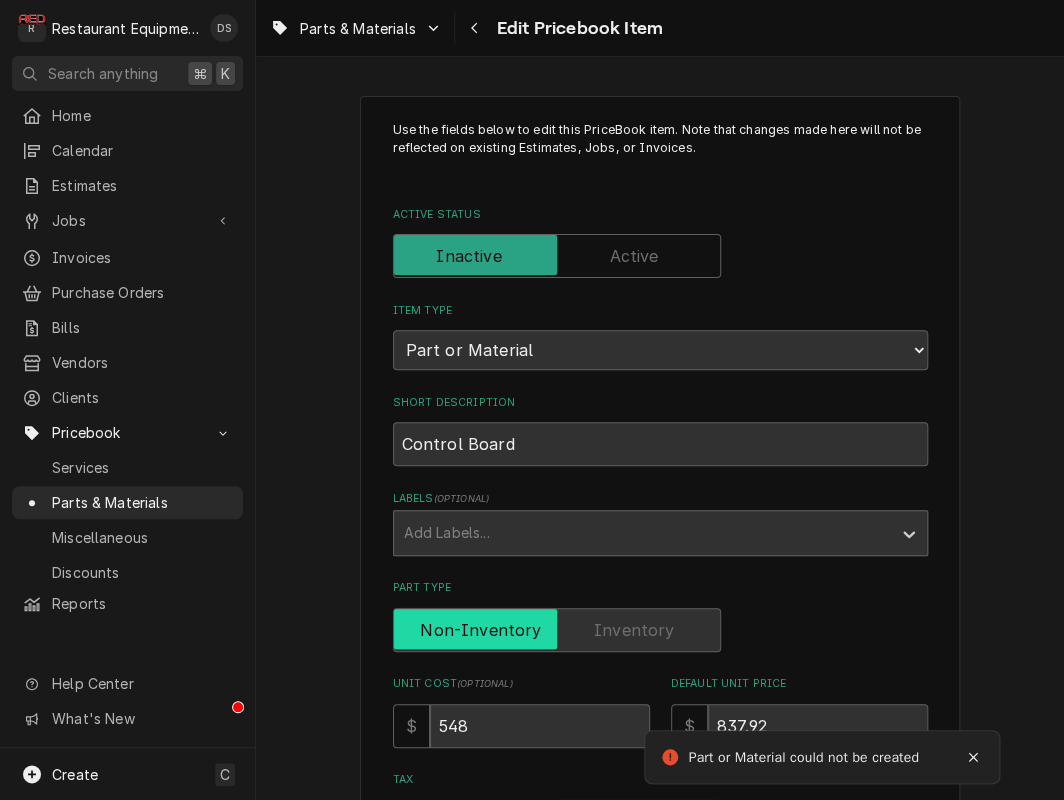 click at bounding box center (557, 256) 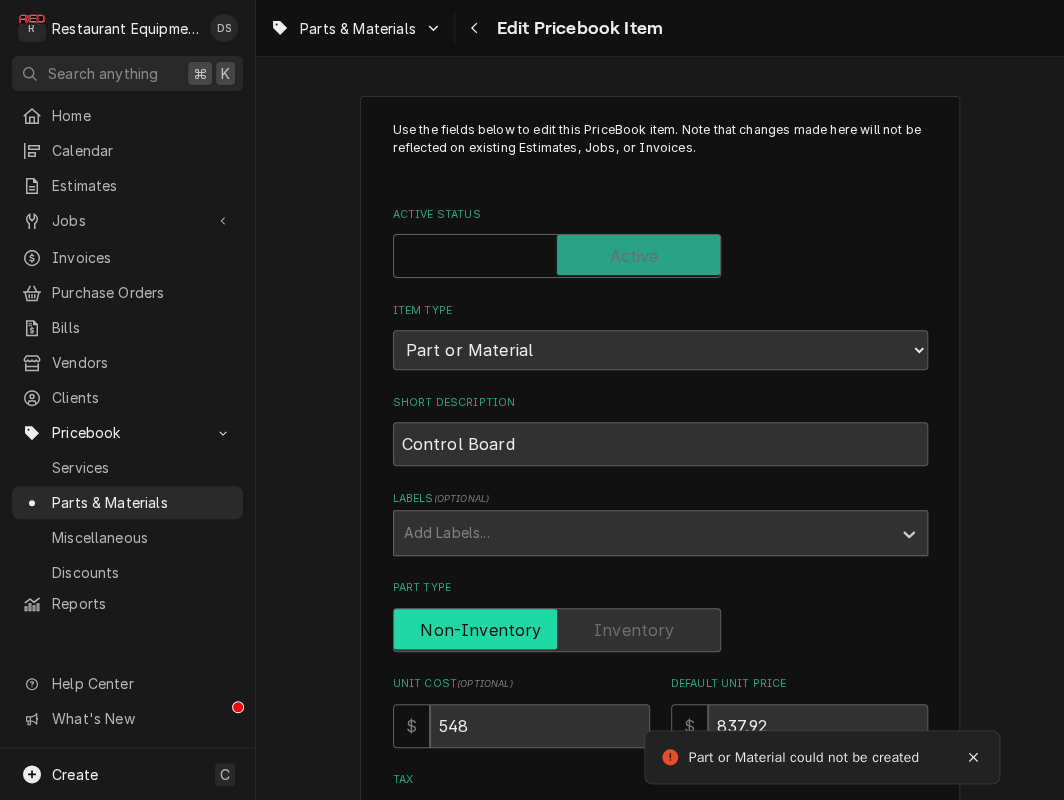 checkbox on "true" 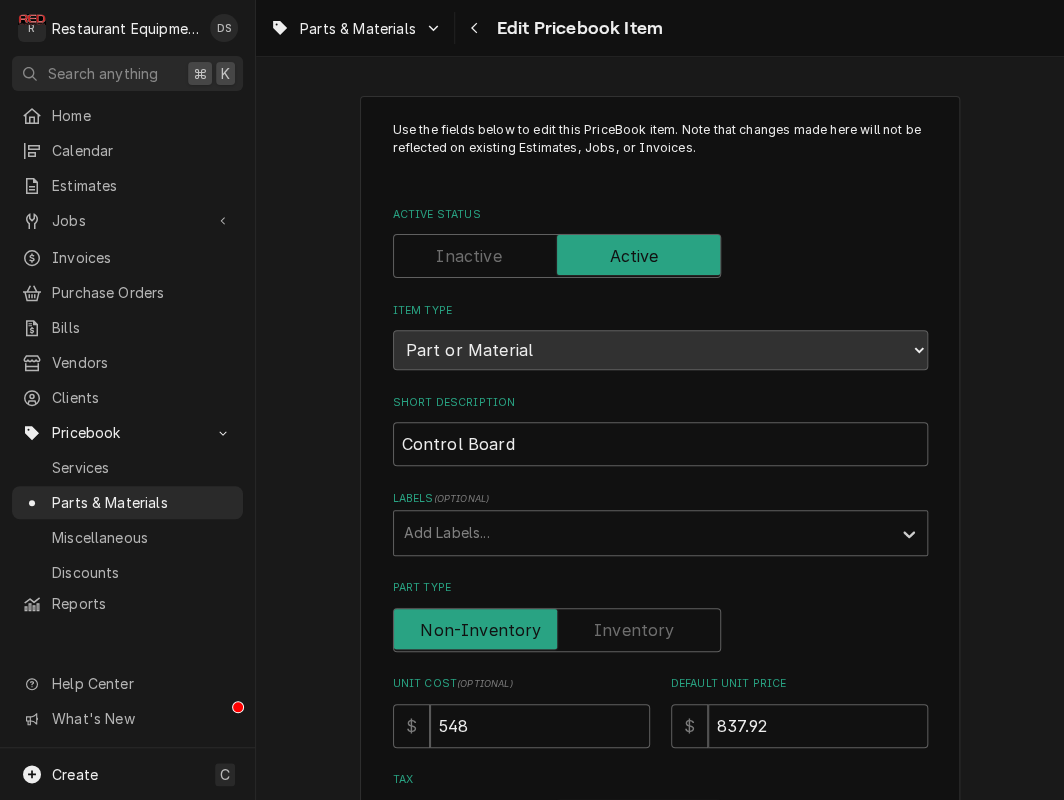 click at bounding box center [557, 256] 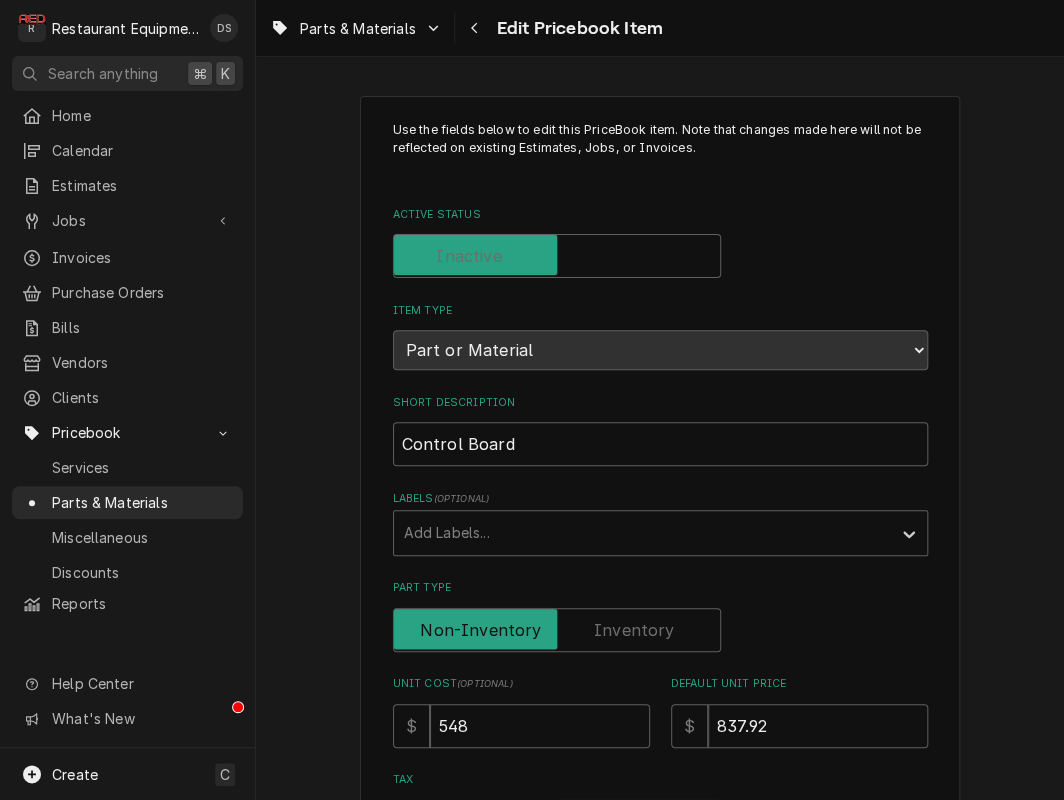 checkbox on "false" 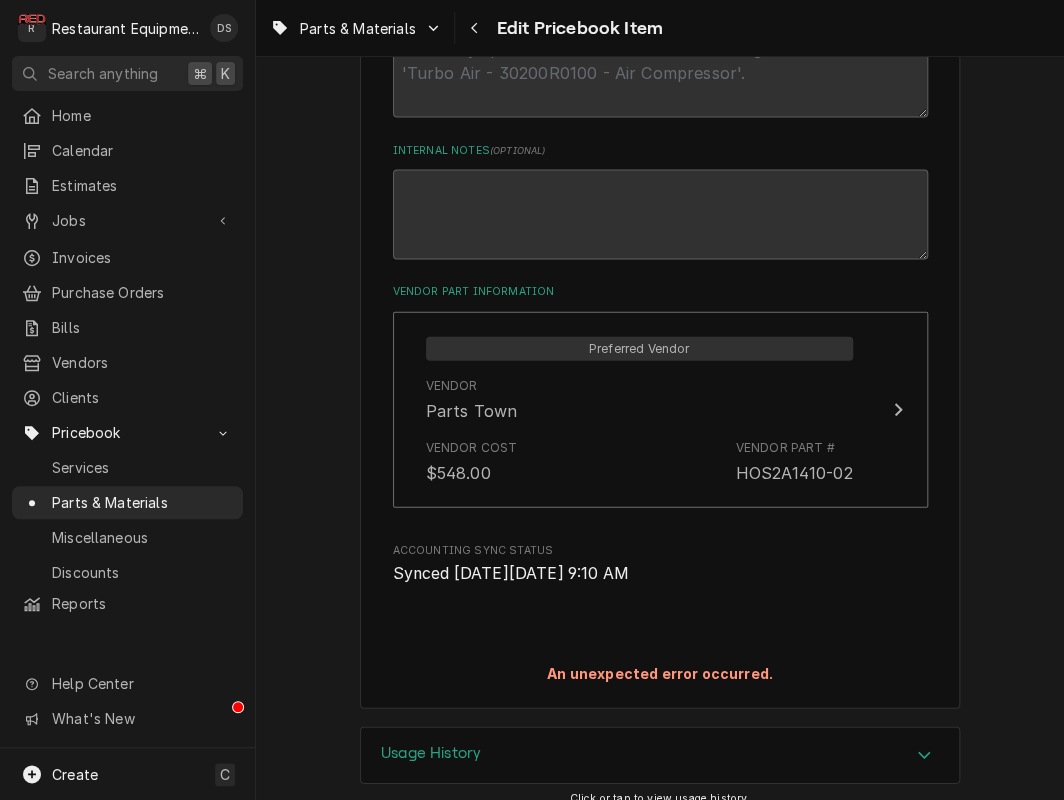 scroll, scrollTop: 1059, scrollLeft: 0, axis: vertical 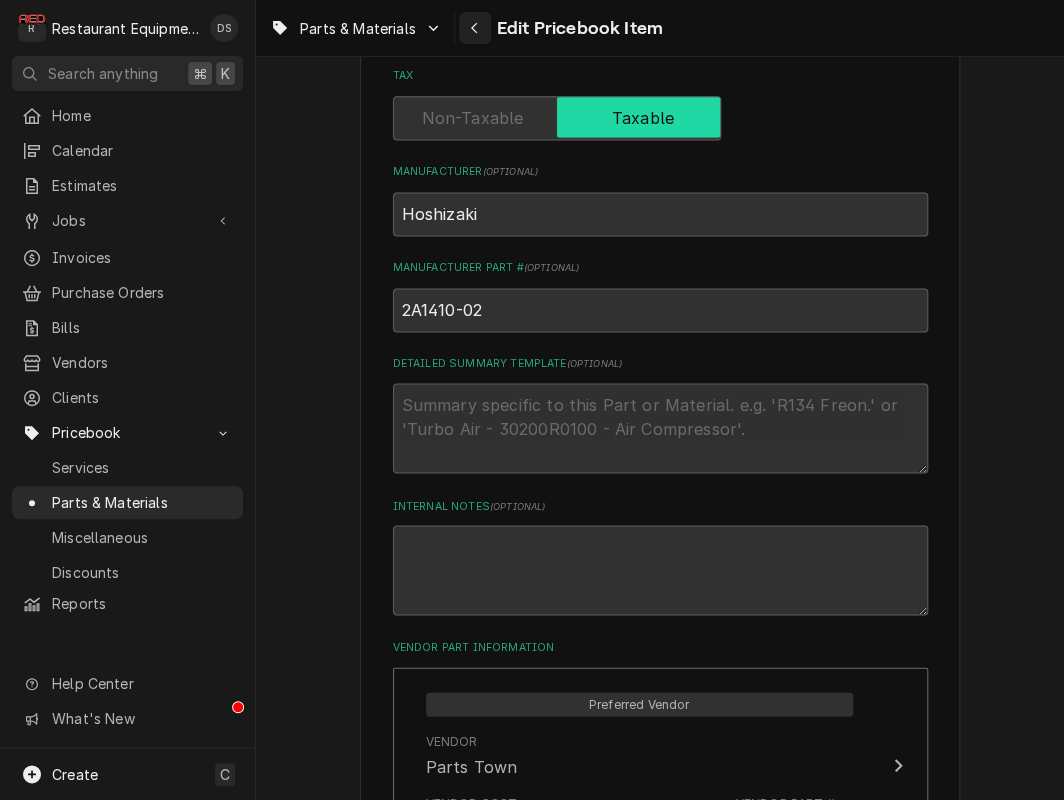 click at bounding box center [475, 28] 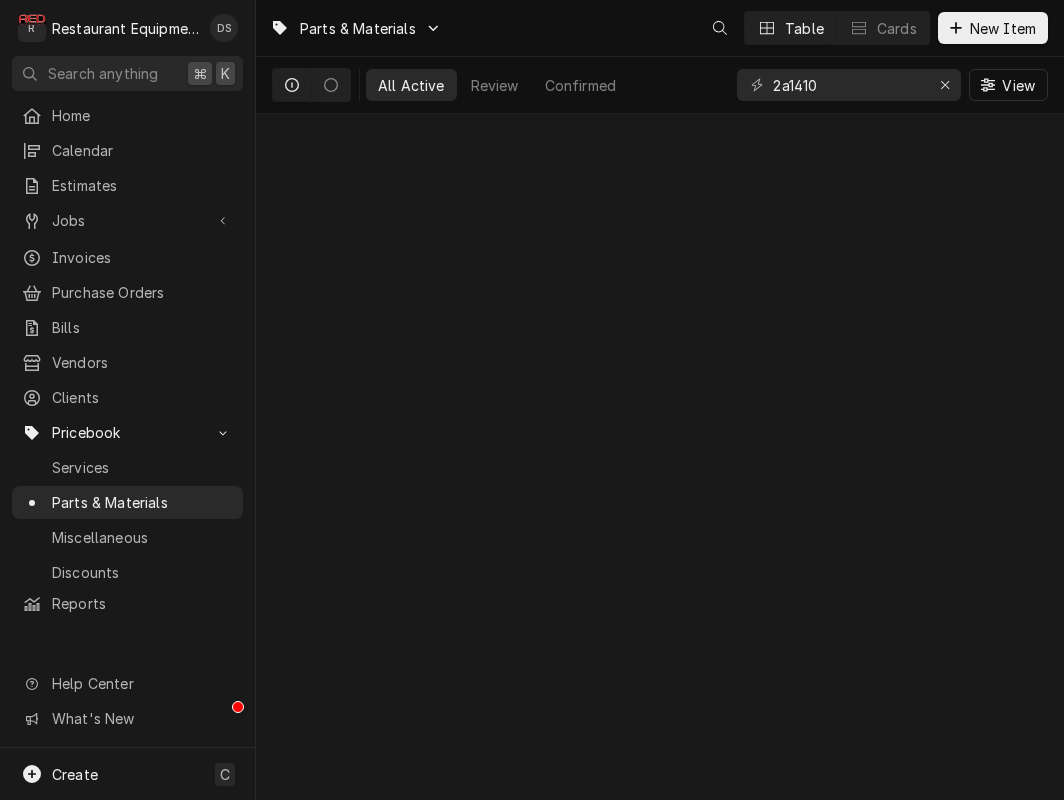 scroll, scrollTop: 0, scrollLeft: 0, axis: both 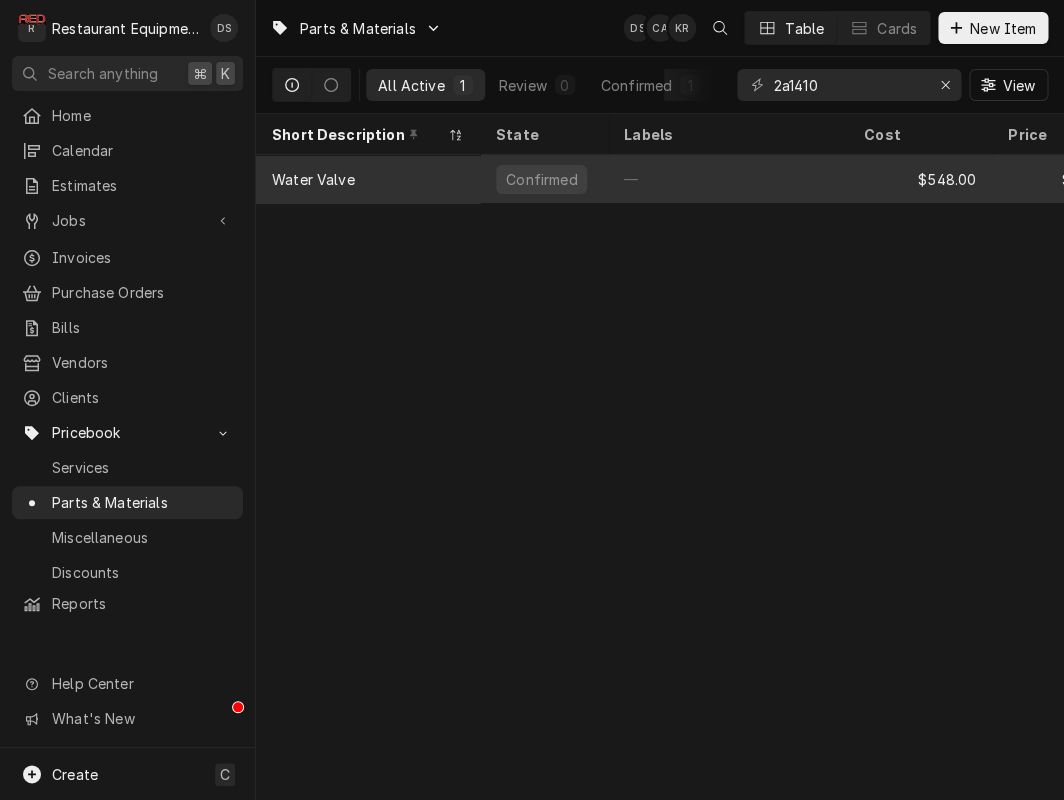 click on "Confirmed" at bounding box center [544, 179] 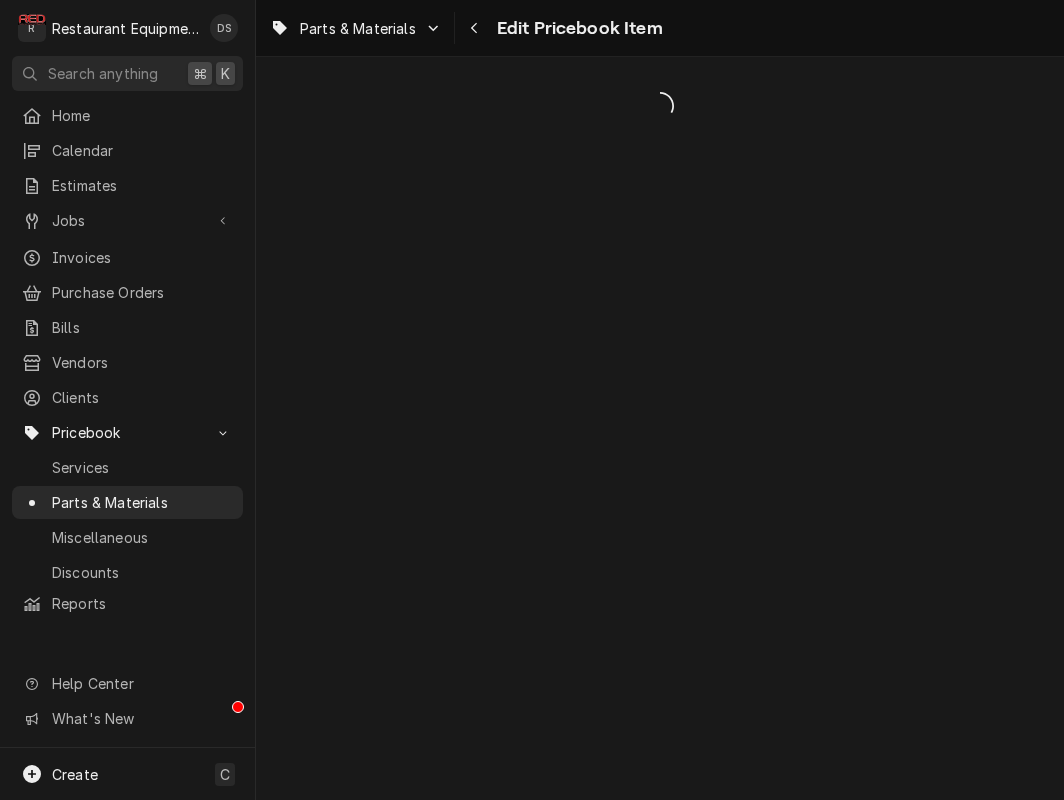 scroll, scrollTop: 0, scrollLeft: 0, axis: both 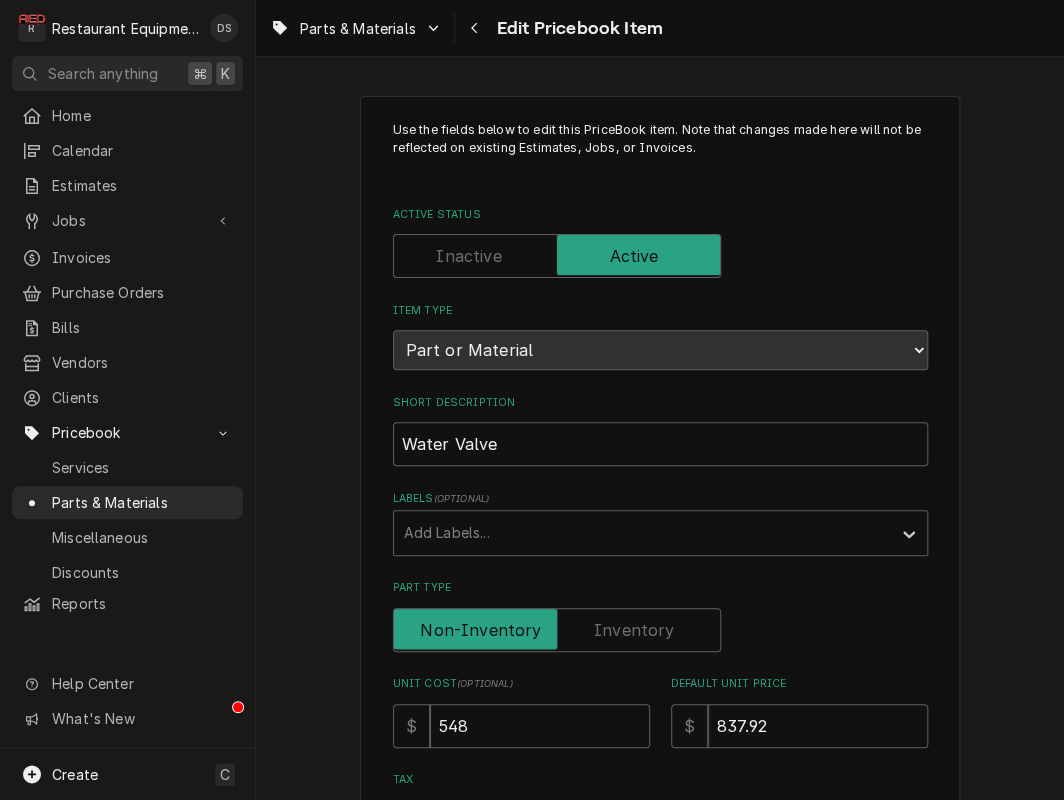 click at bounding box center (557, 256) 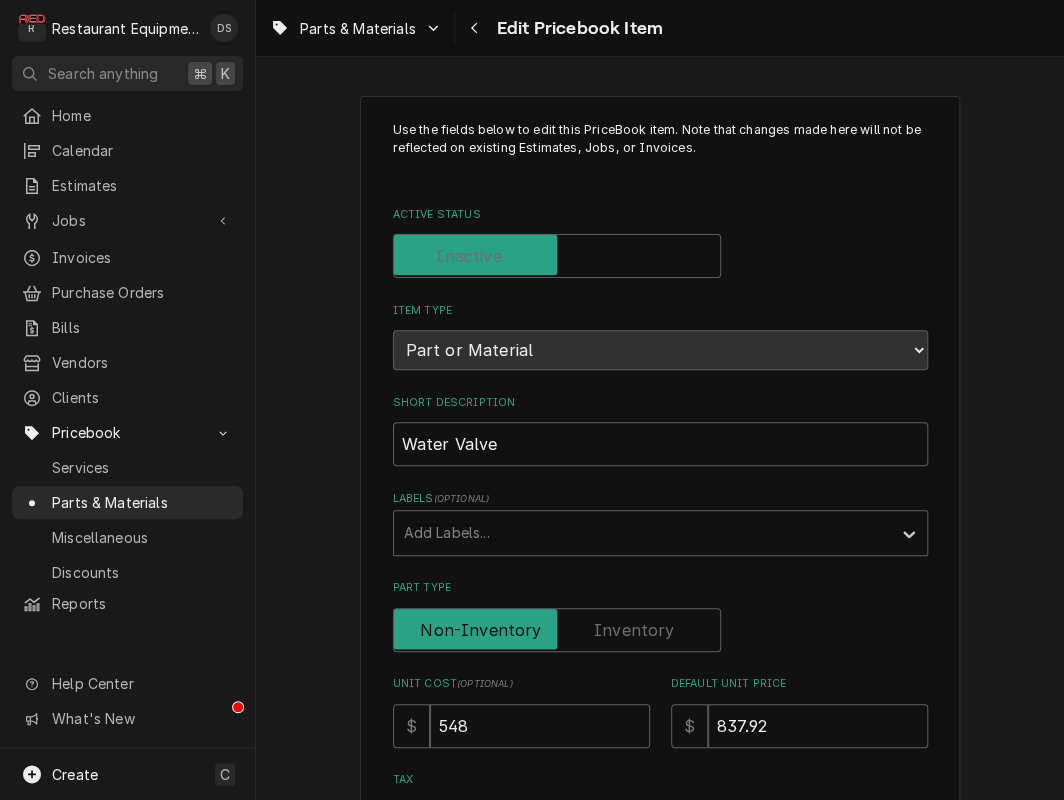 checkbox on "false" 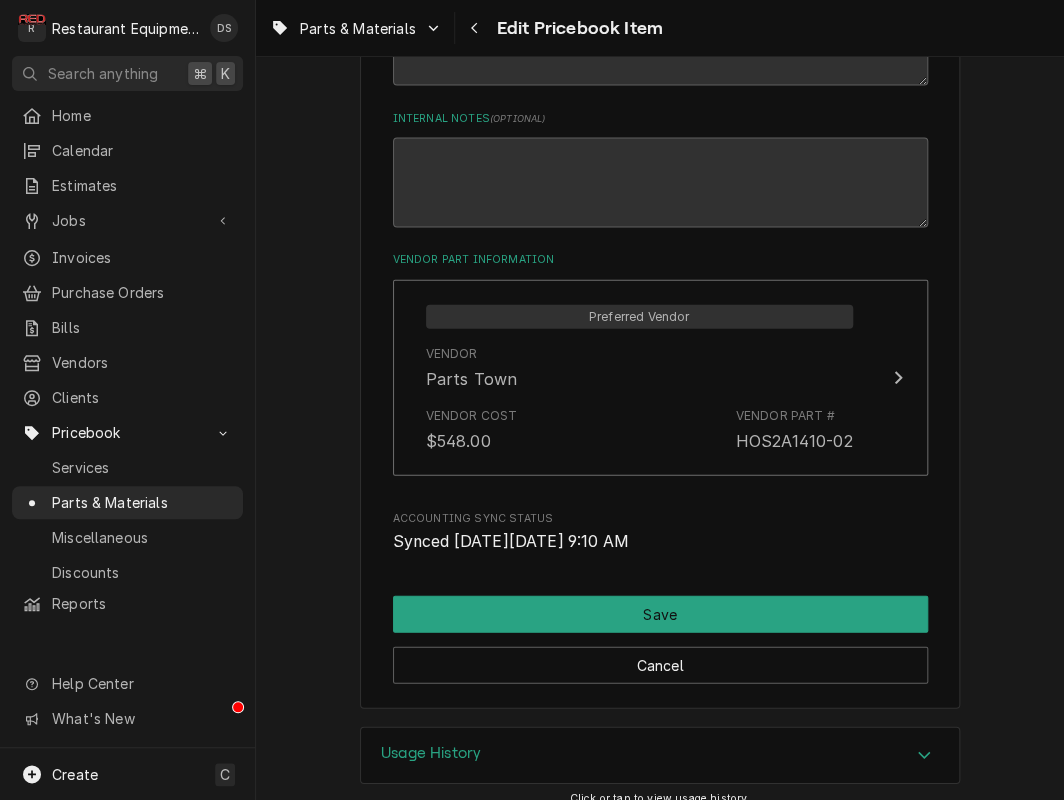 scroll, scrollTop: 1090, scrollLeft: 0, axis: vertical 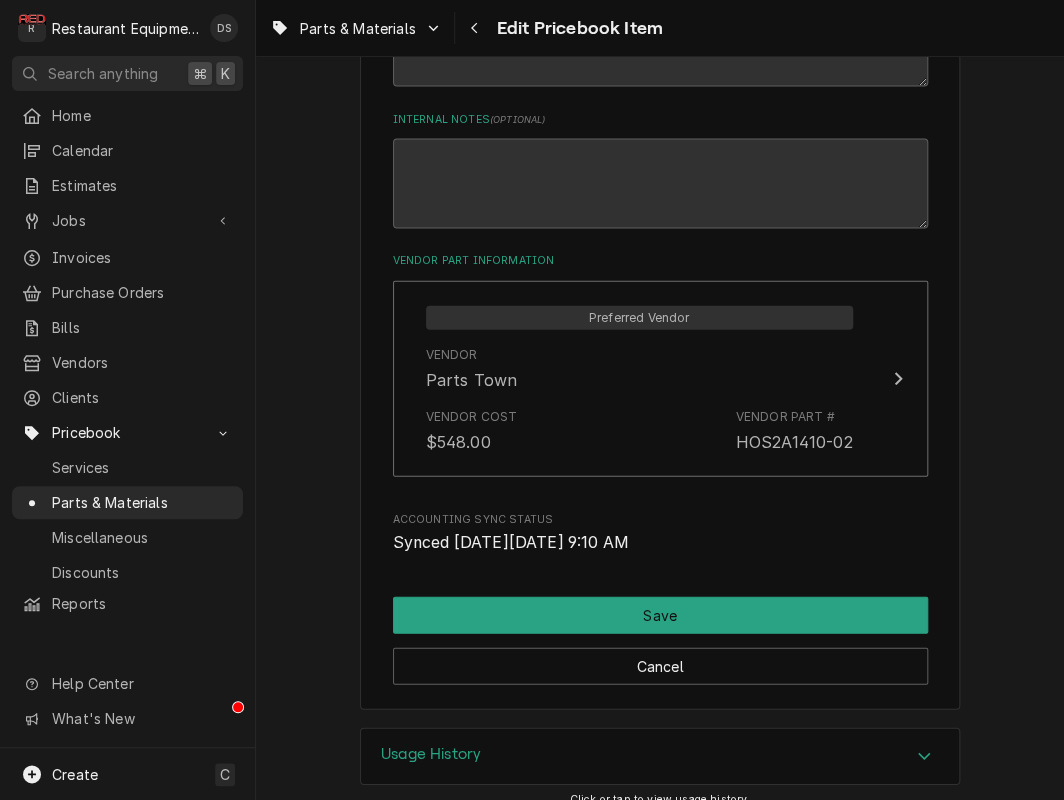 click on "Save" at bounding box center [660, 615] 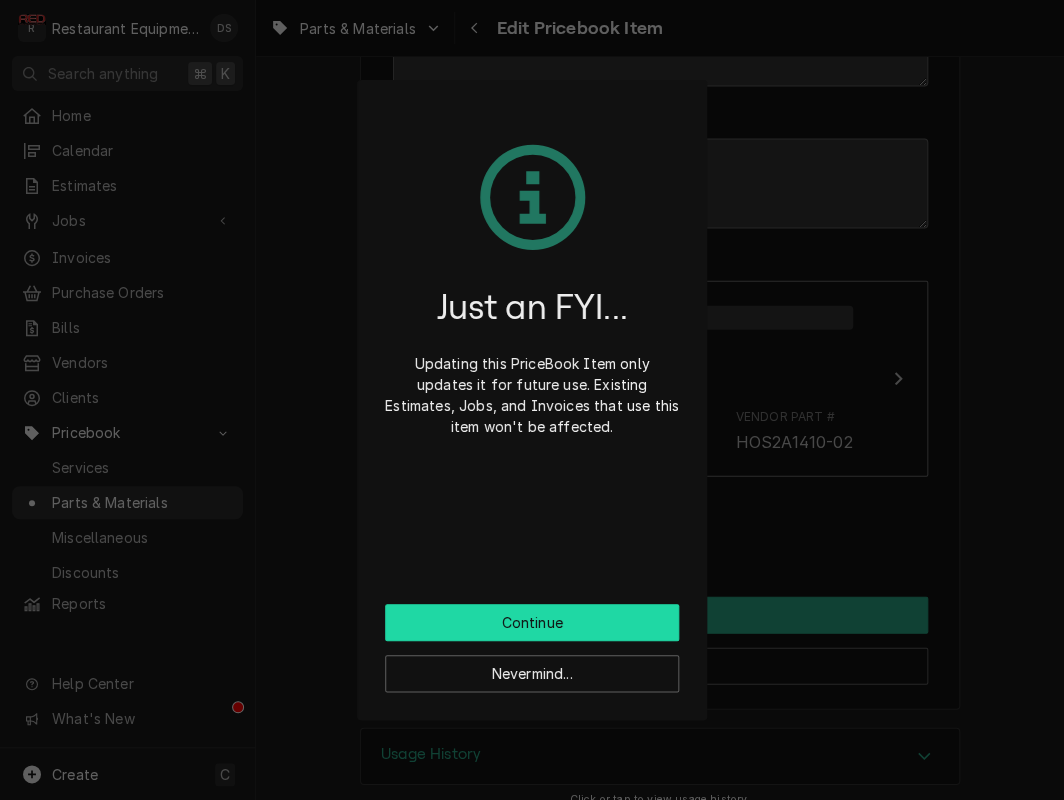 click on "Continue" at bounding box center [532, 622] 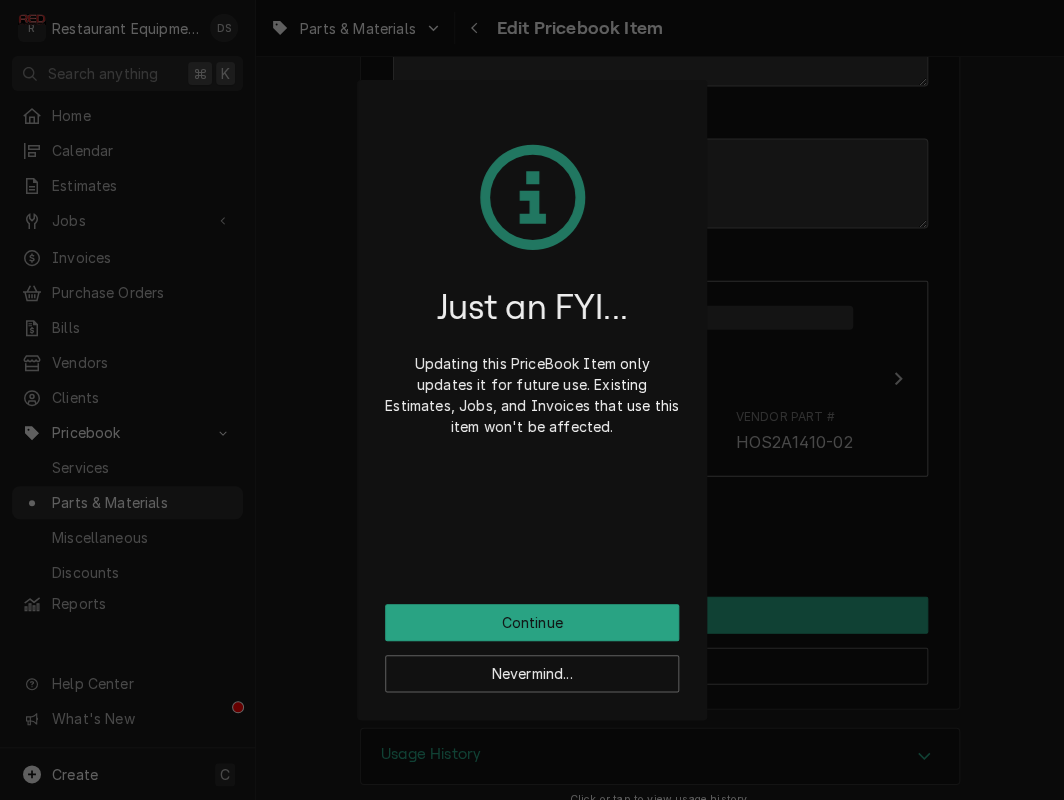 scroll, scrollTop: 1080, scrollLeft: 0, axis: vertical 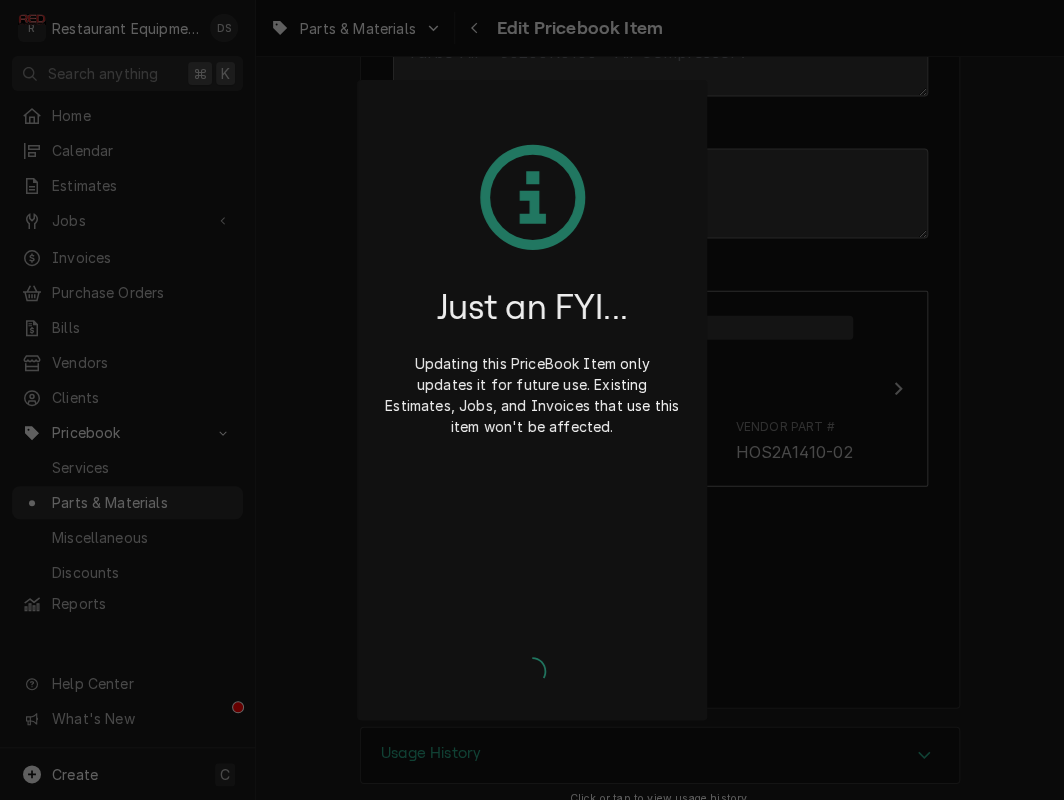 type on "x" 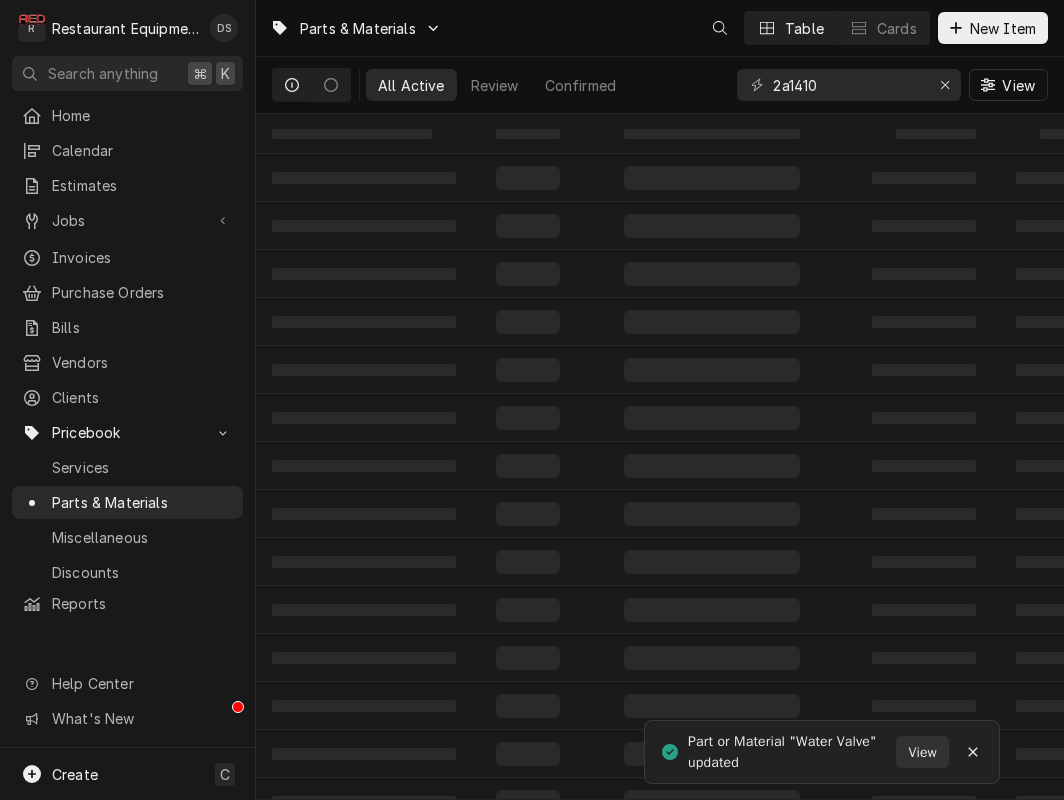 scroll, scrollTop: 0, scrollLeft: 0, axis: both 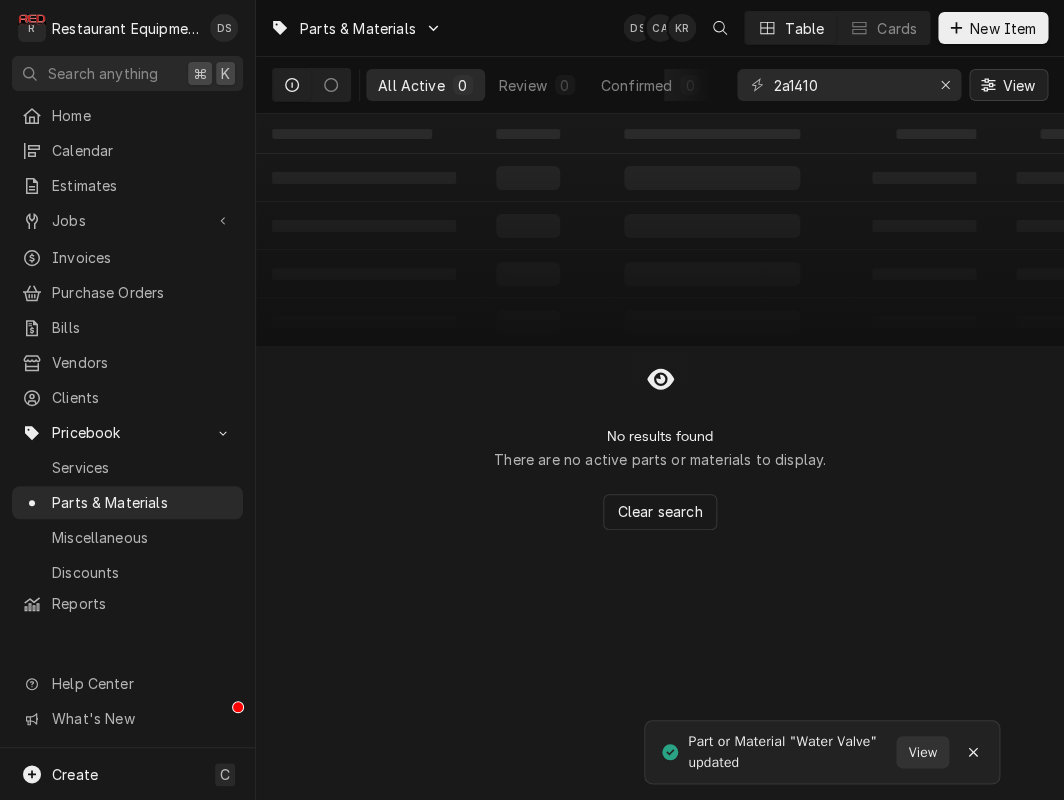 drag, startPoint x: 940, startPoint y: 83, endPoint x: 983, endPoint y: 86, distance: 43.104523 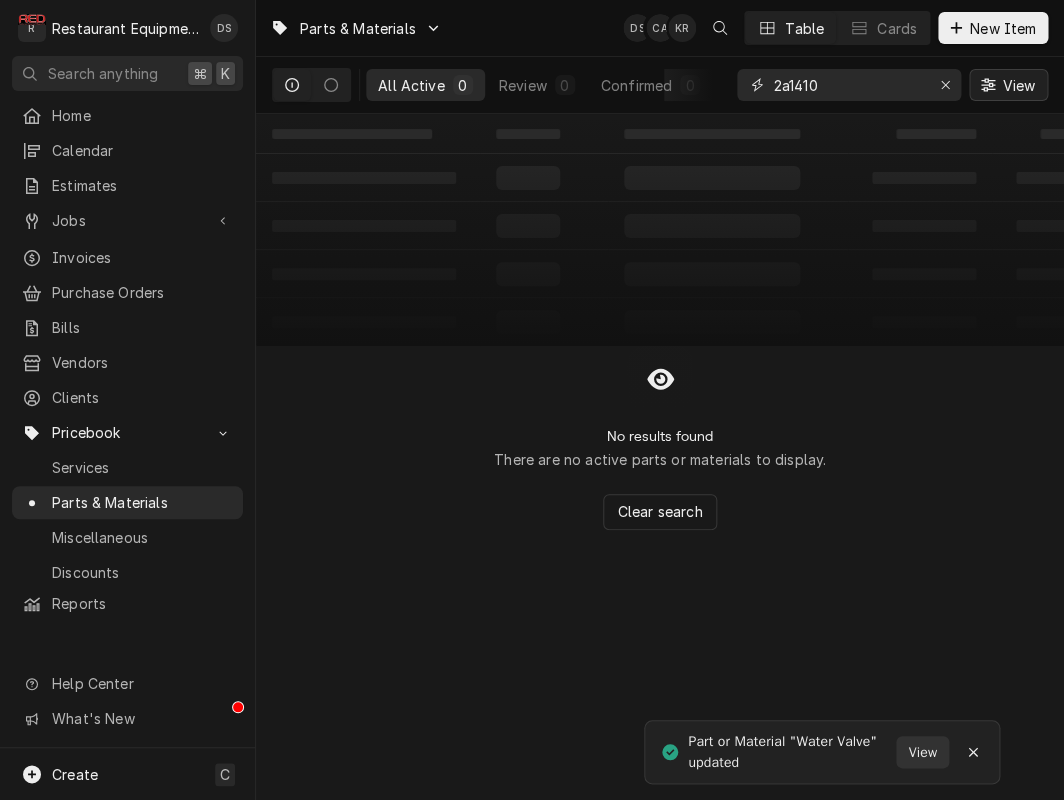 type 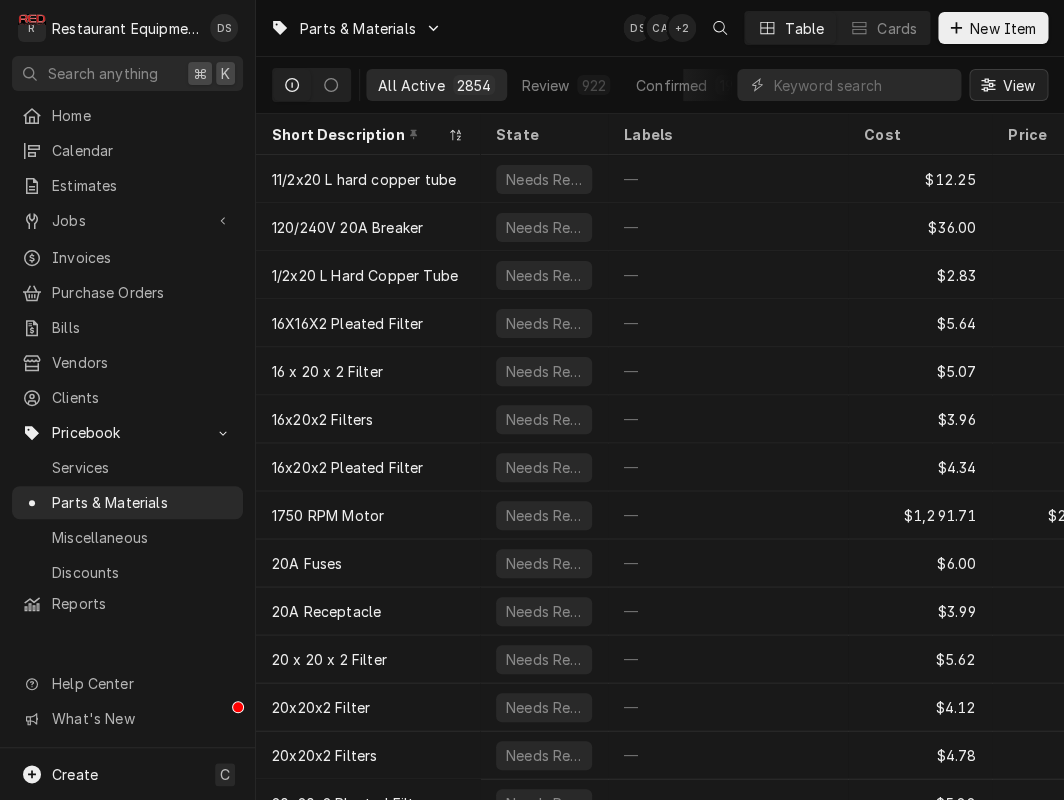 click on "New Item" at bounding box center (1003, 28) 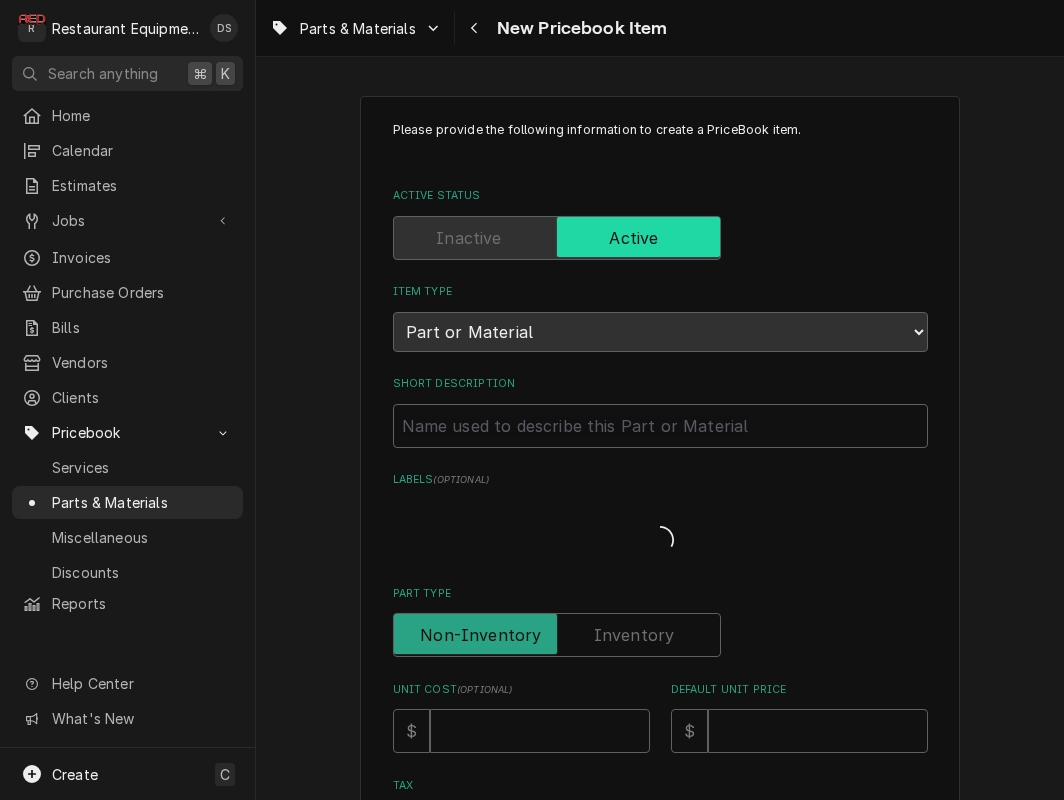 scroll, scrollTop: 0, scrollLeft: 0, axis: both 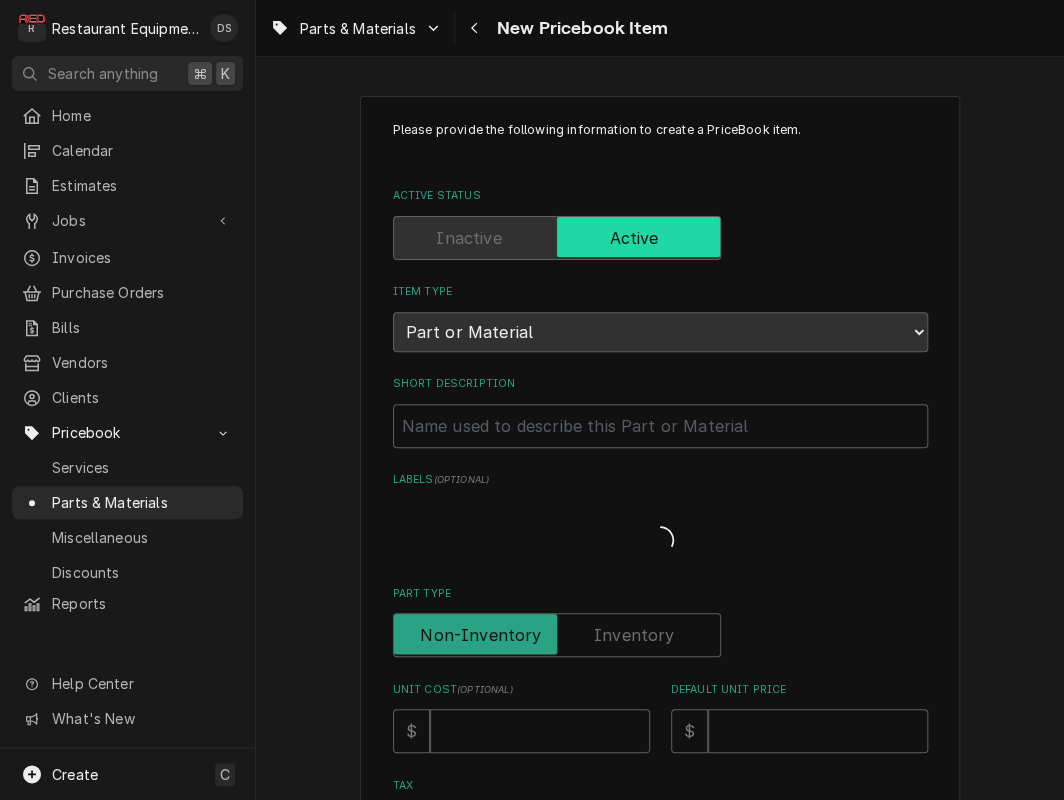type on "x" 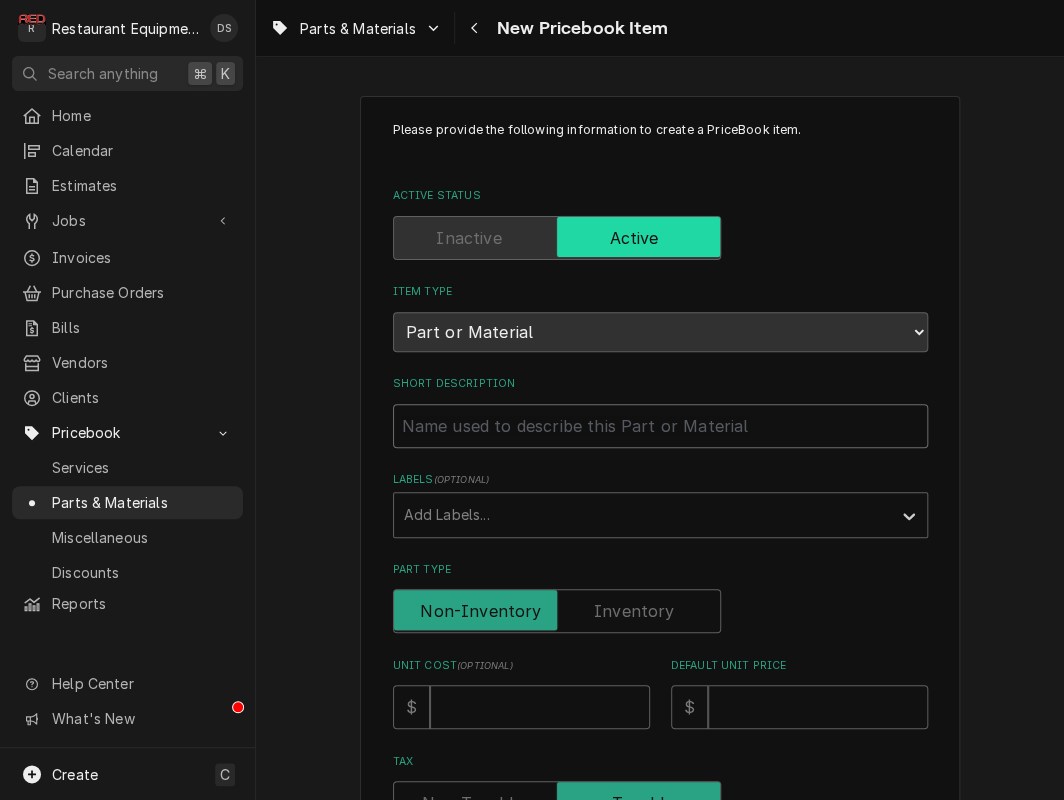 click on "Short Description" at bounding box center [660, 426] 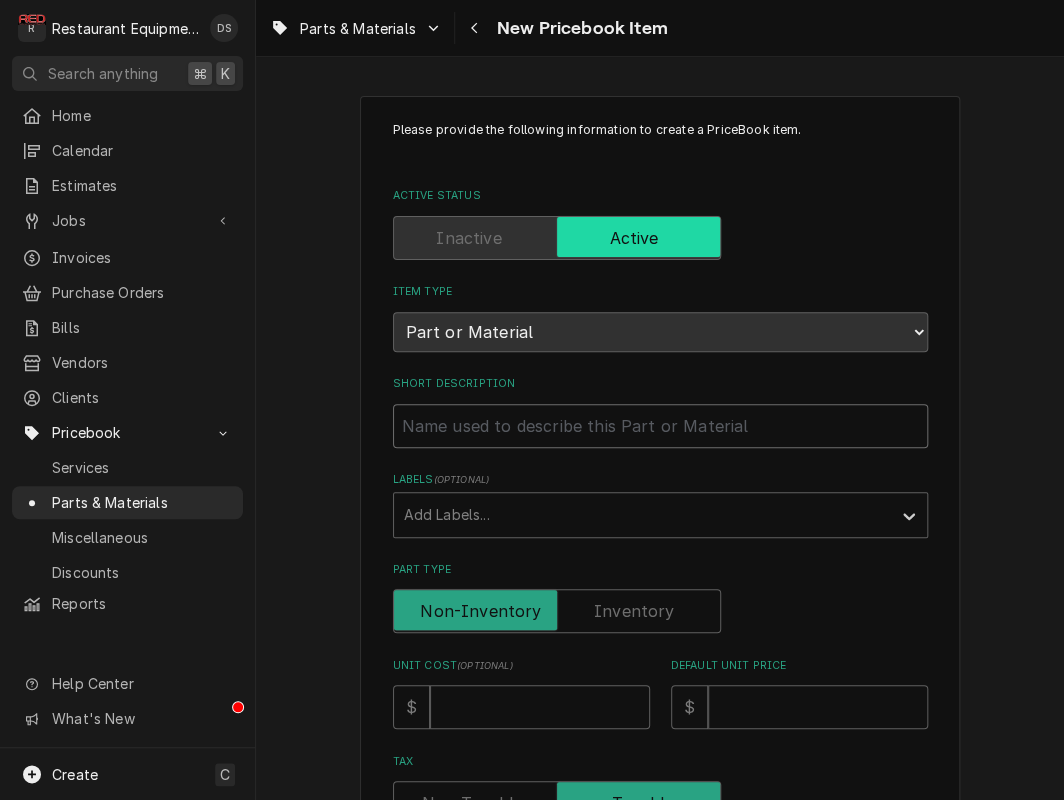 paste on "HOS2A1410-02" 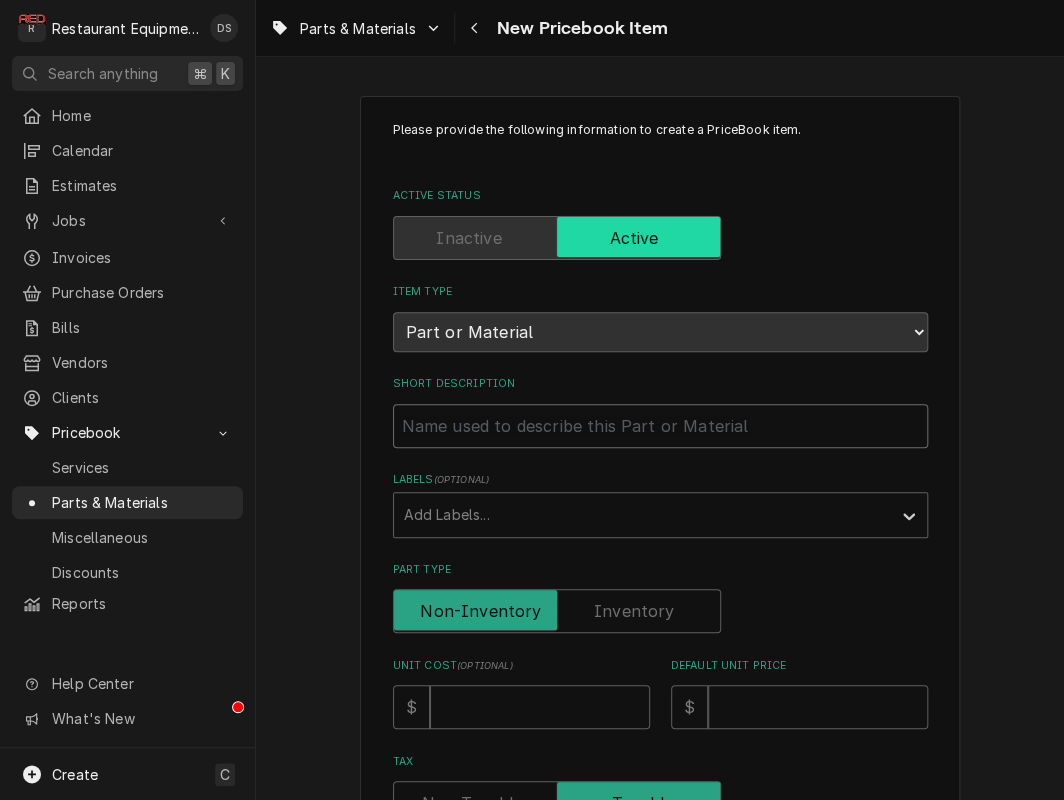 type on "HOS2A1410-02" 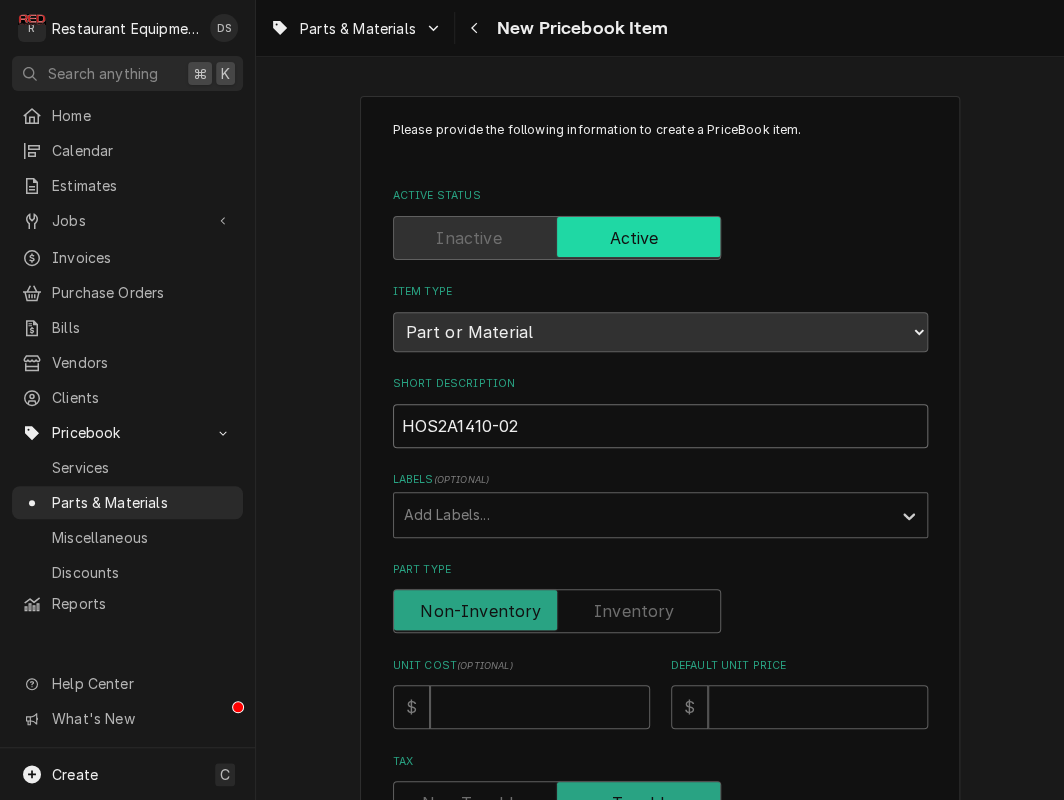 drag, startPoint x: 524, startPoint y: 413, endPoint x: 326, endPoint y: 402, distance: 198.30531 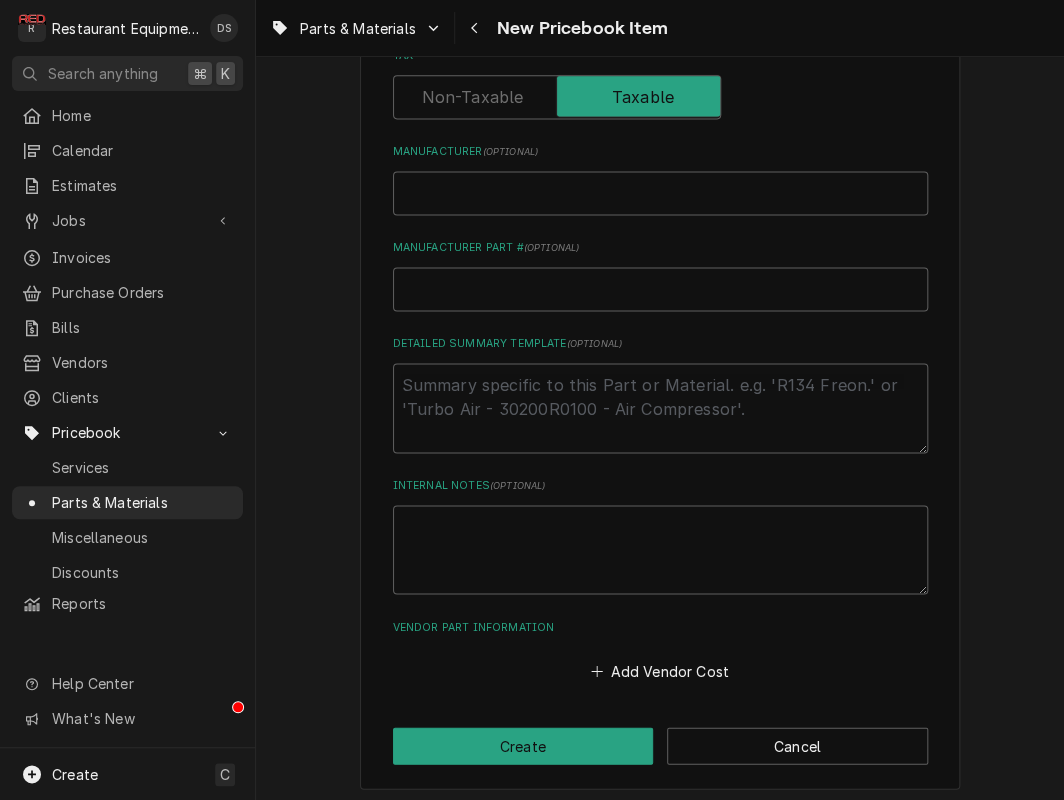 scroll, scrollTop: 693, scrollLeft: 0, axis: vertical 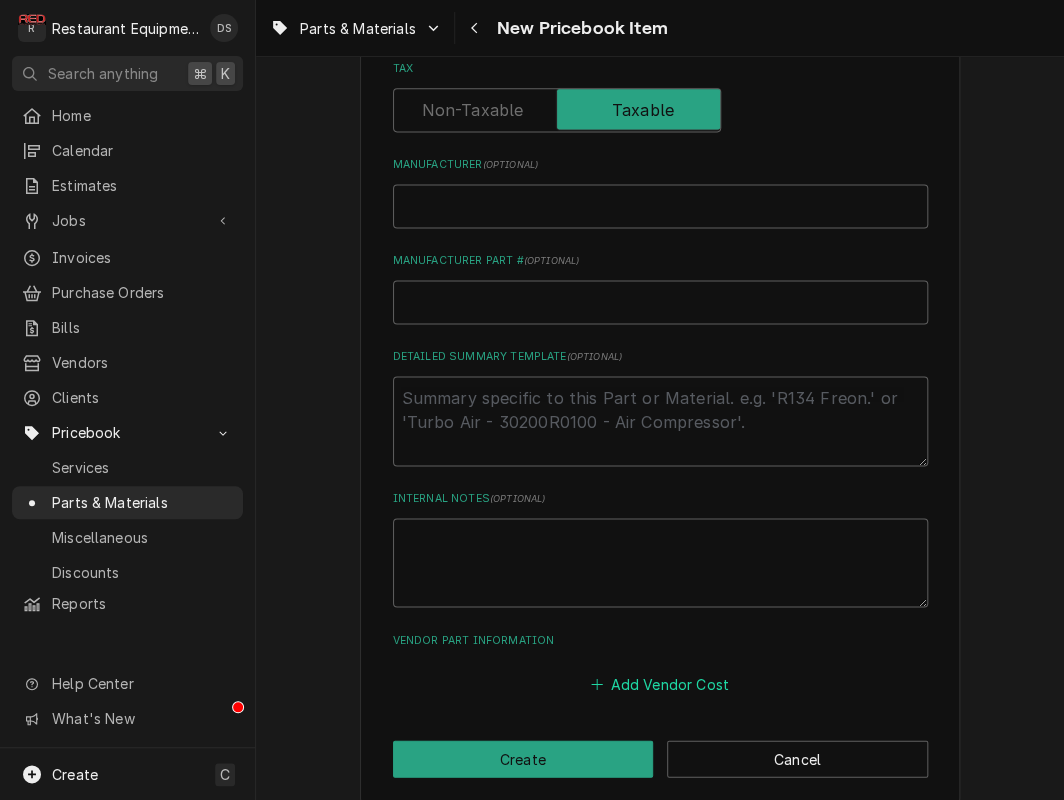 click on "Add Vendor Cost" at bounding box center [660, 684] 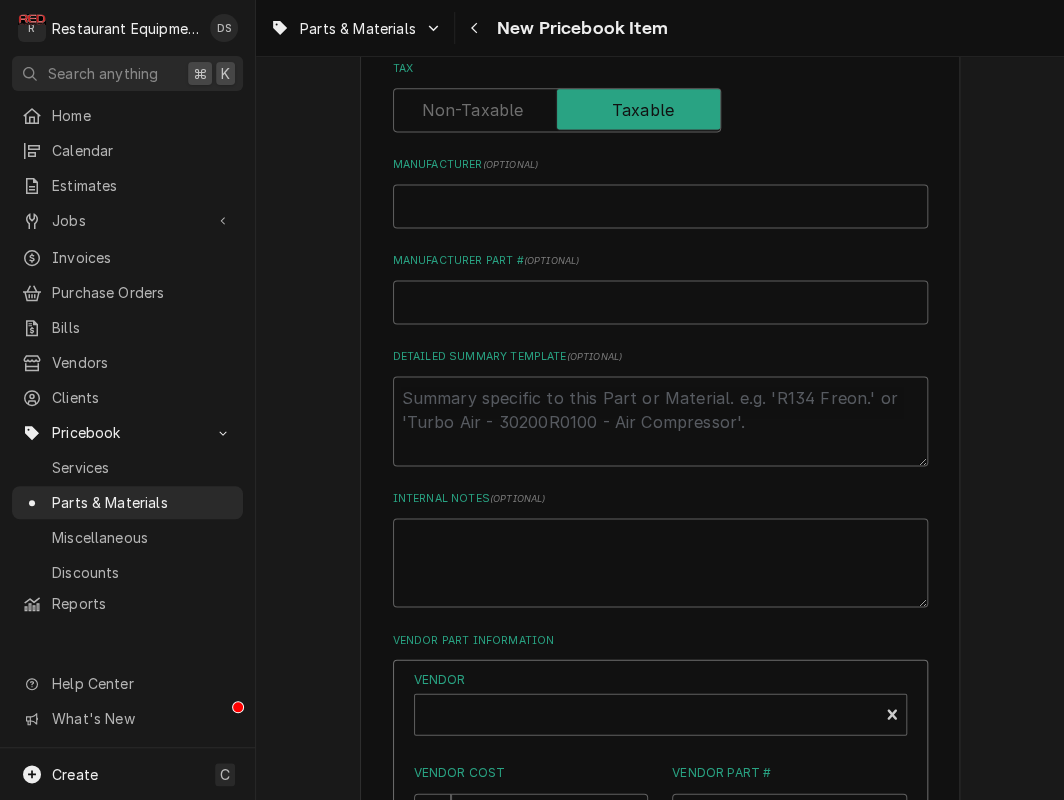 type on "x" 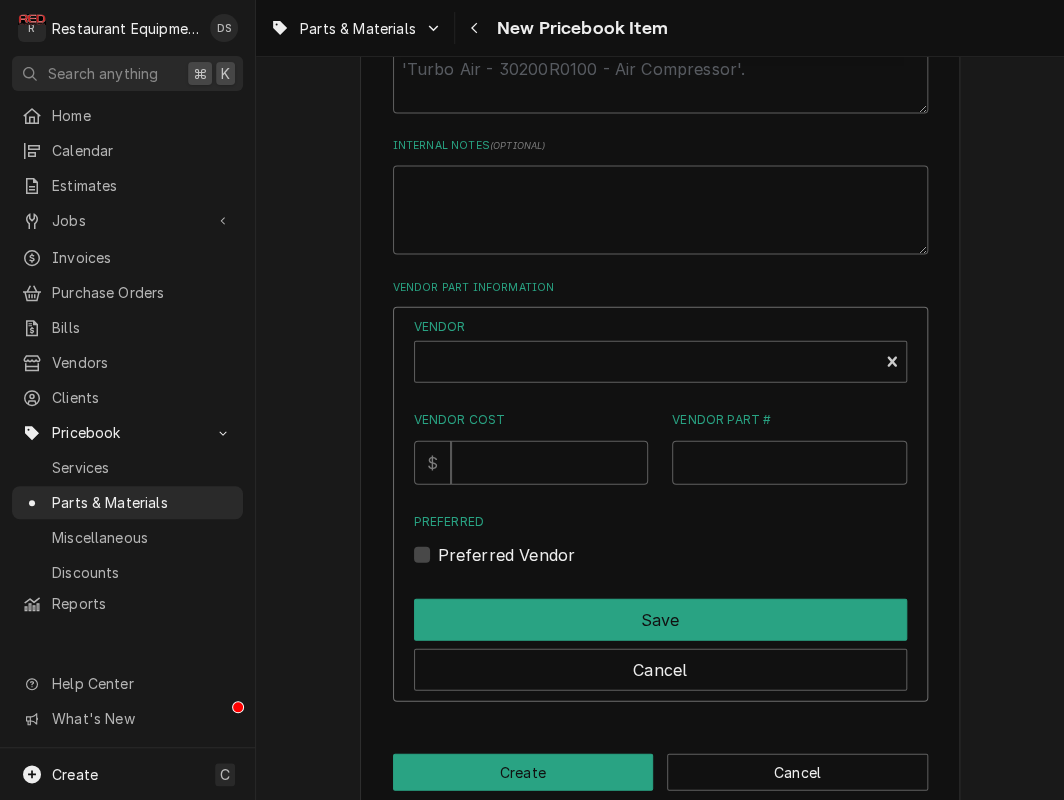 scroll, scrollTop: 1053, scrollLeft: 0, axis: vertical 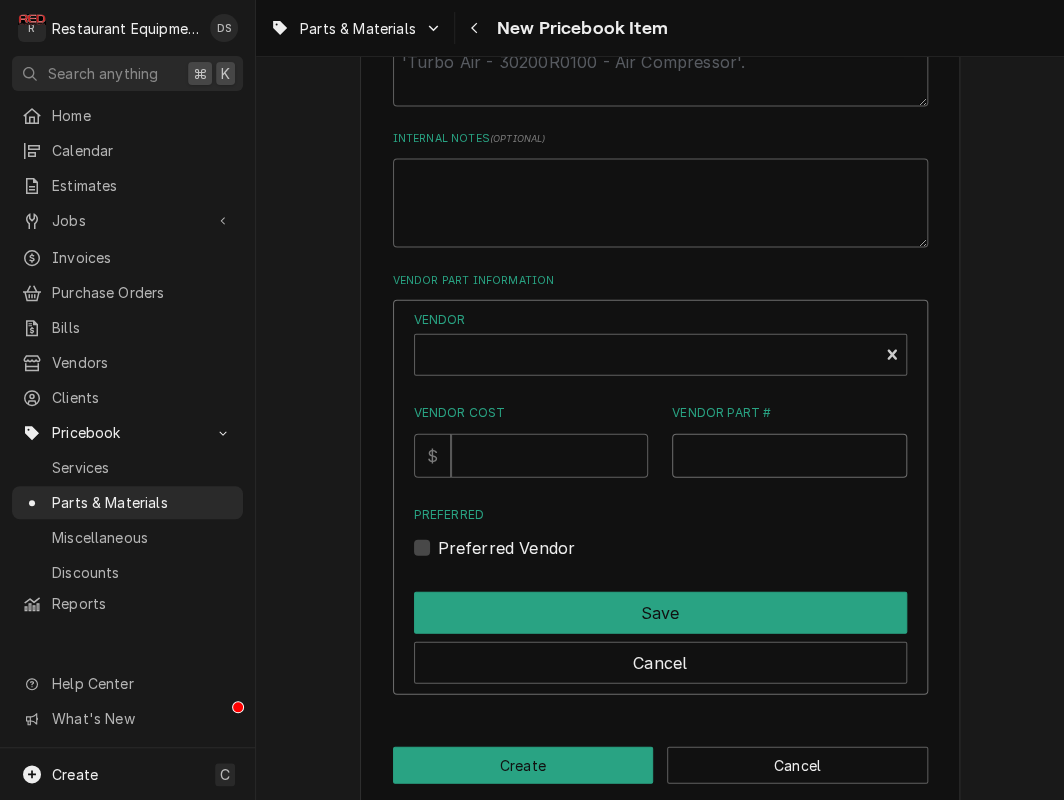 click on "Vendor Part #" at bounding box center (789, 455) 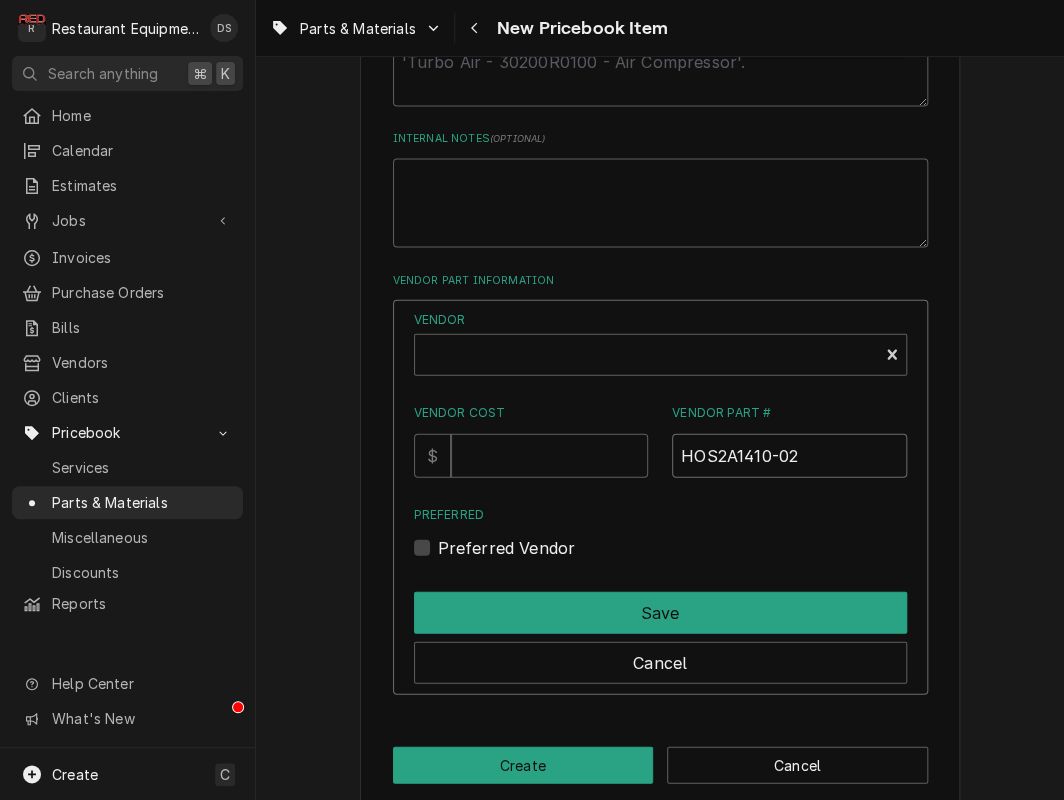 type on "HOS2A1410-02" 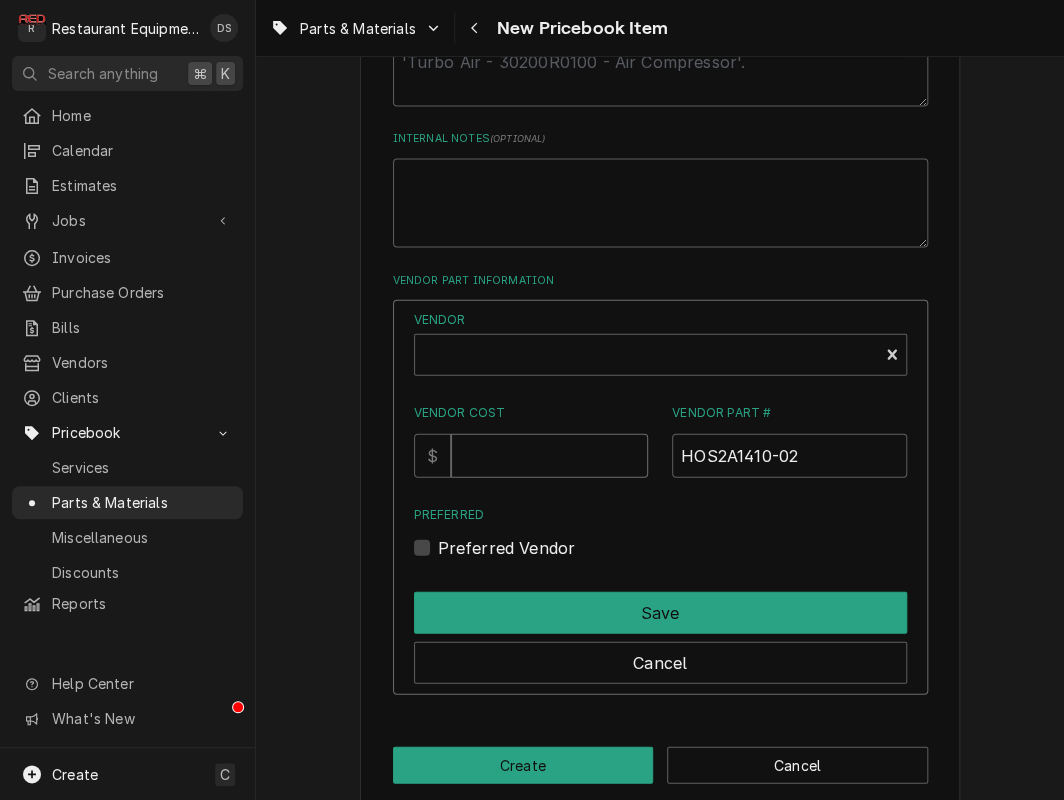 click on "Vendor Cost" at bounding box center [549, 455] 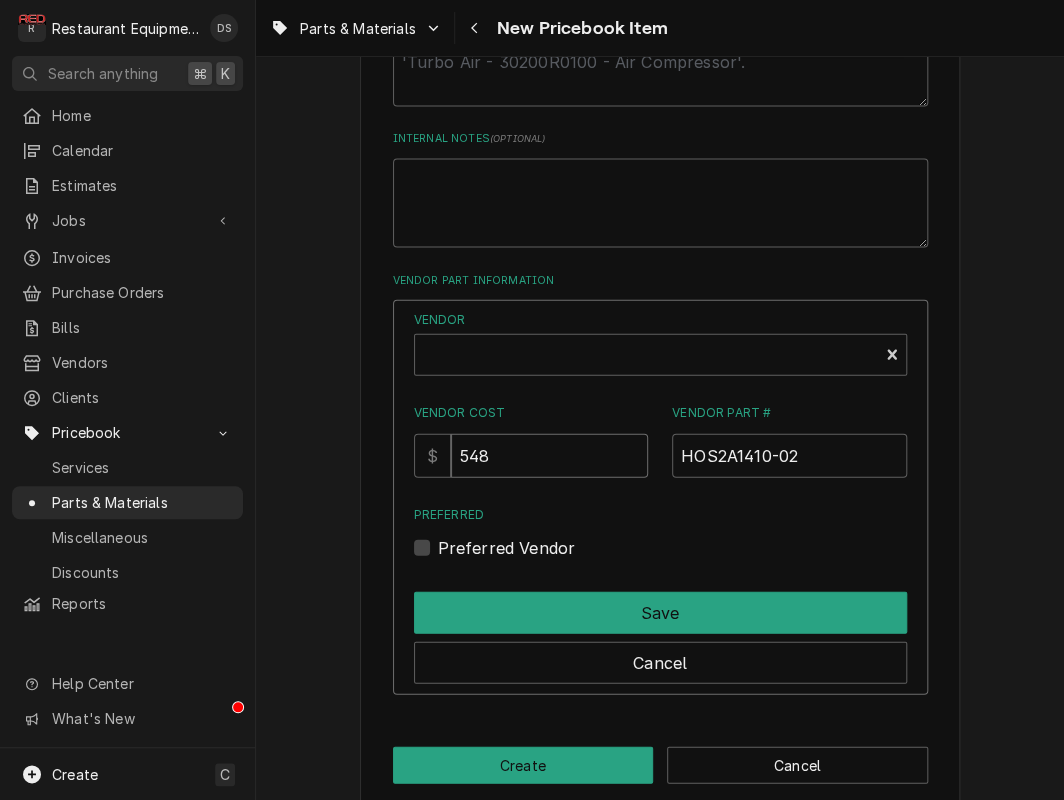 type on "548" 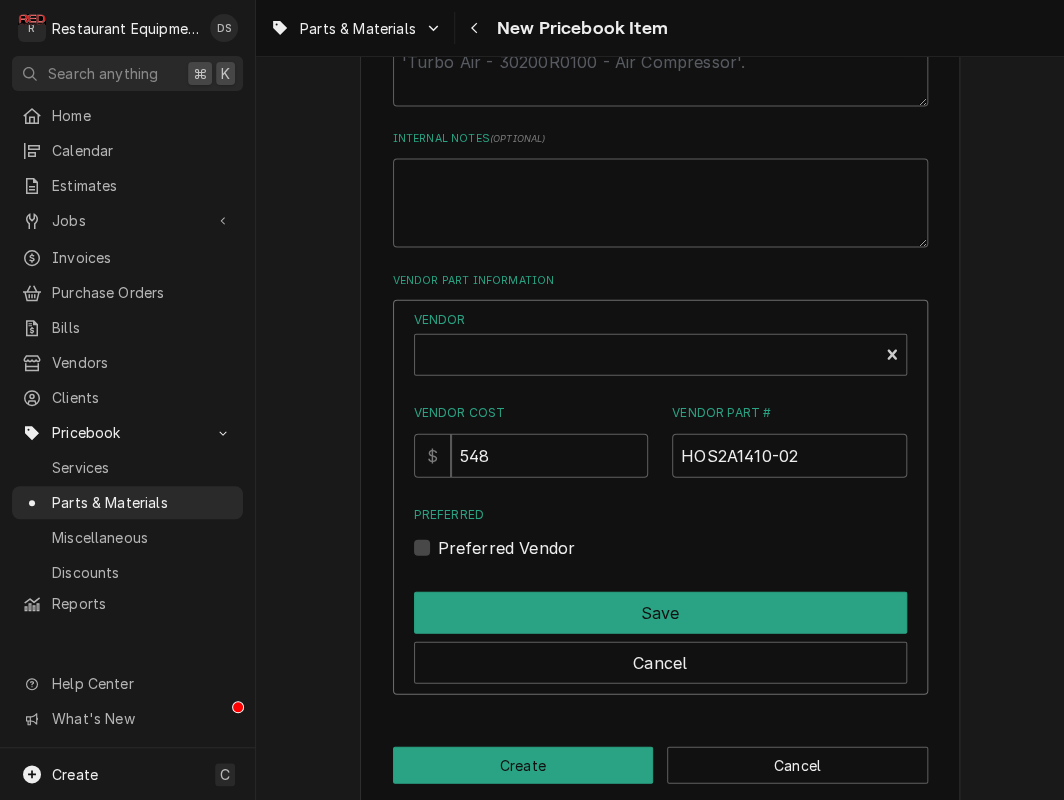 scroll, scrollTop: 1053, scrollLeft: 0, axis: vertical 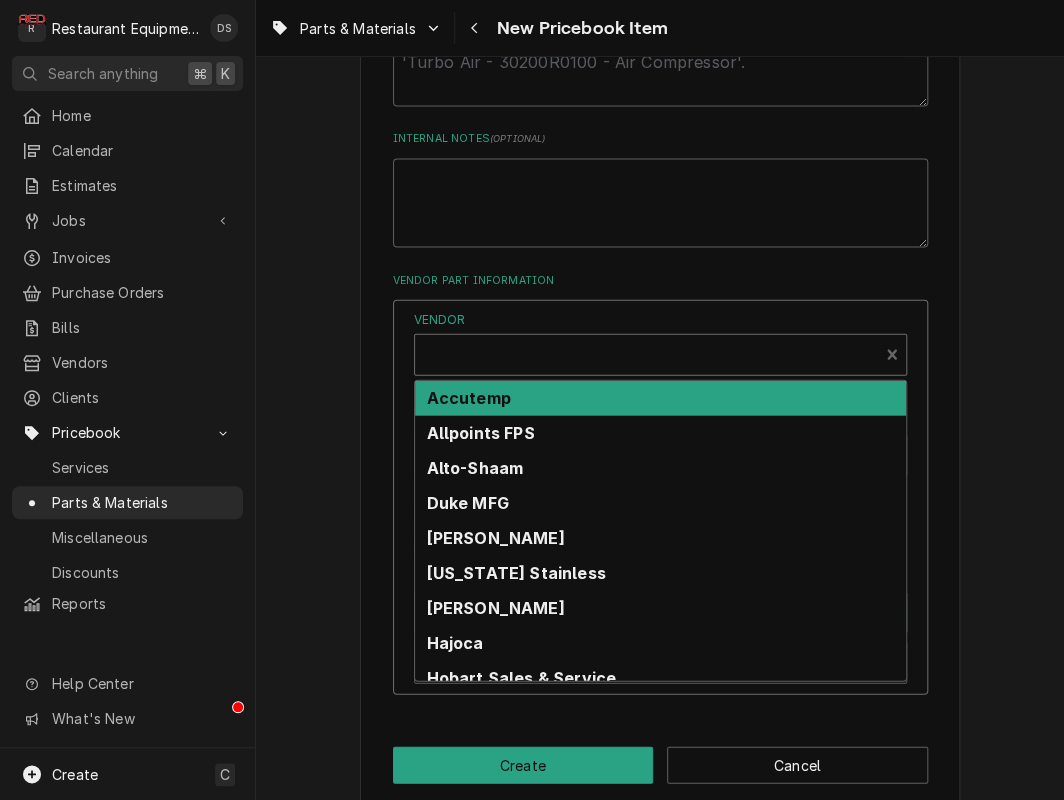 click at bounding box center (646, 362) 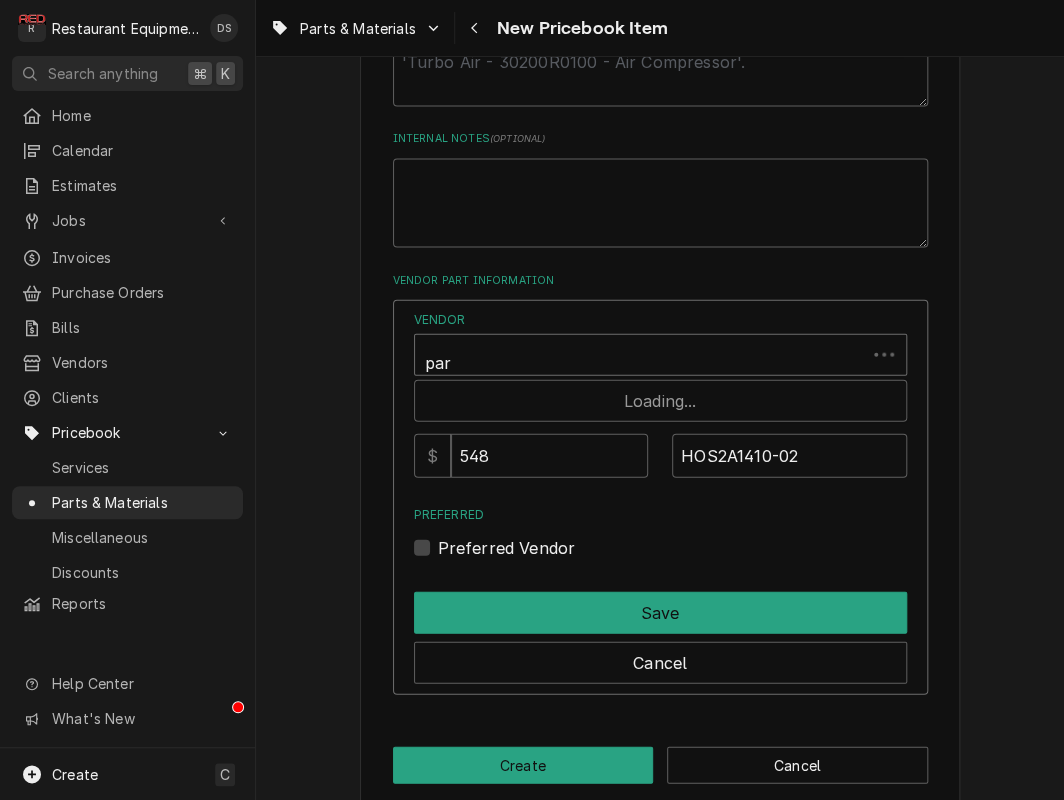 type on "part" 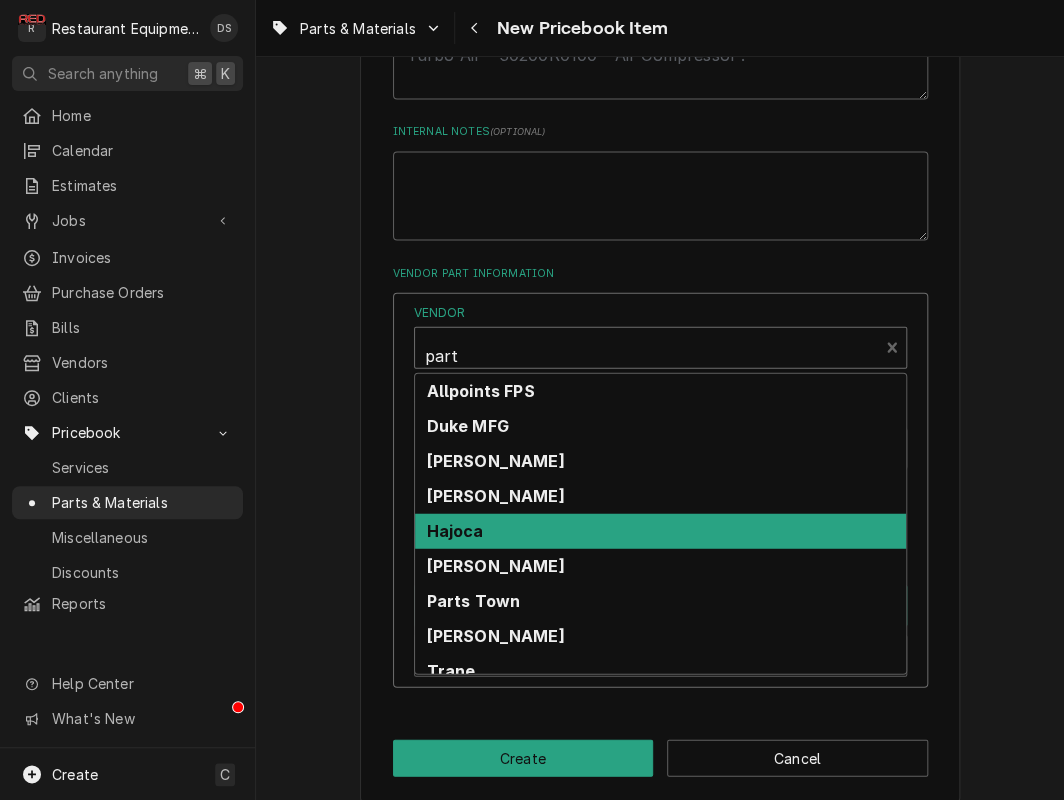 scroll, scrollTop: 1059, scrollLeft: 0, axis: vertical 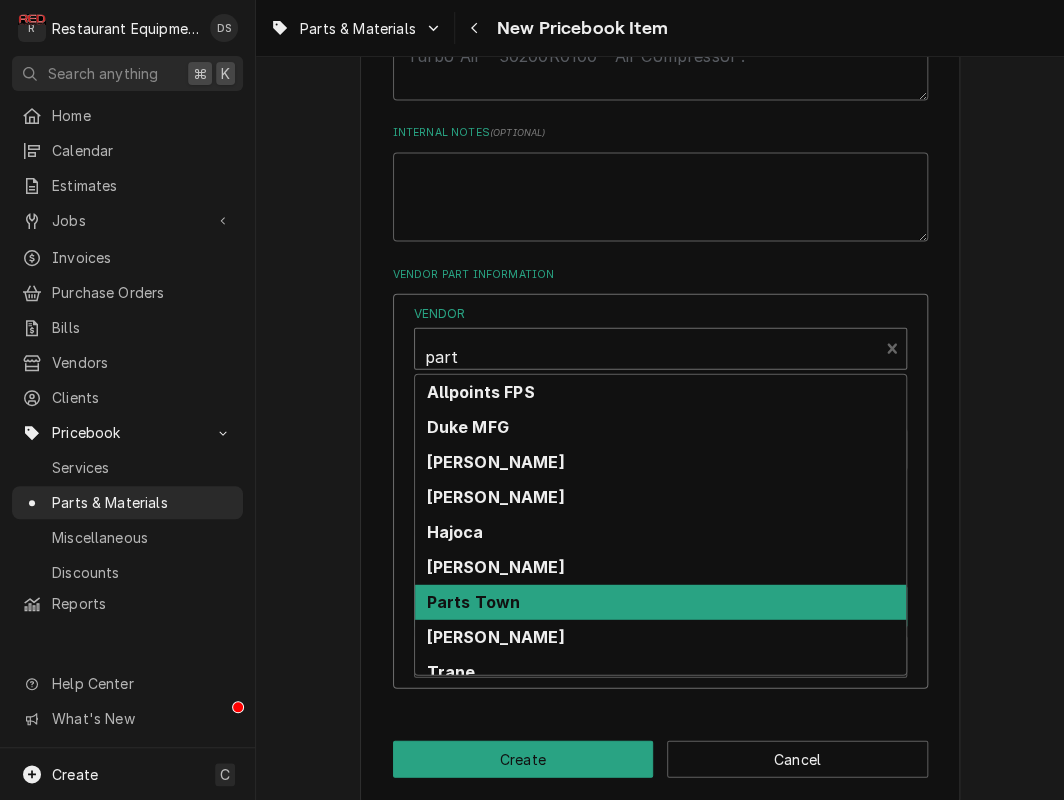 click on "Parts Town" at bounding box center [474, 601] 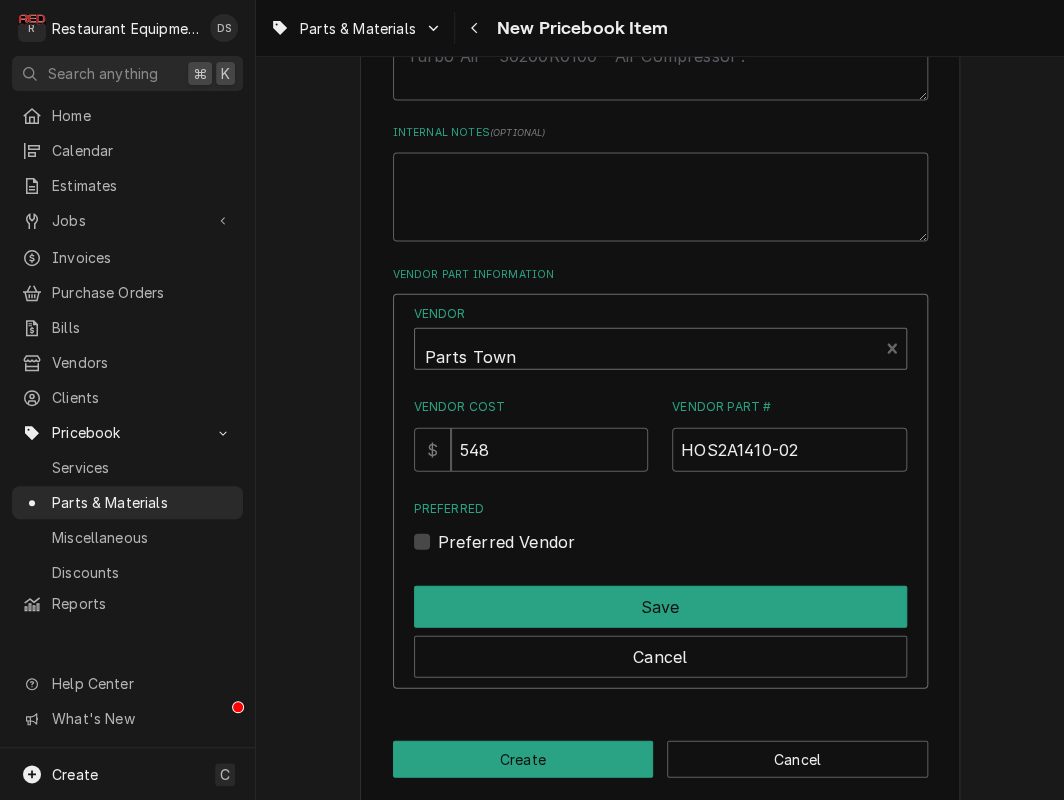 scroll, scrollTop: 0, scrollLeft: 0, axis: both 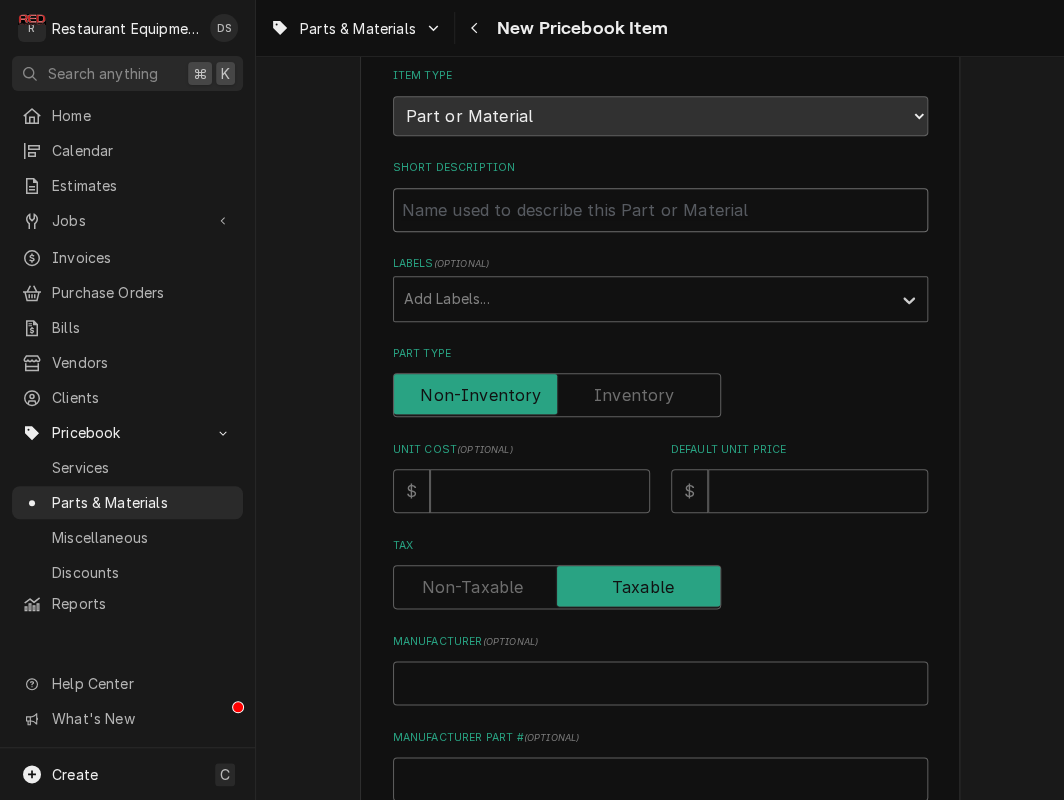 click on "Short Description" at bounding box center (660, 210) 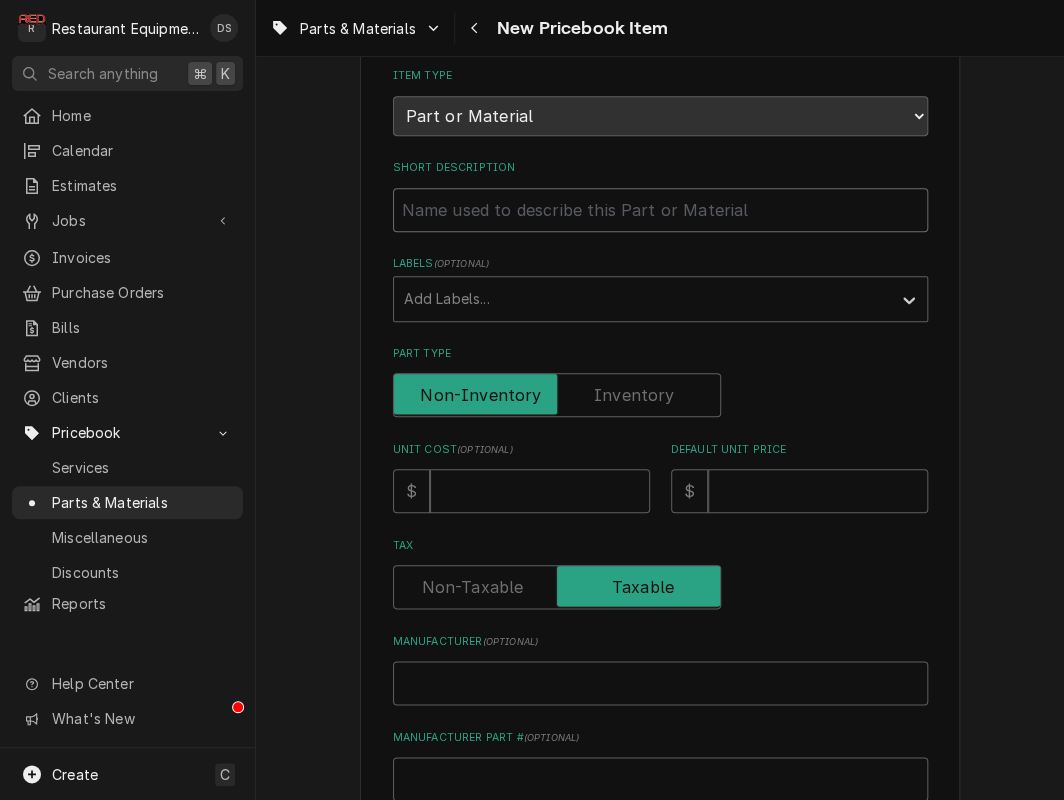 paste on "Hoshizaki 2A1410-02 Control Board" 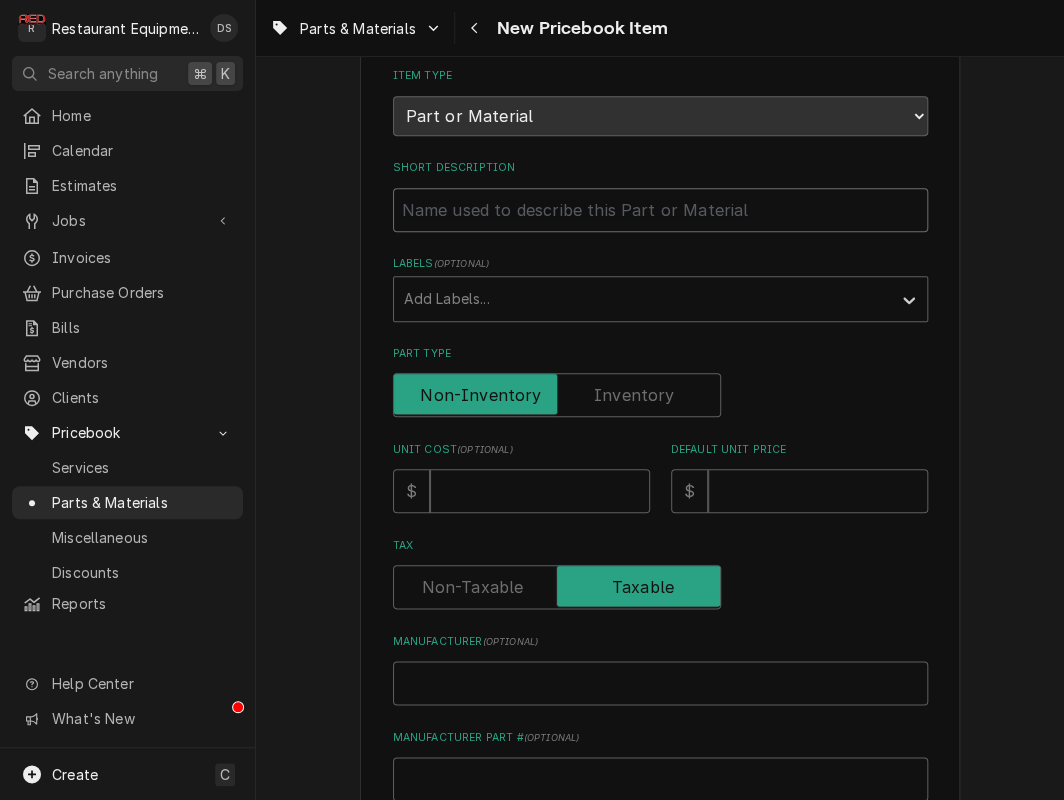 type on "Hoshizaki 2A1410-02 Control Board" 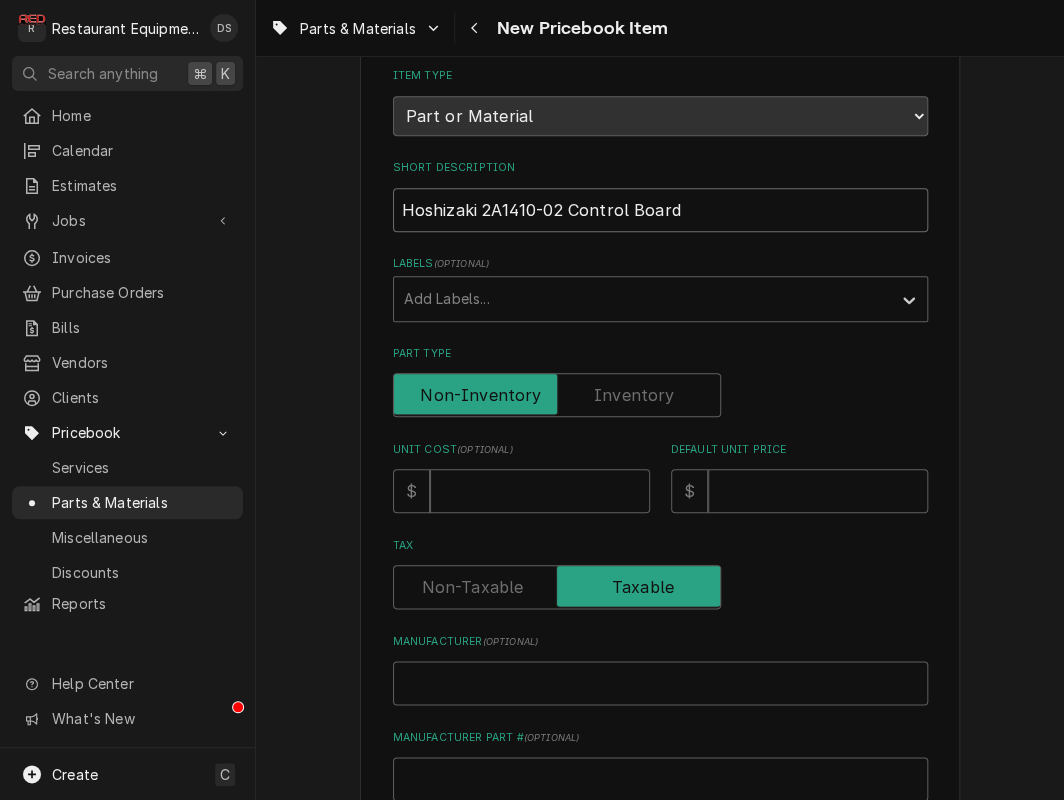 drag, startPoint x: 562, startPoint y: 192, endPoint x: 380, endPoint y: 193, distance: 182.00275 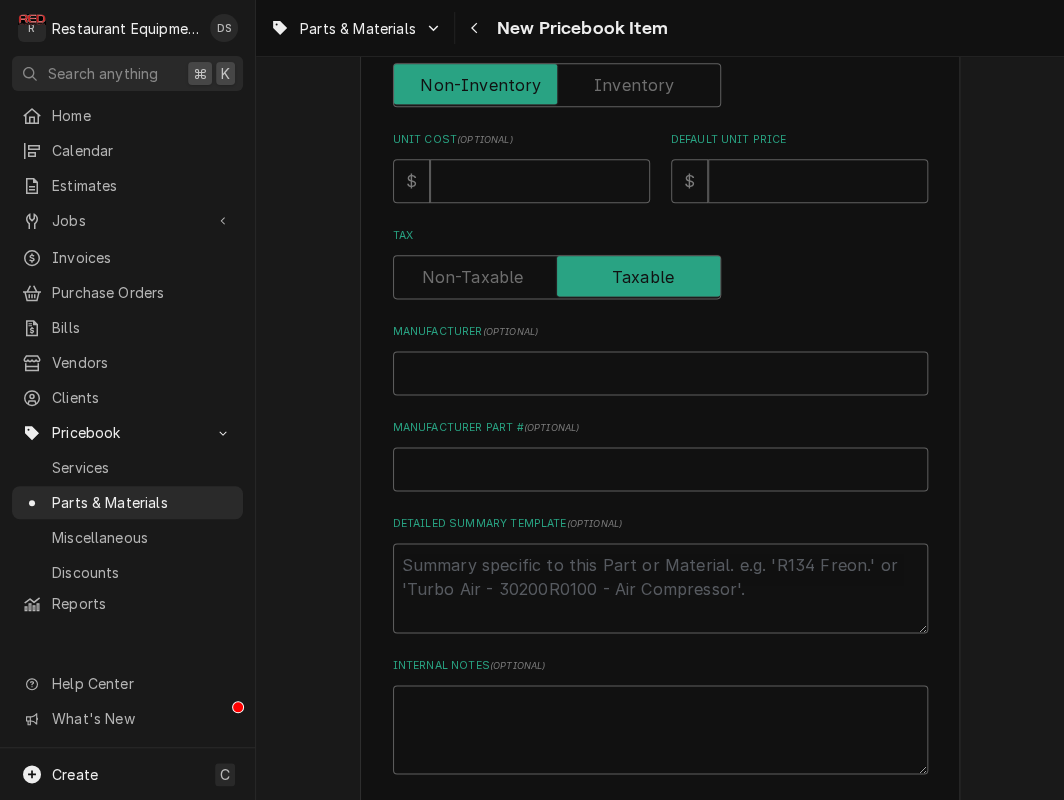 scroll, scrollTop: 560, scrollLeft: 0, axis: vertical 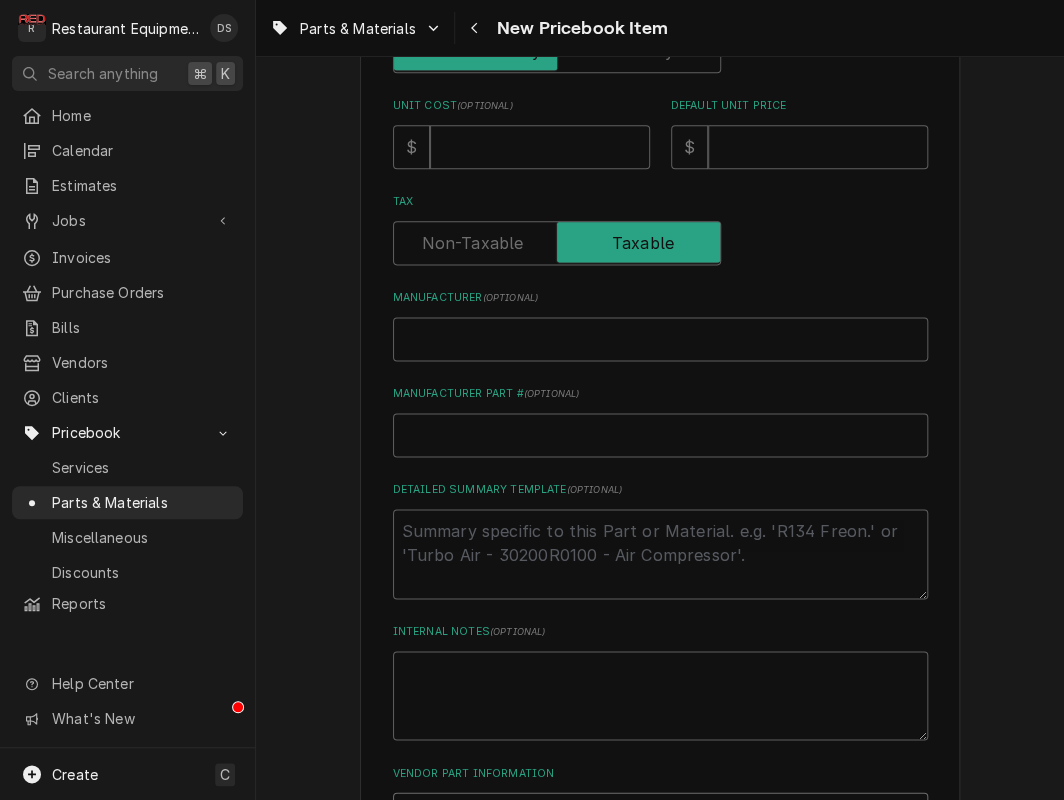 type on "Control Board" 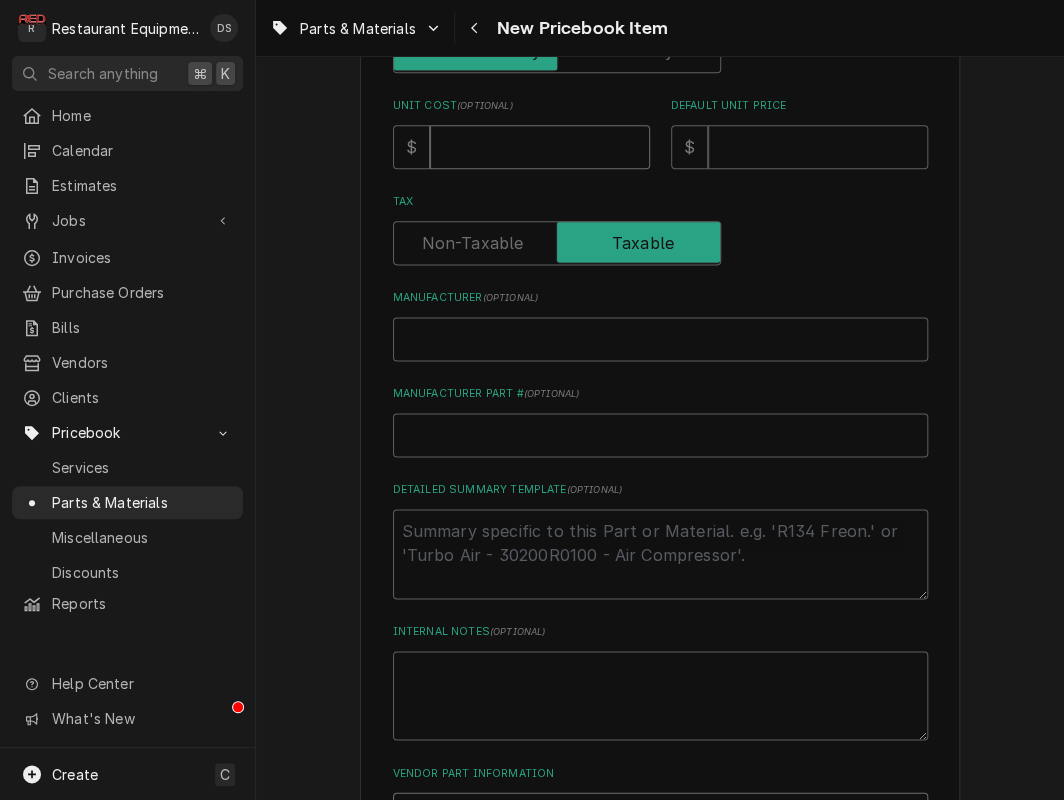 click on "Unit Cost  ( optional )" at bounding box center [540, 147] 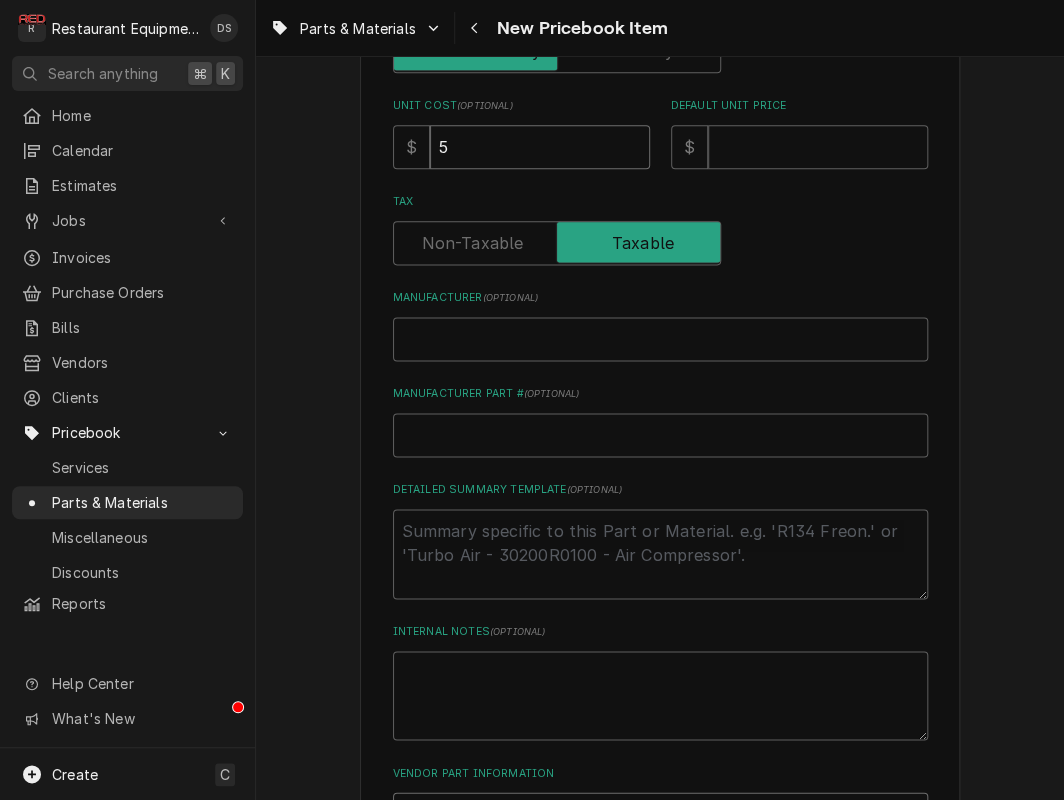 type on "54" 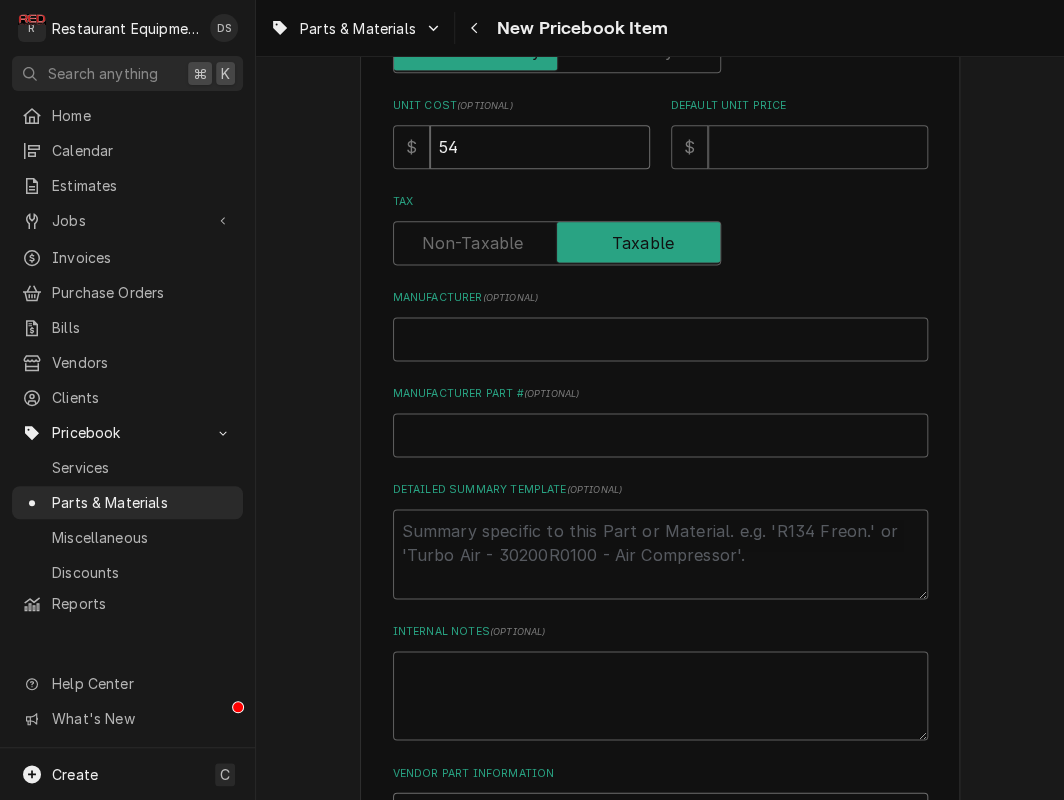 type on "548" 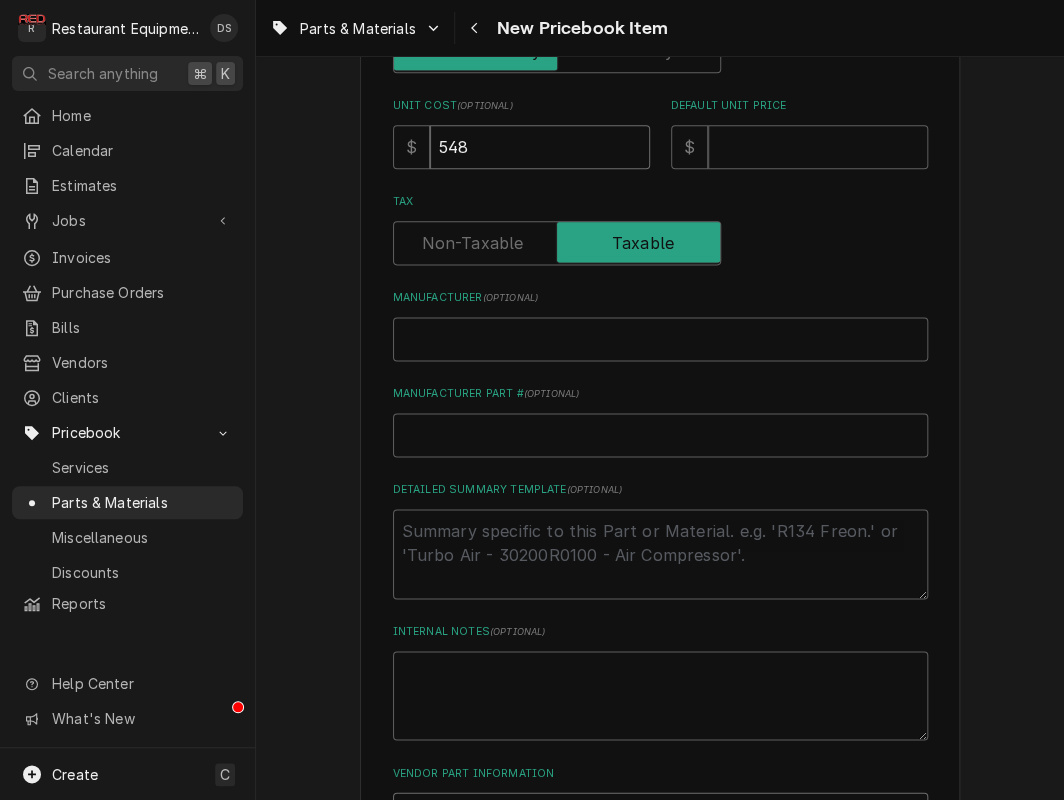 type on "548" 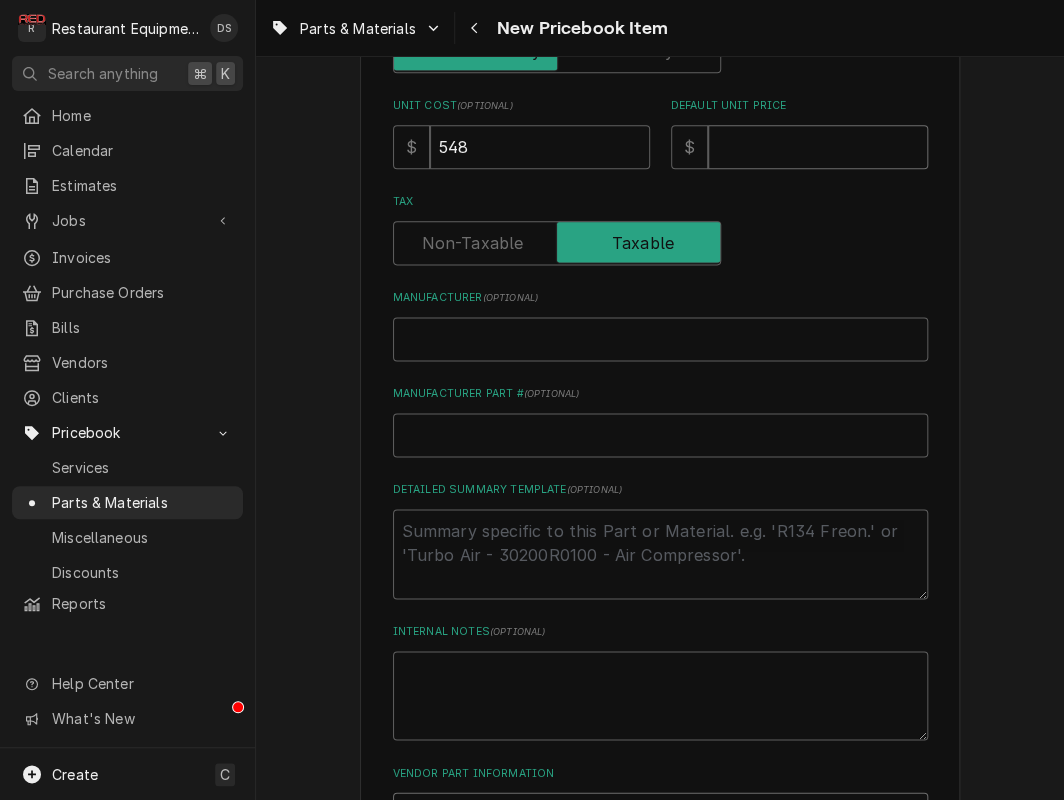 type on "8" 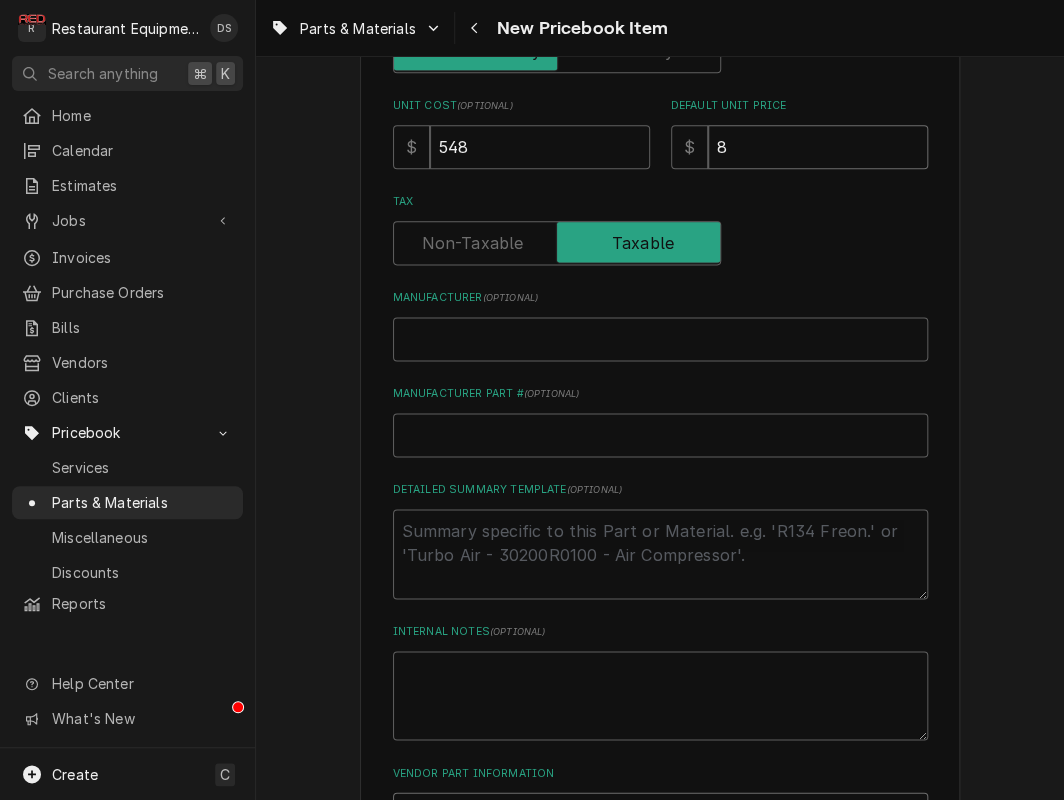 type on "83" 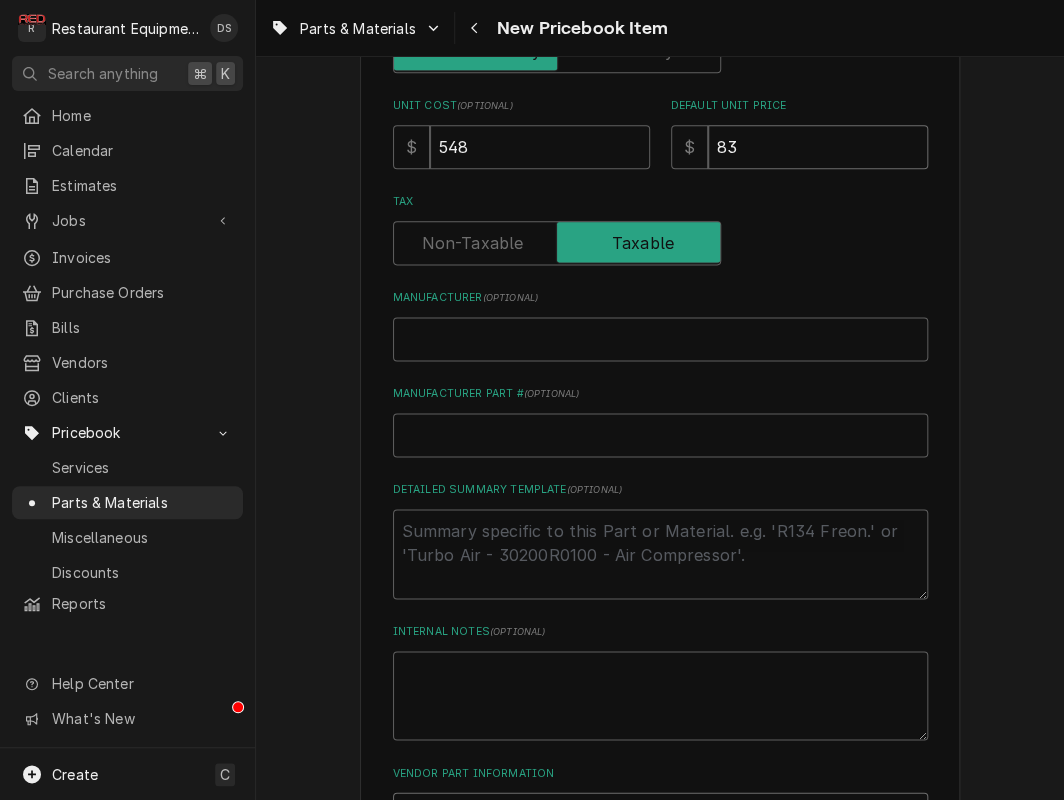 type on "837" 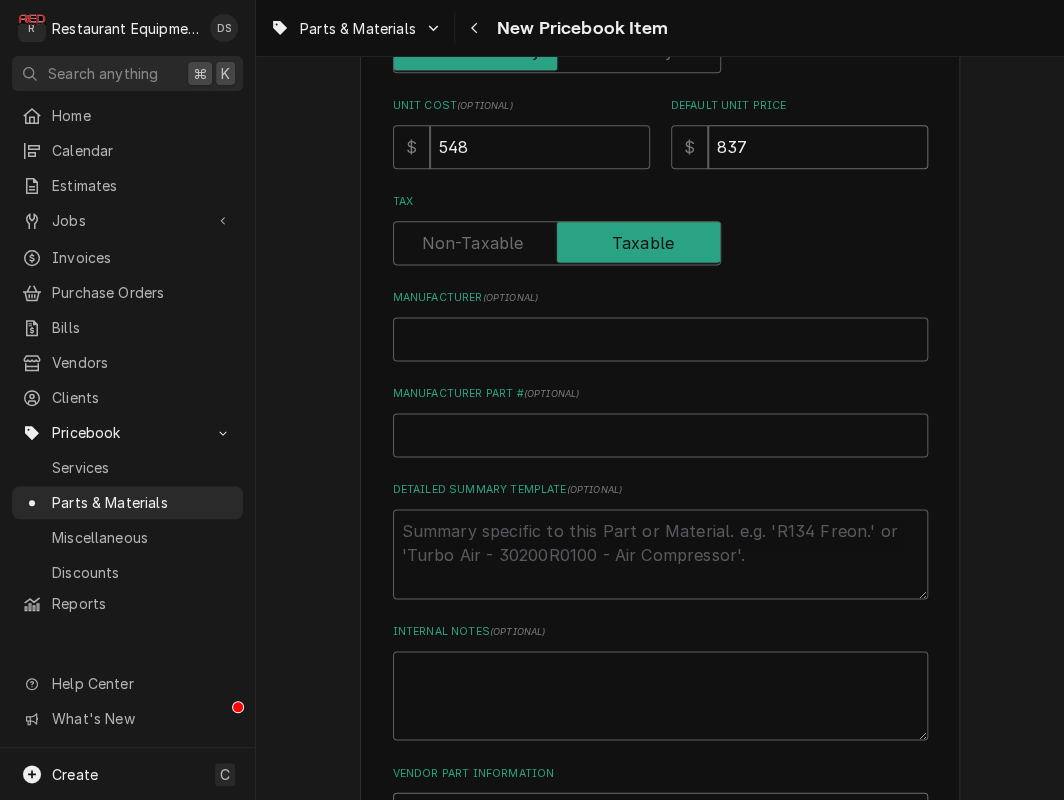 type on "x" 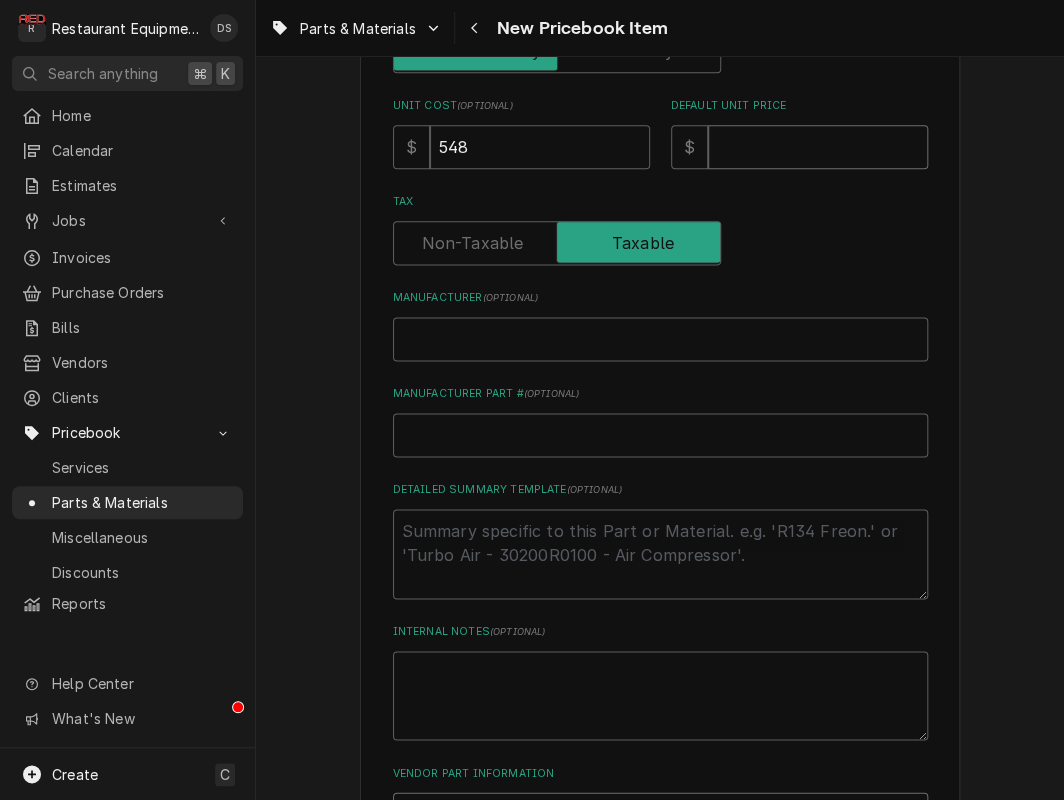type on "837.9" 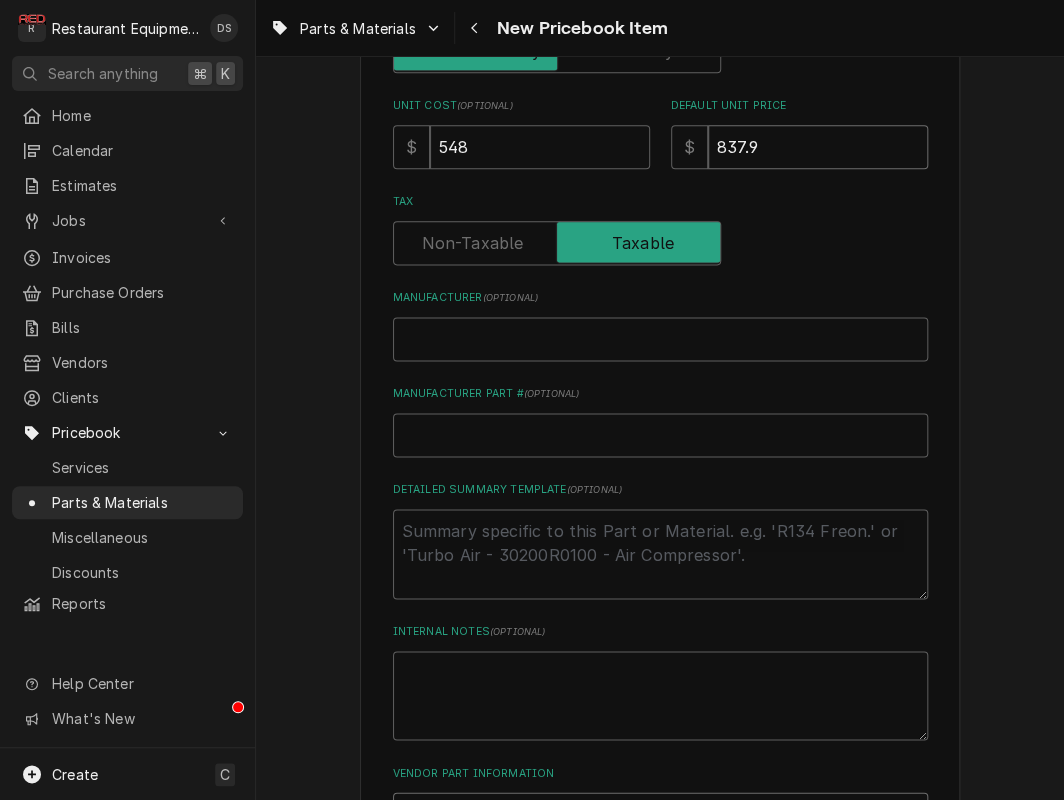 type on "837.92" 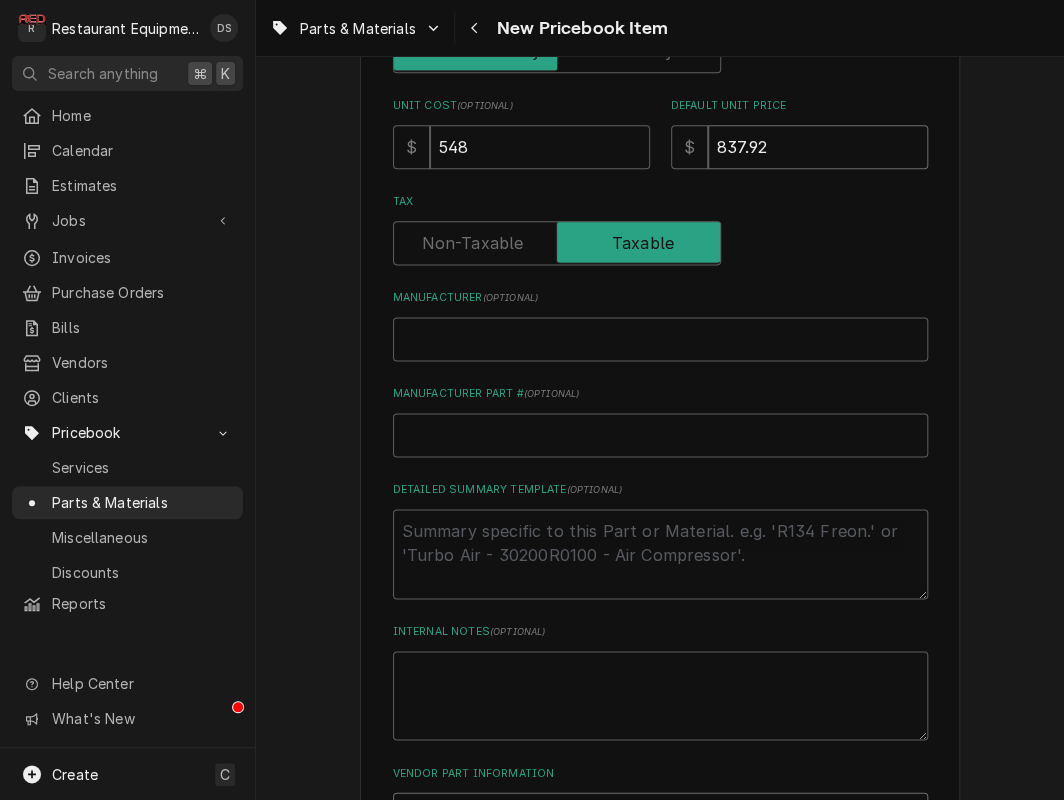 type on "837.92" 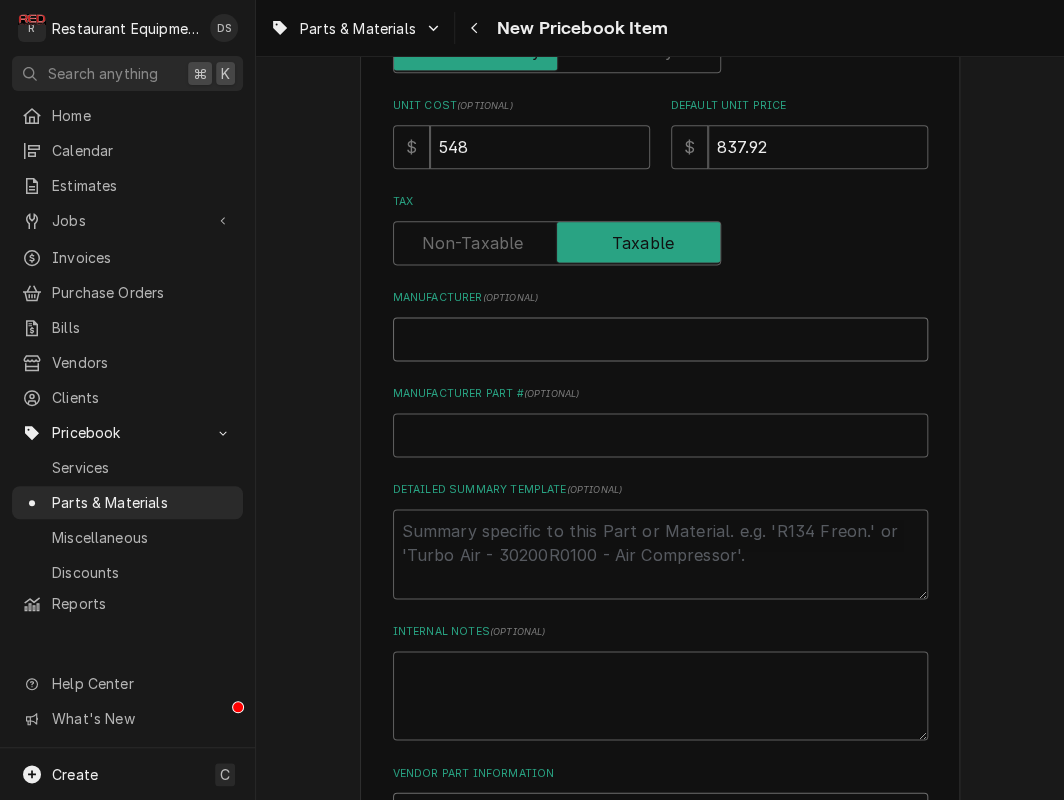 paste on "Hoshizaki 2A1410-02" 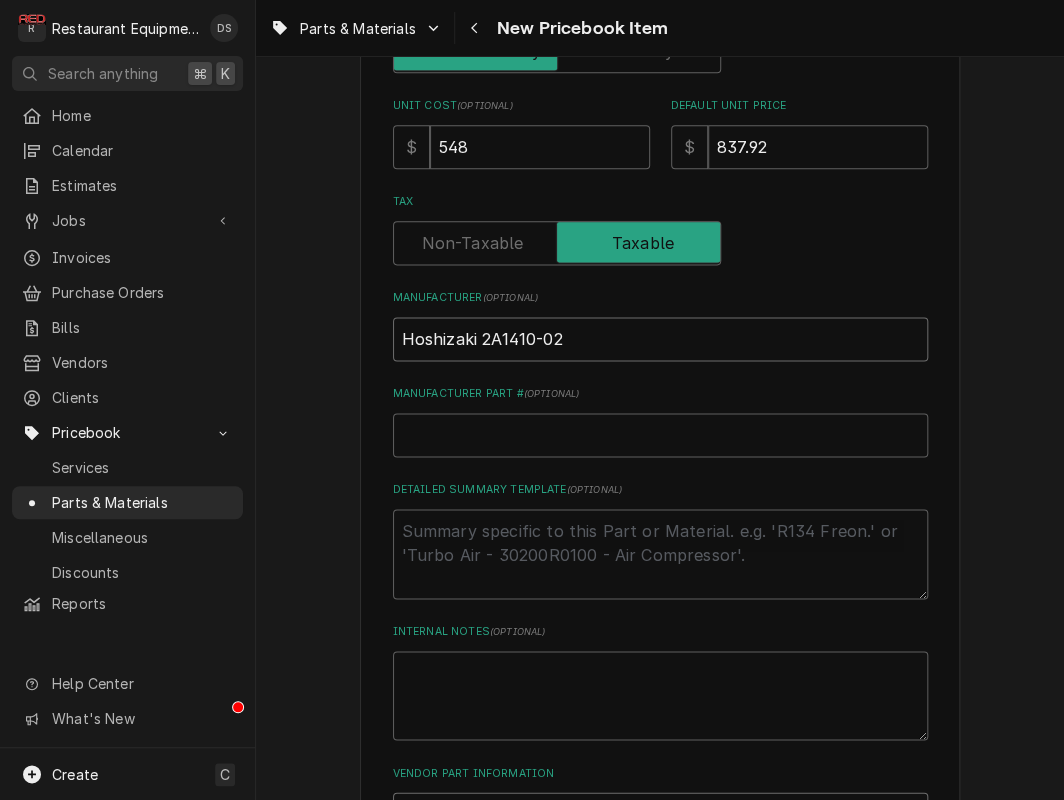 drag, startPoint x: 480, startPoint y: 320, endPoint x: 586, endPoint y: 319, distance: 106.004715 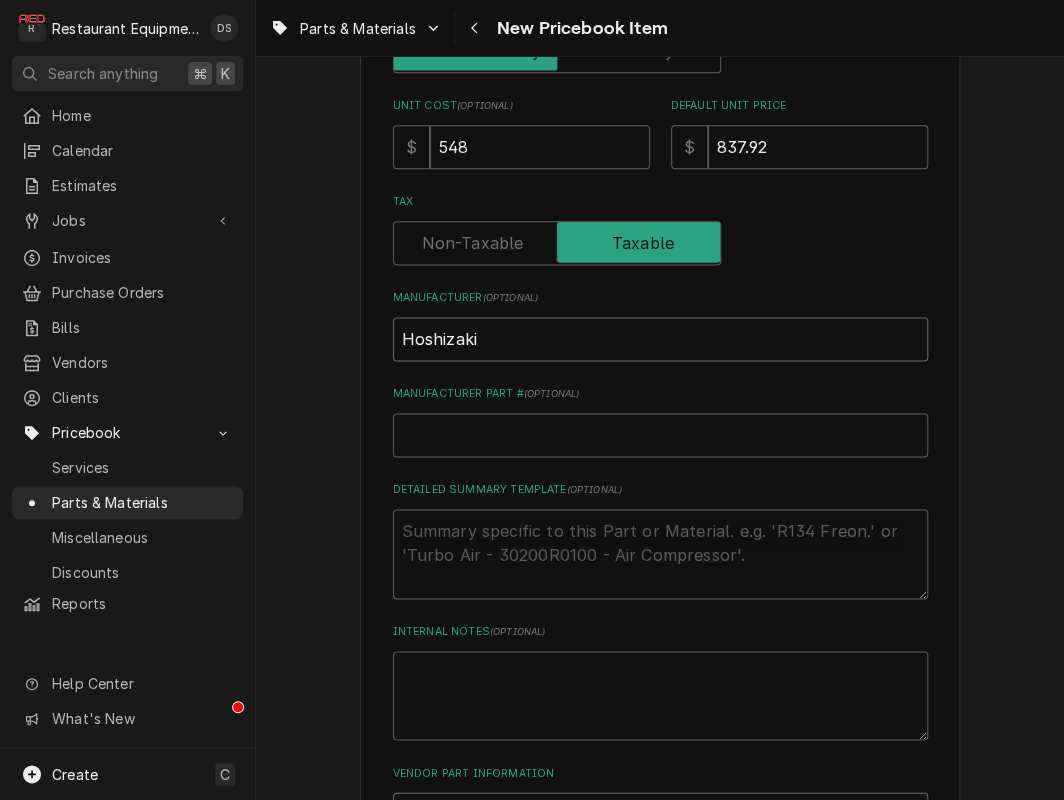 type on "x" 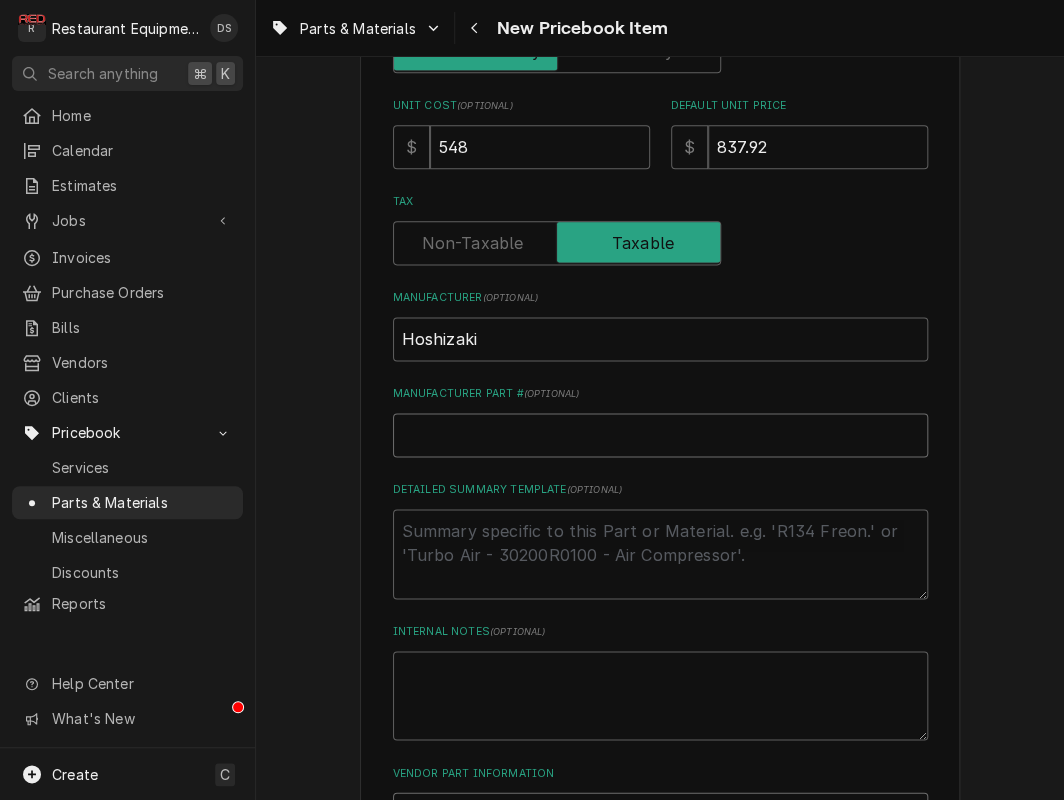 drag, startPoint x: 542, startPoint y: 317, endPoint x: 478, endPoint y: 422, distance: 122.967476 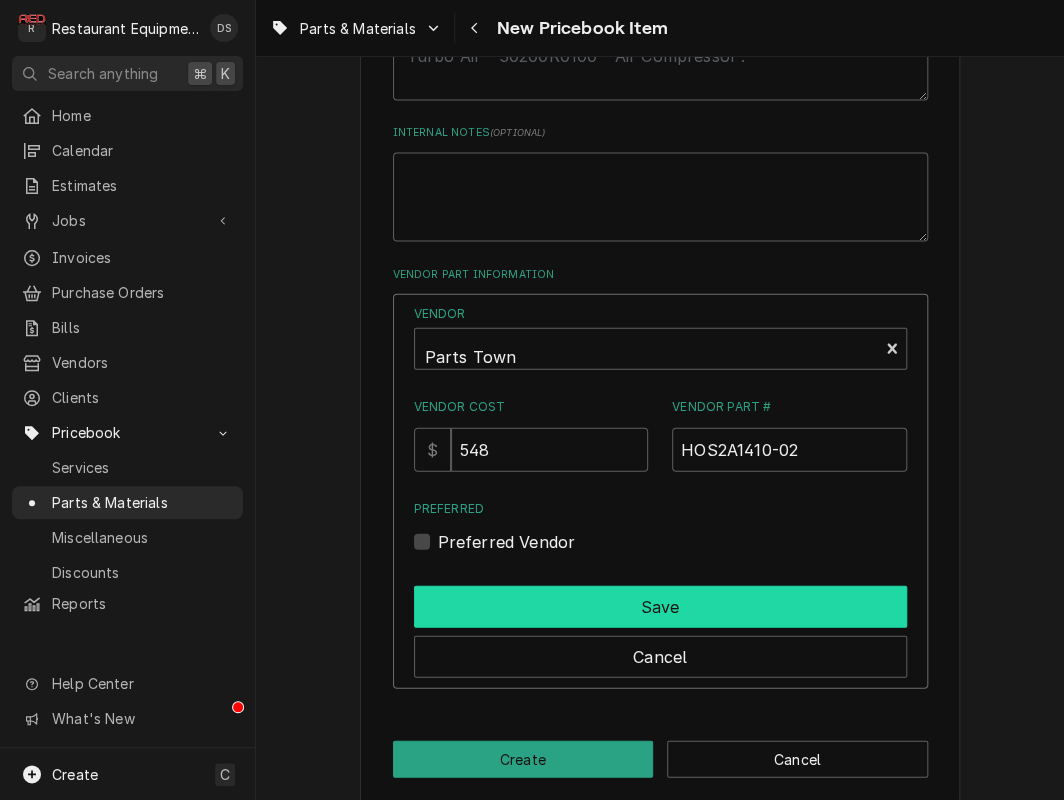 type on "2A1410-02" 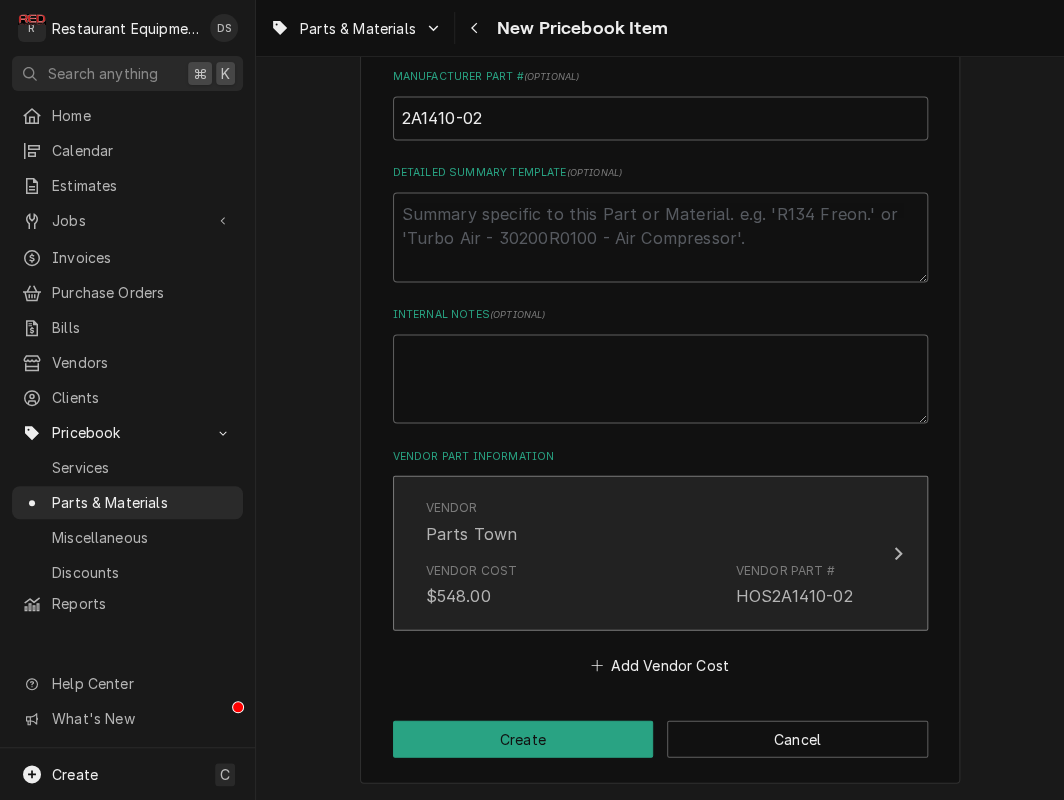 scroll, scrollTop: 857, scrollLeft: 0, axis: vertical 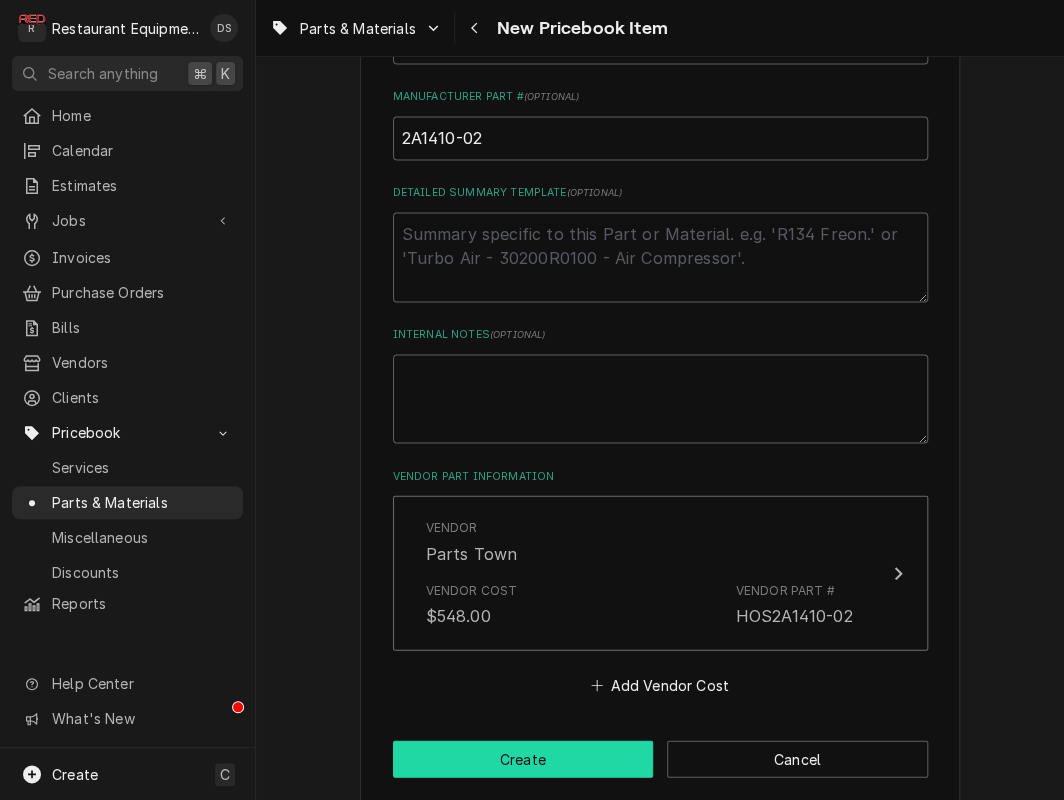 click on "Create" at bounding box center (523, 758) 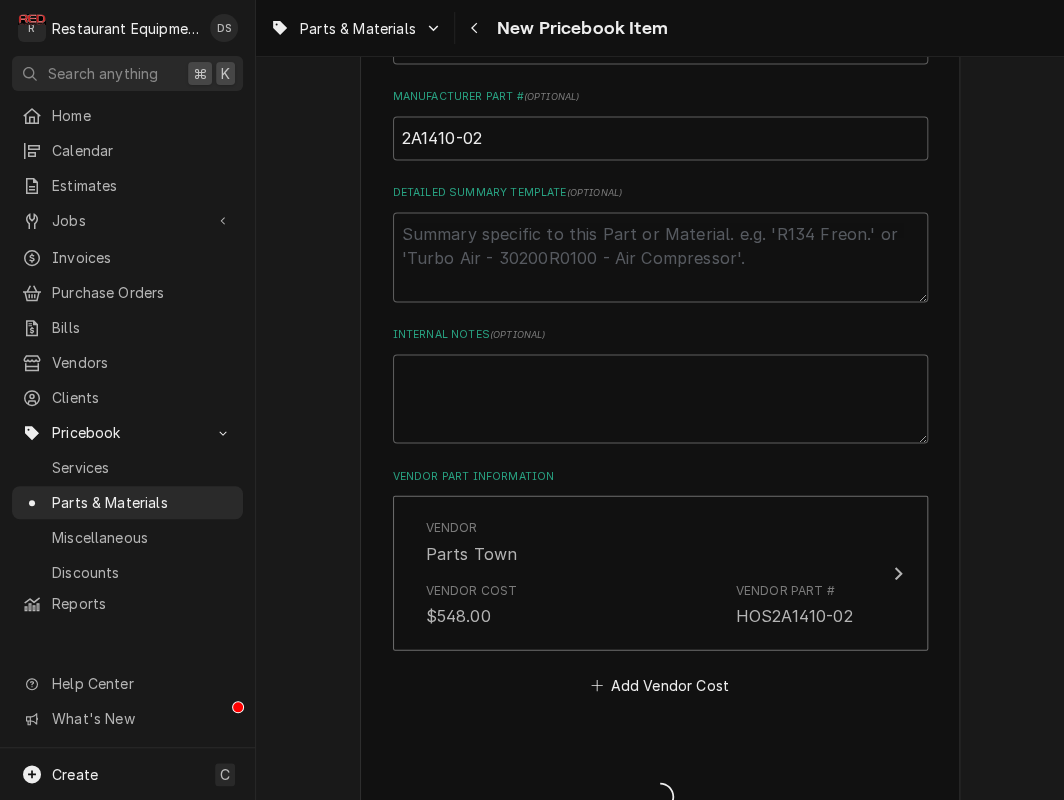 scroll, scrollTop: 0, scrollLeft: 0, axis: both 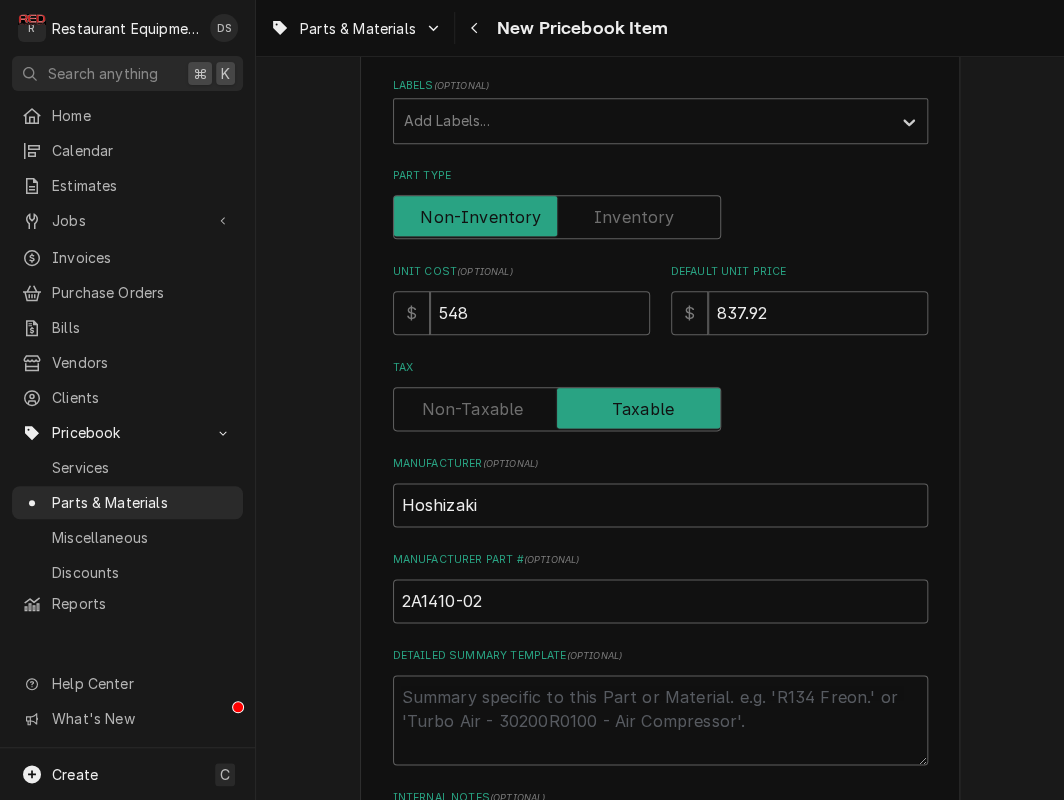 click on "Please provide the following information to create a PriceBook item. Active Status Item Type Choose PriceBook item type... Service Charge Part or Material Miscellaneous Charge Discount Tax Short Description Control Board Labels  ( optional ) Add Labels... Part Type Unit Cost  ( optional ) $ 548 Default Unit Price $ 837.92 Tax Manufacturer  ( optional ) Hoshizaki Manufacturer Part #  ( optional ) 2A1410-02 Detailed Summary Template  ( optional ) Internal Notes  ( optional ) Vendor Part Information Vendor Parts Town Vendor Cost $548.00 Vendor Part #  HOS2A1410-02  Add Vendor Cost" at bounding box center [660, 444] 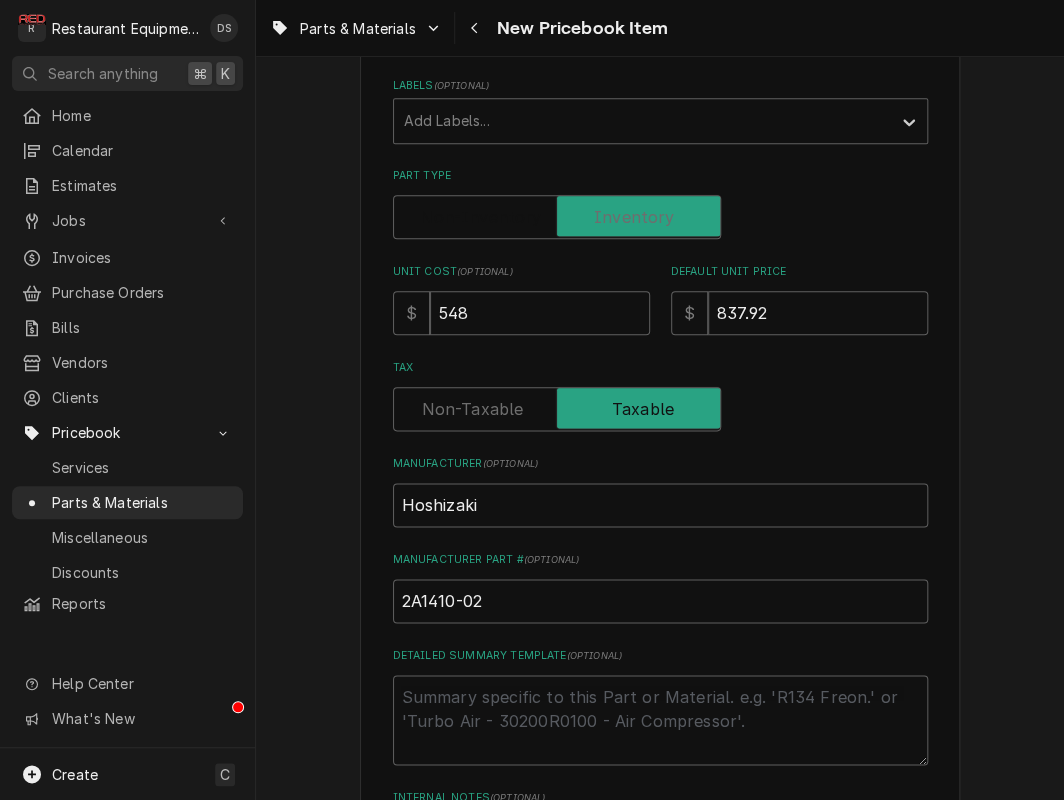 checkbox on "true" 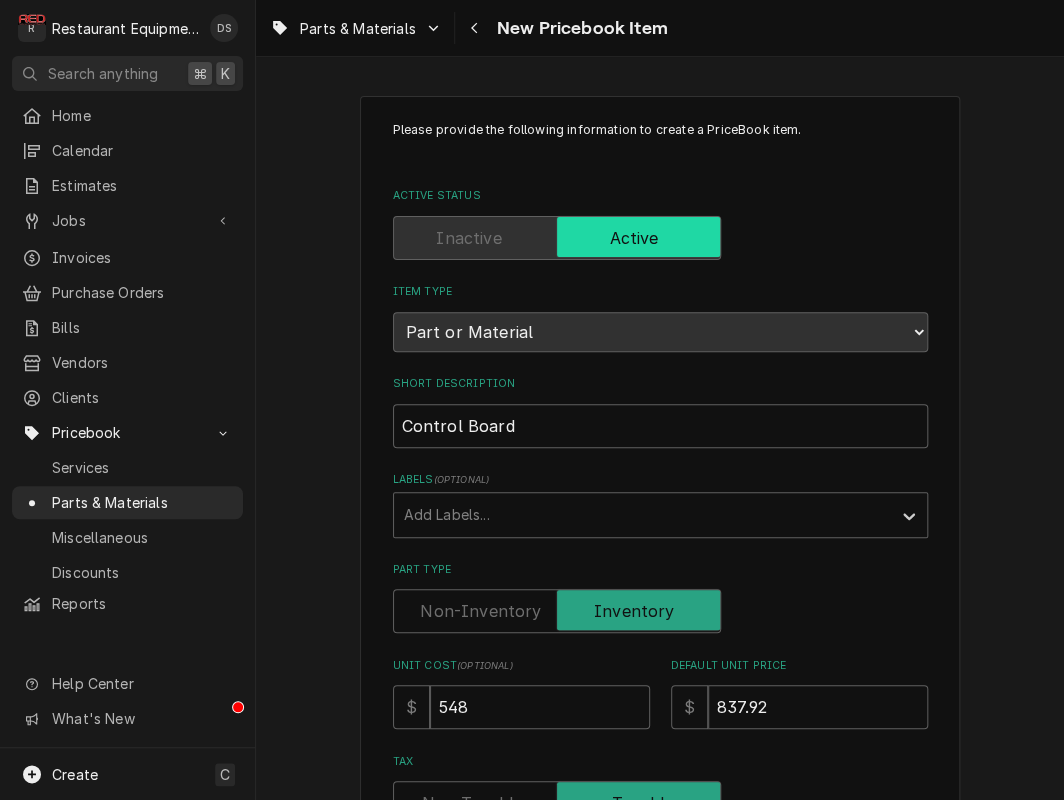 scroll, scrollTop: 0, scrollLeft: 0, axis: both 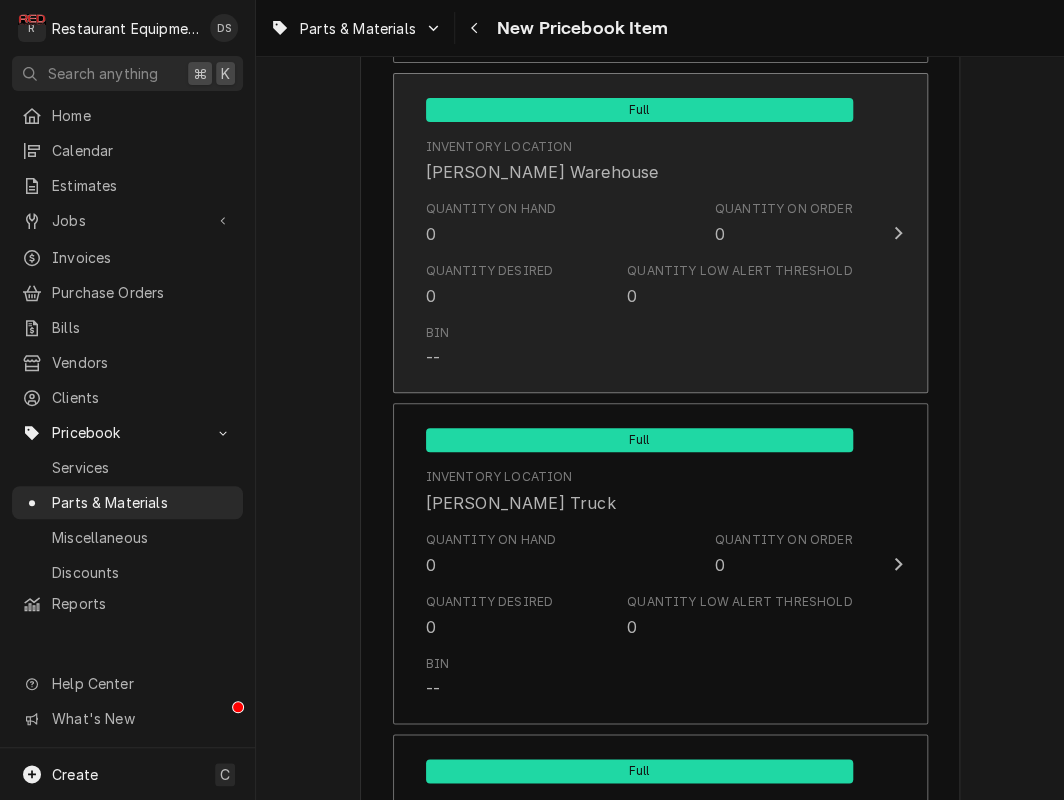 click on "Quantity on Hand 0" at bounding box center [491, 223] 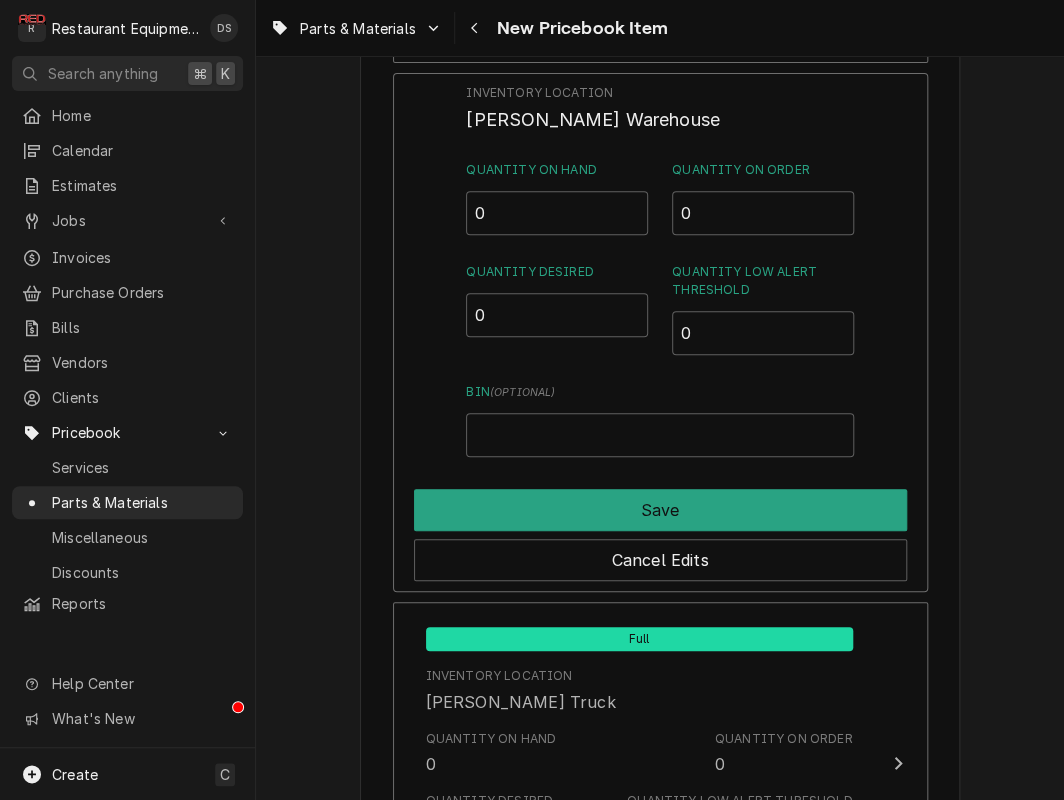 scroll, scrollTop: 0, scrollLeft: 0, axis: both 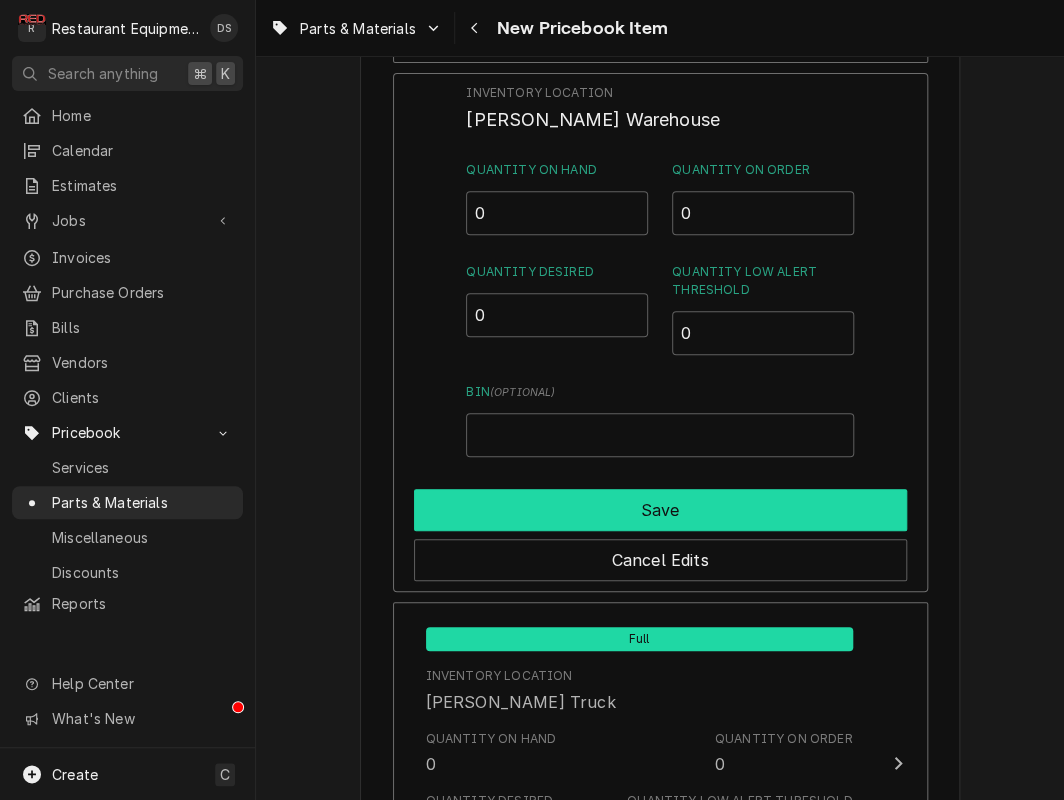 click on "Save" at bounding box center [660, 510] 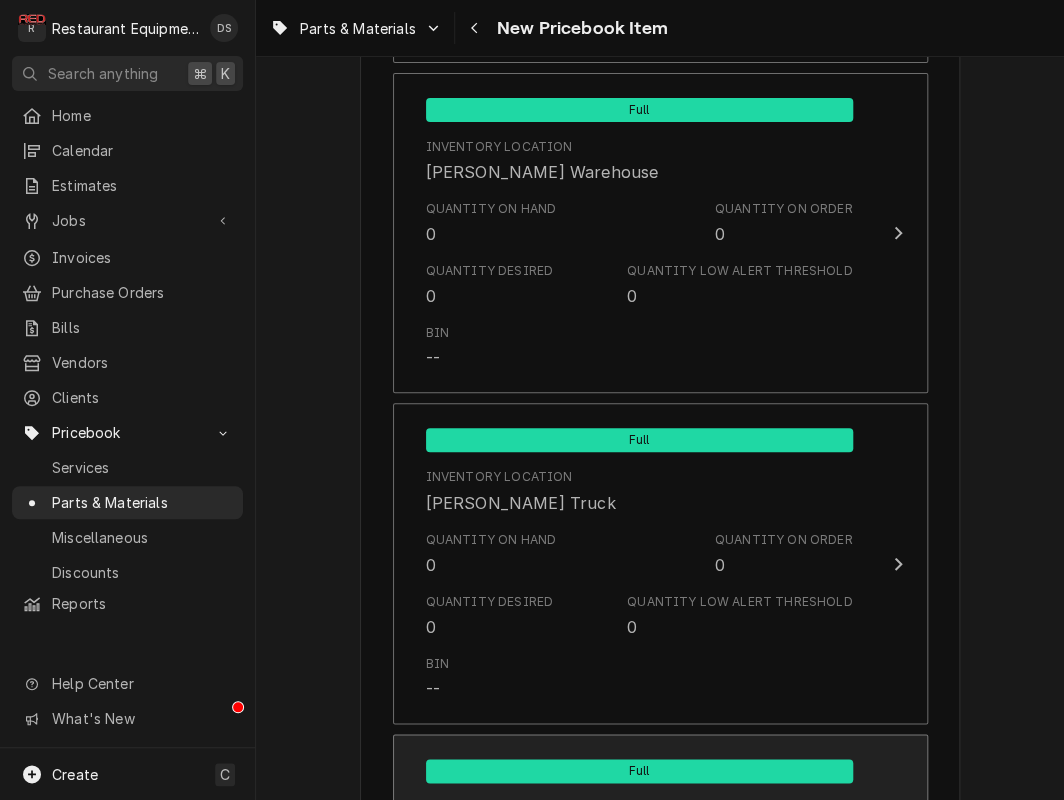 click on "Full Inventory Location Beckley AccuTemp Griddle Box Quantity on Hand 0 Quantity on Order 0 Quantity Desired 0 Quantity Low Alert Threshold 0 Bin -- Full Inventory Location Beckley AccuTemp Steamer Box Quantity on Hand 0 Quantity on Order 0 Quantity Desired 0 Quantity Low Alert Threshold 0 Bin -- Full Inventory Location Beckley Warehouse Quantity on Hand 0 Quantity on Order 0 Quantity Desired 0 Quantity Low Alert Threshold 0 Bin -- Full Inventory Location C. Livingston Truck Quantity on Hand 0 Quantity on Order 0 Quantity Desired 0 Quantity Low Alert Threshold 0 Bin -- Full Inventory Location Charleston AccuTemp Griddle Box Quantity on Hand 0 Quantity on Order 0 Quantity Desired 0 Quantity Low Alert Threshold 0 Bin -- Full Inventory Location Charleston AccuTemp Steamer Box Quantity on Hand 0 Quantity on Order 0 Quantity Desired 0 Quantity Low Alert Threshold 0 Bin -- Full Inventory Location Charleston Warehouse Quantity on Hand 0 Quantity on Order 0 Quantity Desired 0 Quantity Low Alert Threshold 0 Bin -- 0 0" at bounding box center [660, 4703] 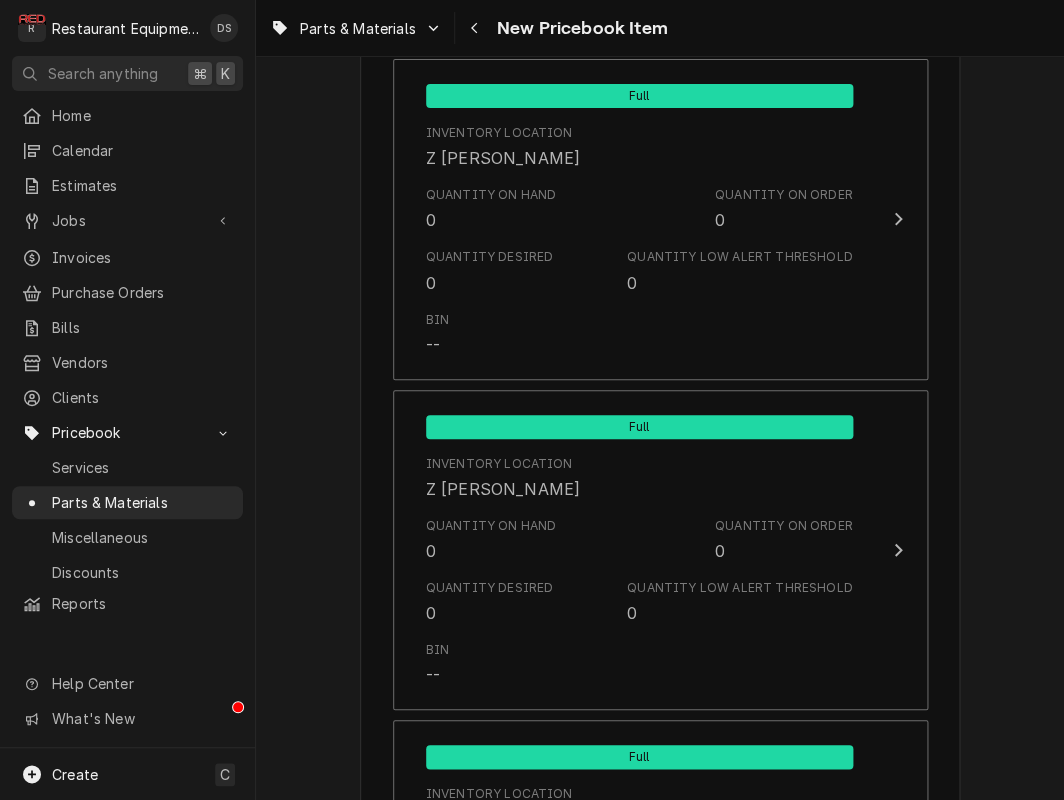scroll, scrollTop: 11443, scrollLeft: 0, axis: vertical 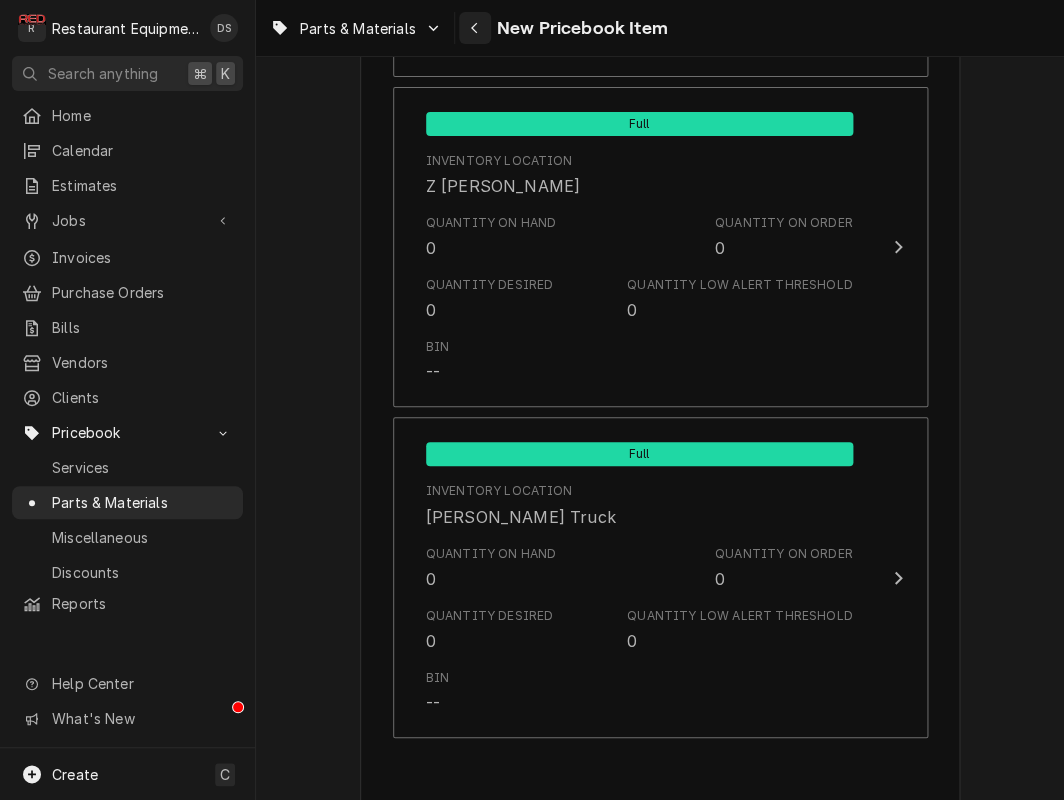 click 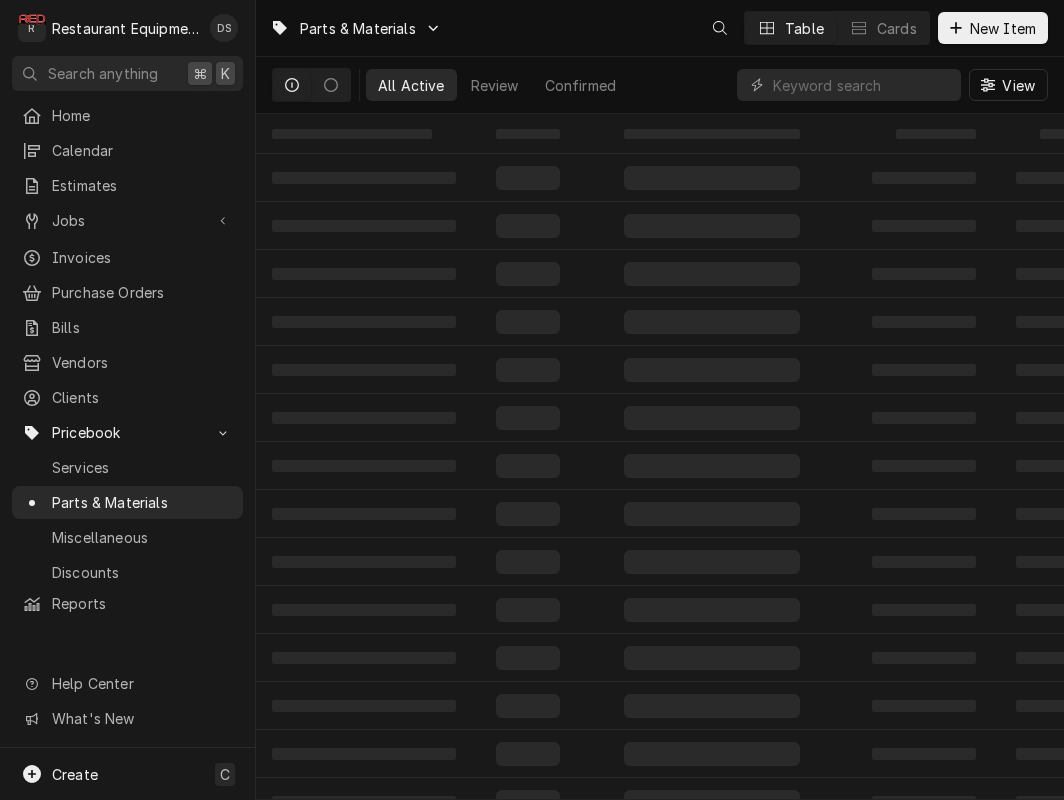 scroll, scrollTop: 0, scrollLeft: 0, axis: both 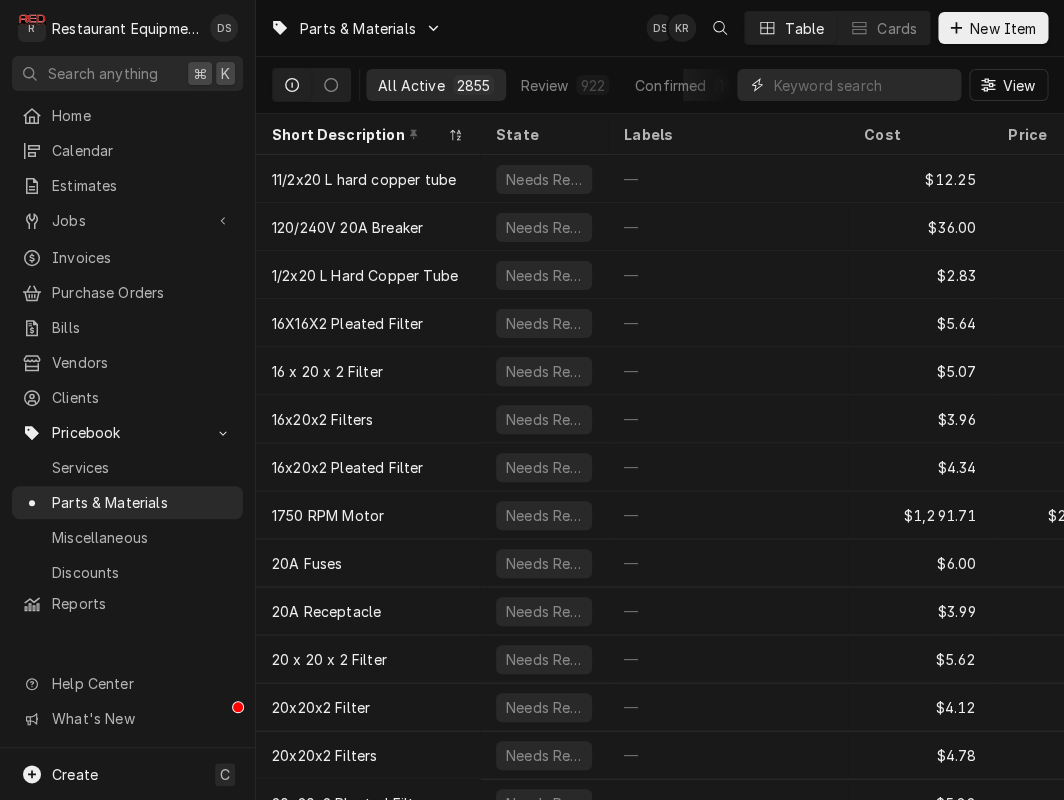 click at bounding box center (862, 85) 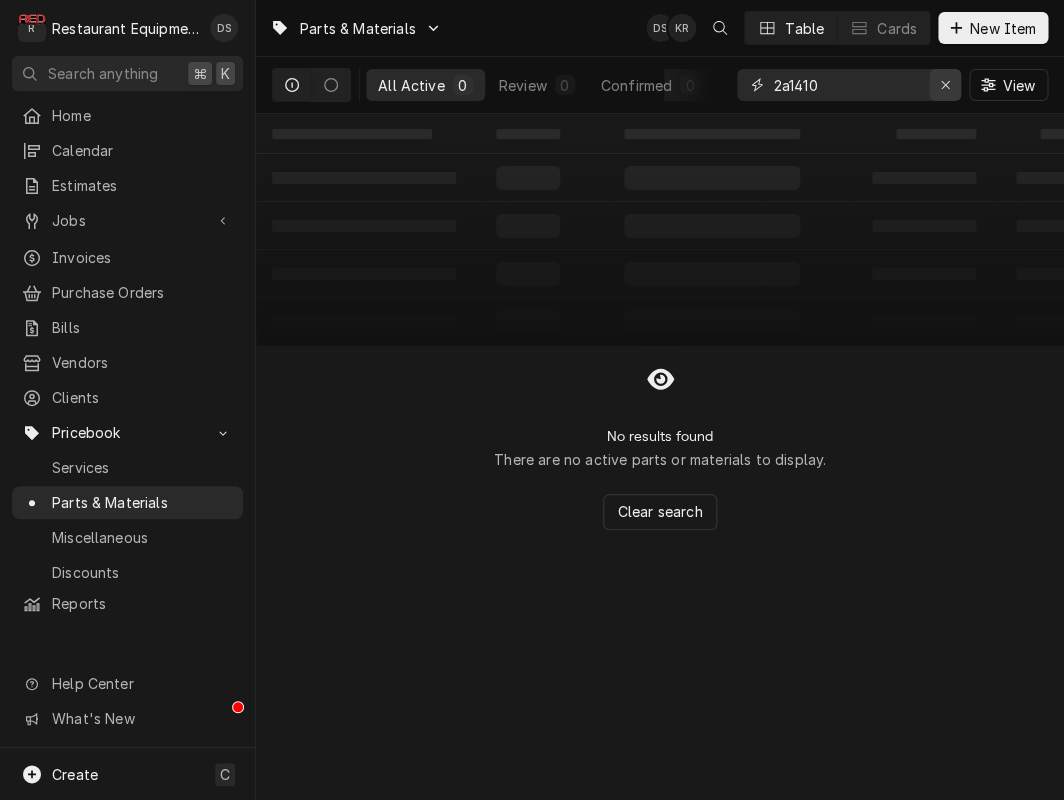 type on "2a1410" 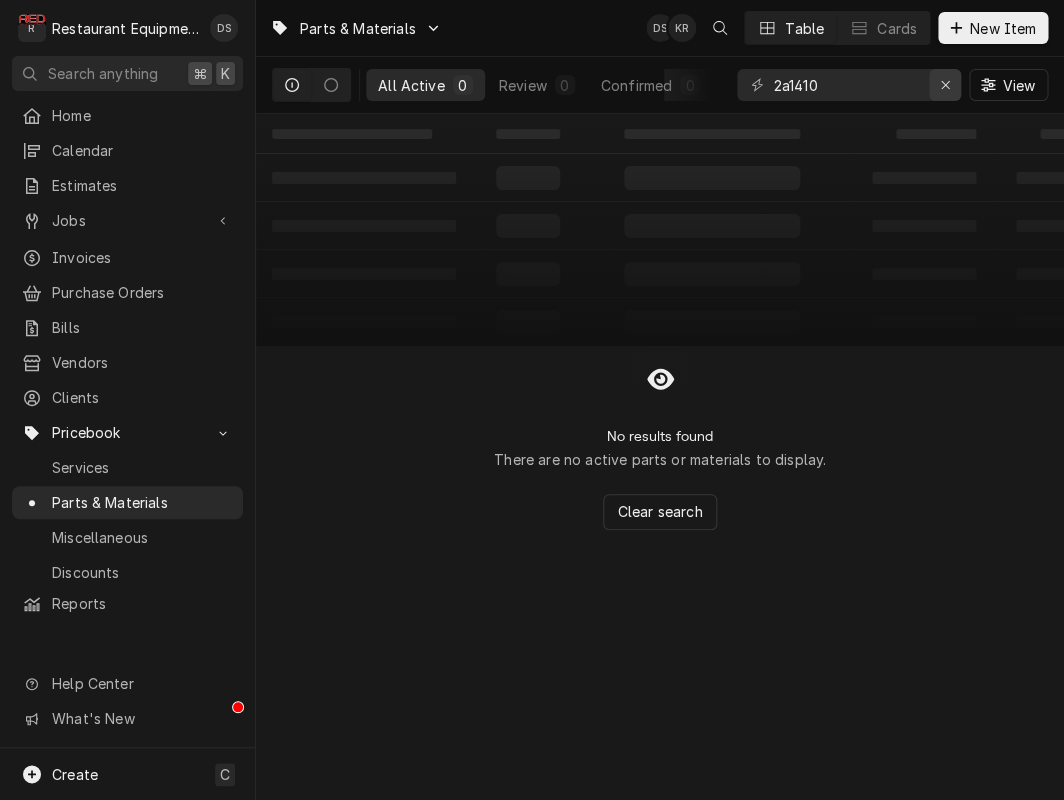 click 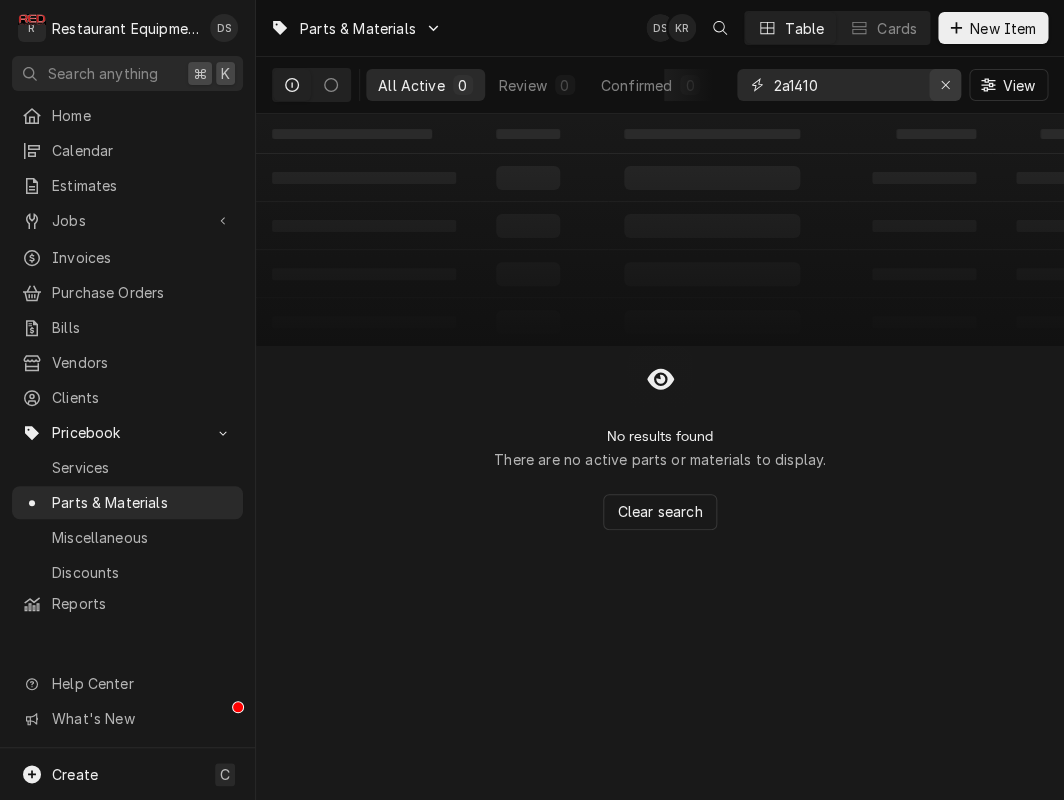 type 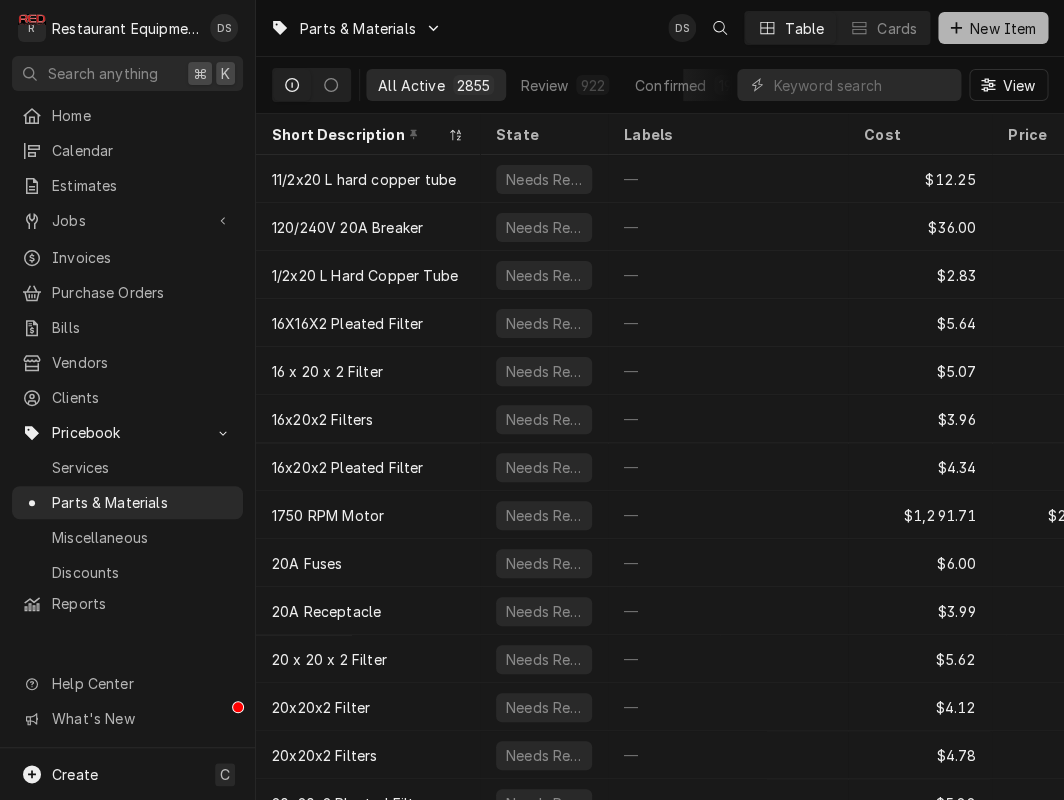 click on "New Item" at bounding box center (1003, 28) 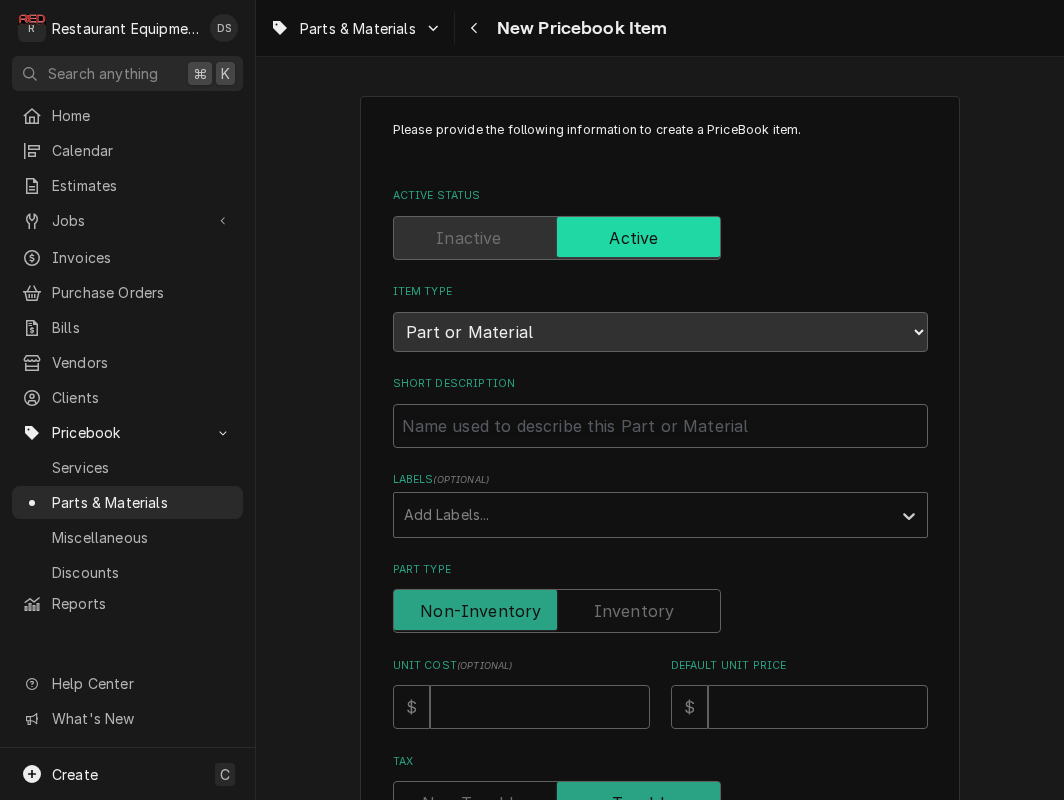 scroll, scrollTop: 0, scrollLeft: 0, axis: both 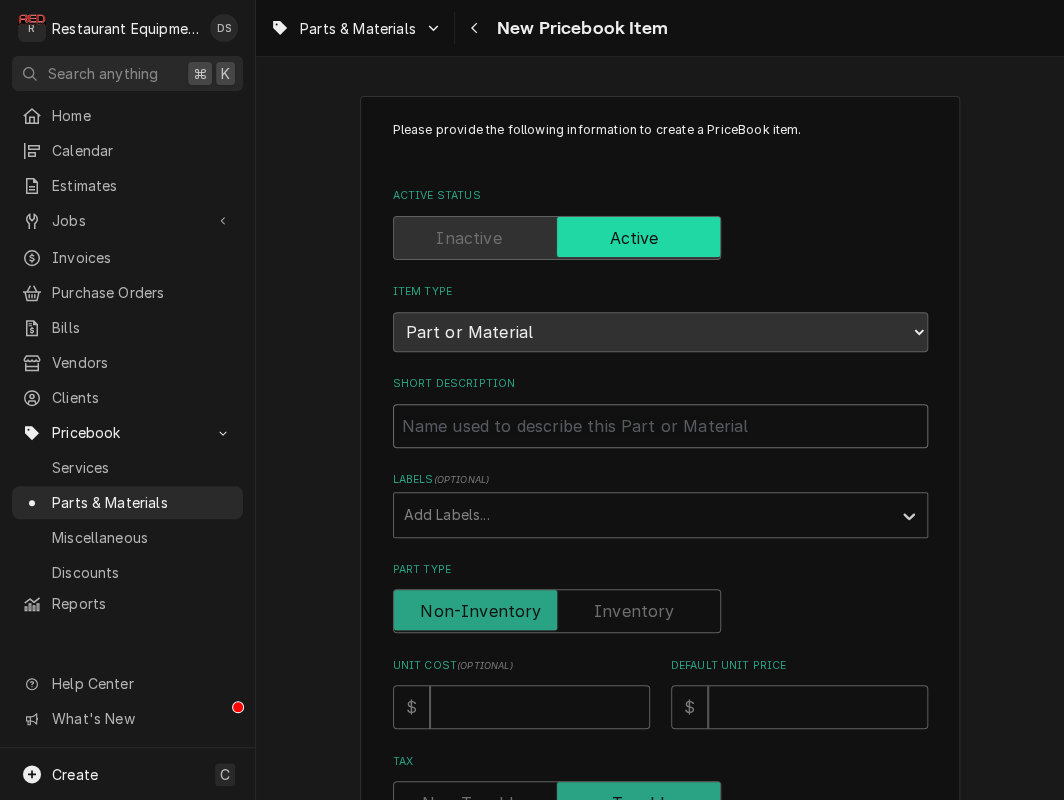 click on "Short Description" at bounding box center [660, 426] 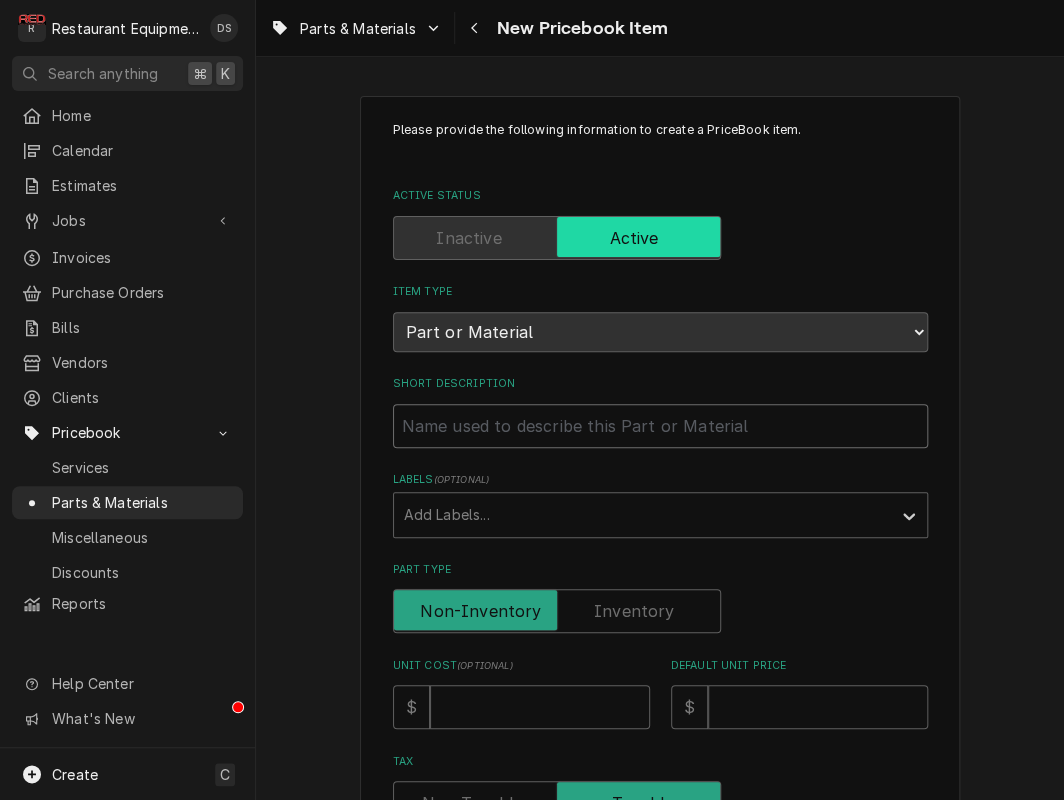 paste on "Hoshizaki 2A1410-02 Control Board" 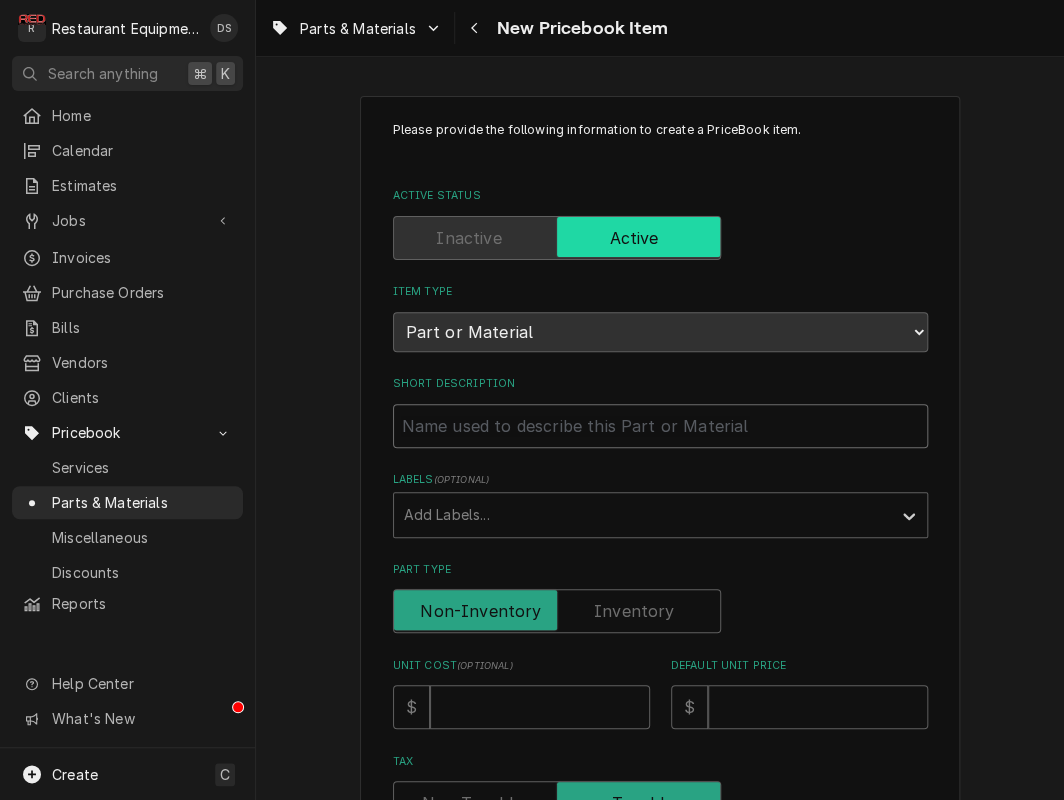 type on "Hoshizaki 2A1410-02 Control Board" 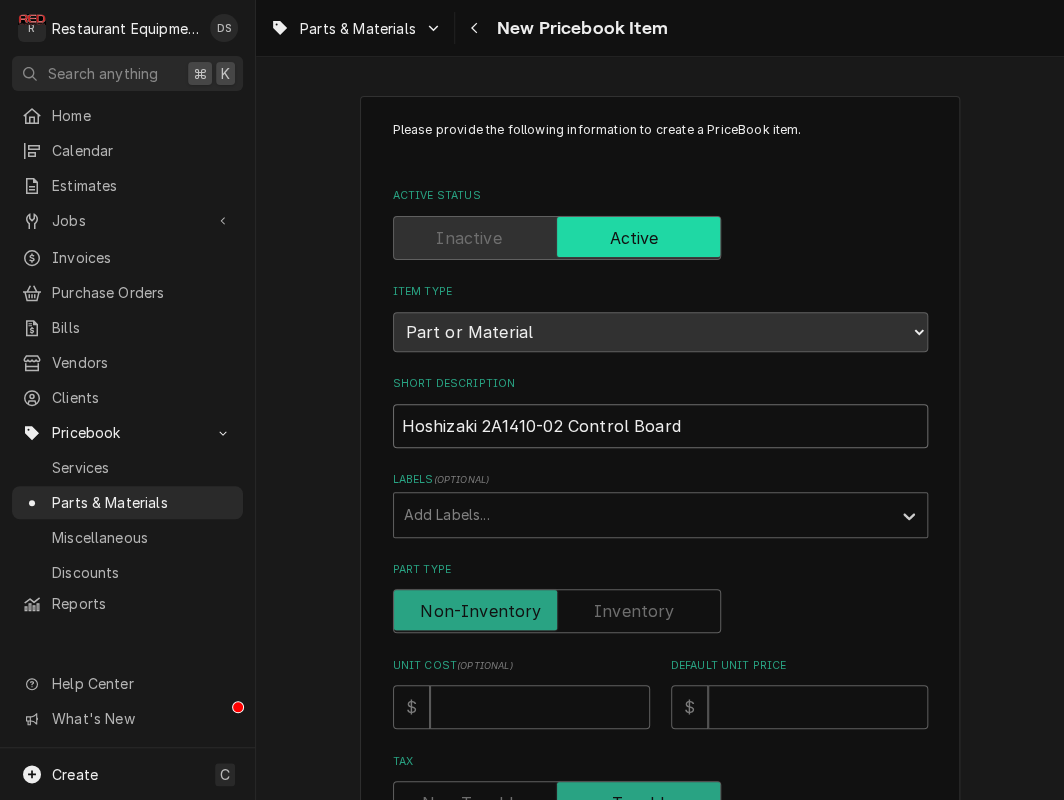 drag, startPoint x: 560, startPoint y: 412, endPoint x: 256, endPoint y: 421, distance: 304.1332 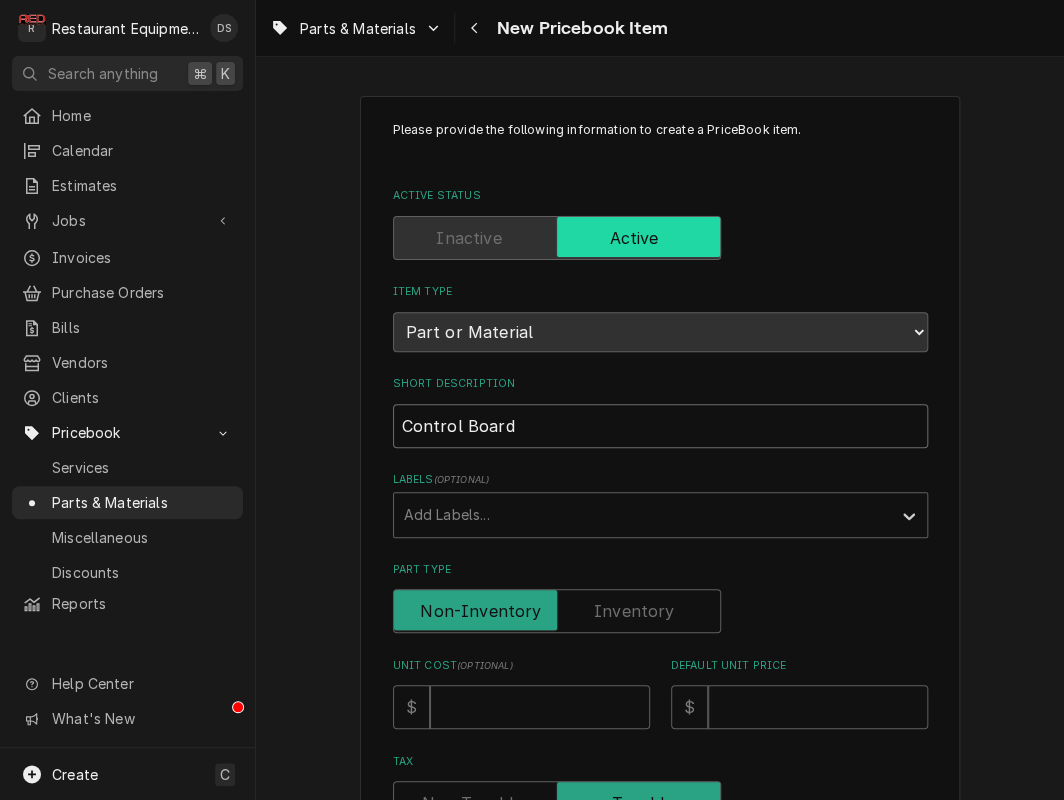 type on "Control Board" 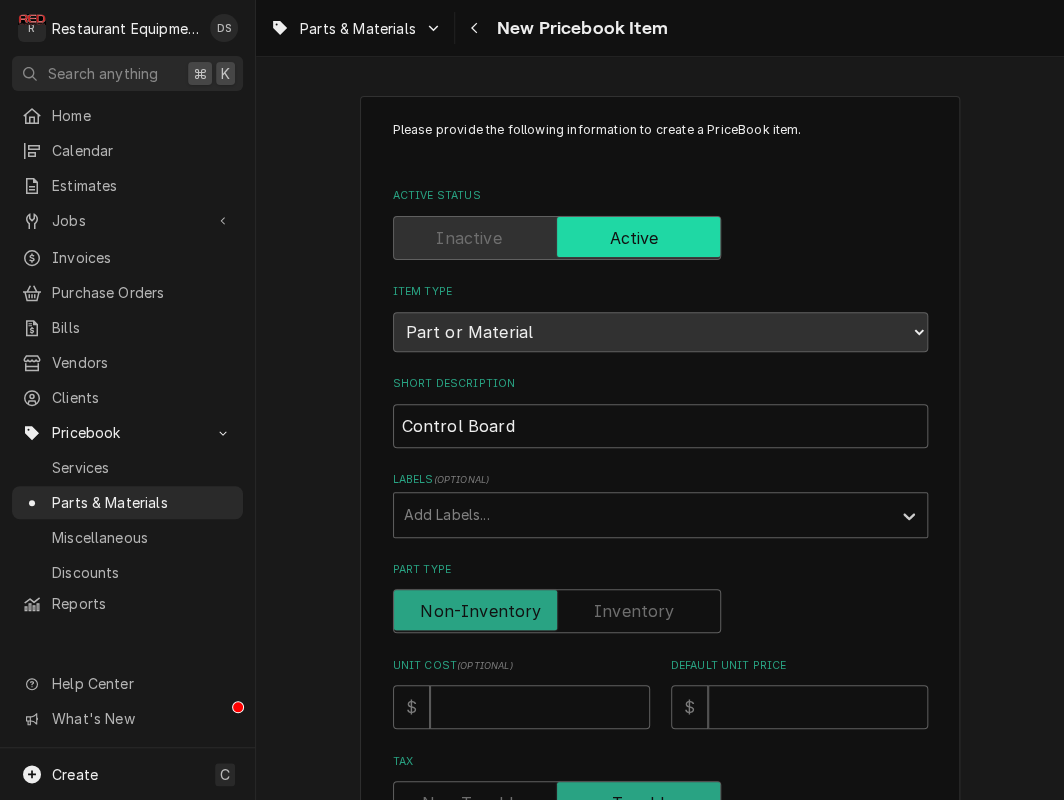 click at bounding box center [557, 611] 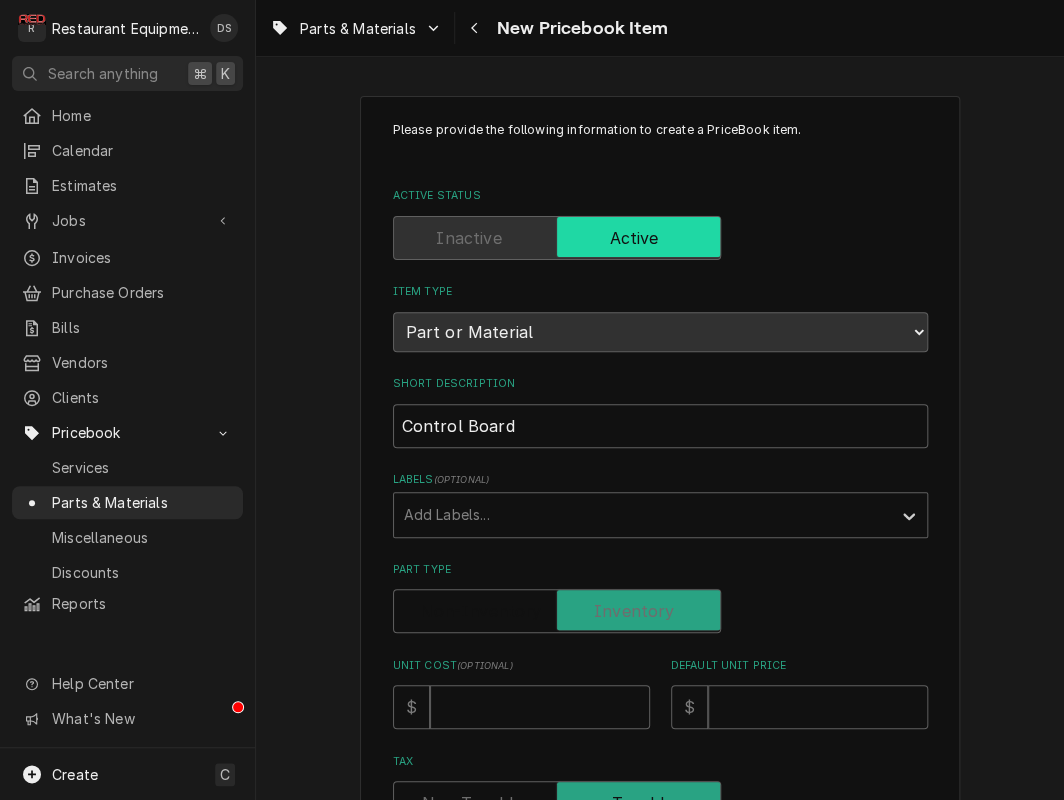 checkbox on "true" 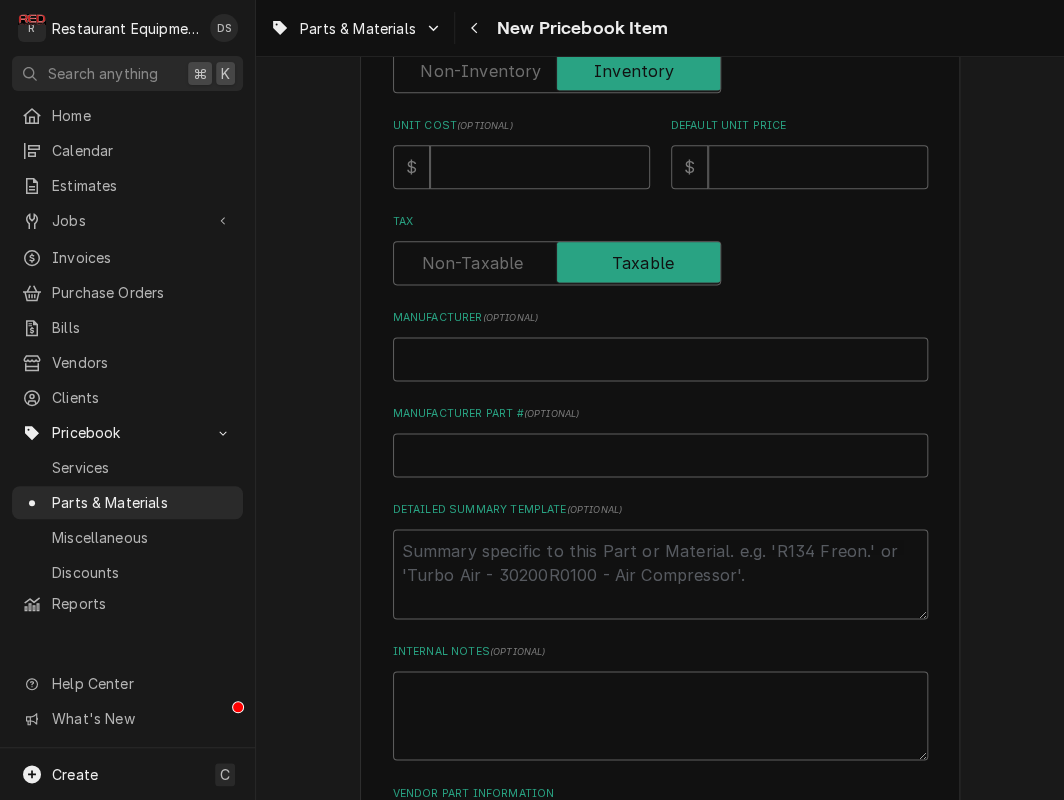 scroll, scrollTop: 541, scrollLeft: 0, axis: vertical 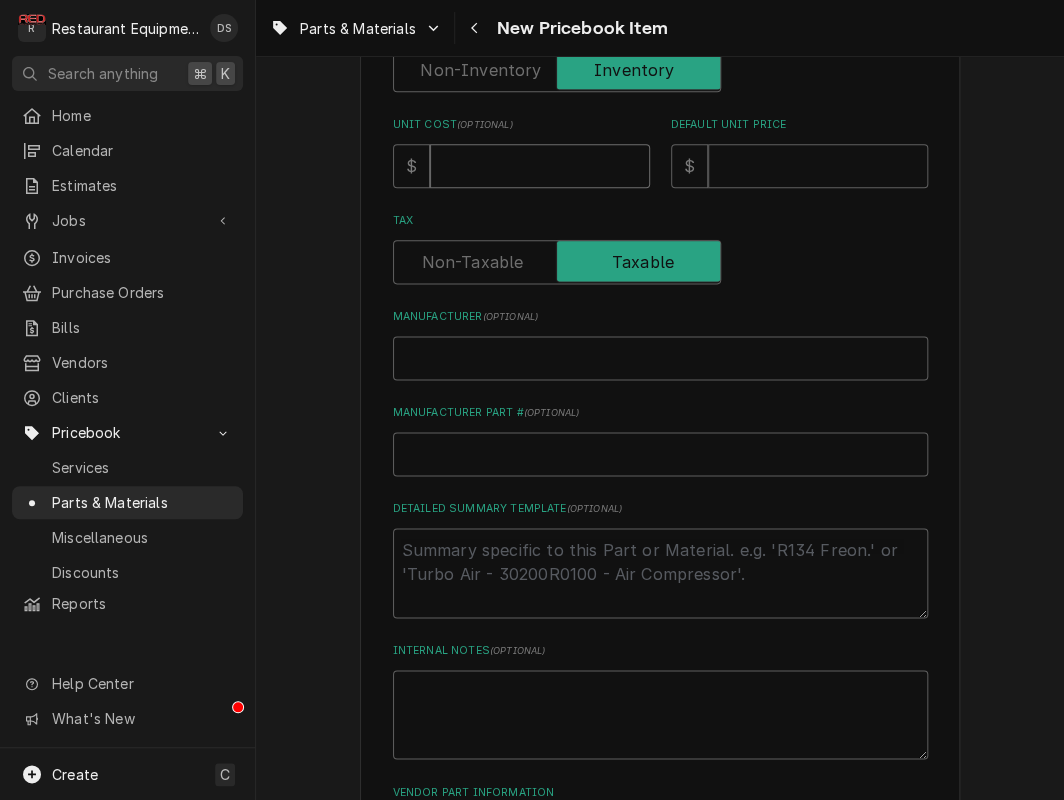 click on "Unit Cost  ( optional )" at bounding box center [540, 166] 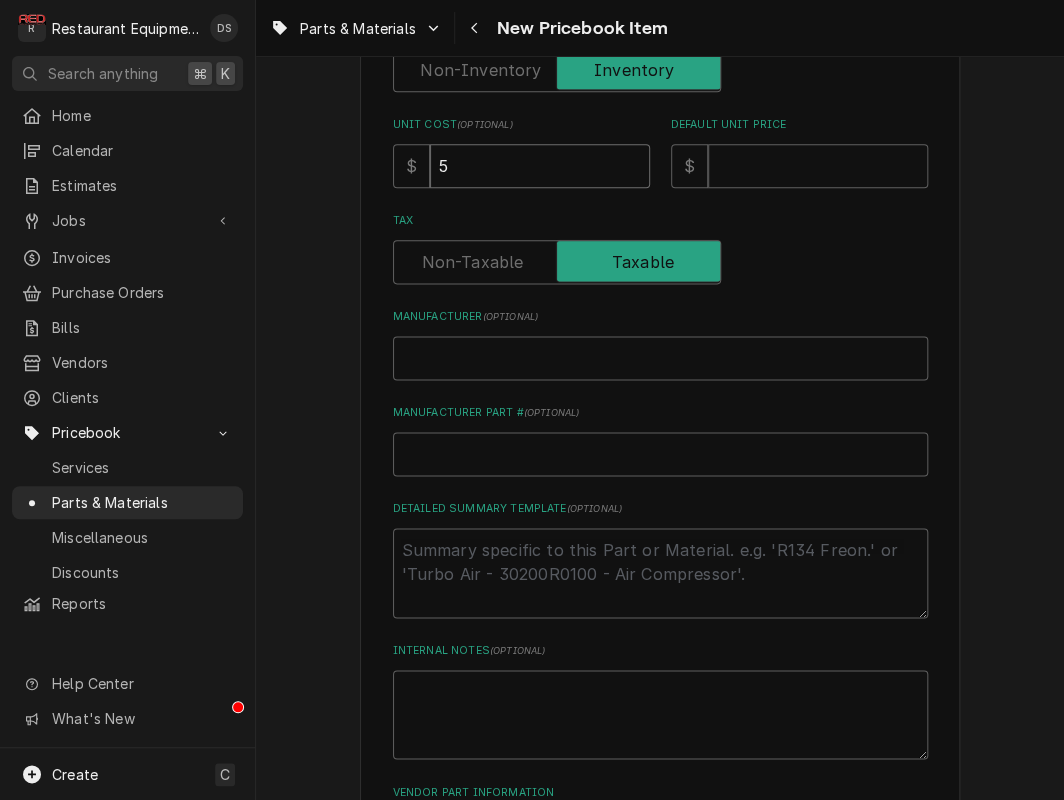 type on "x" 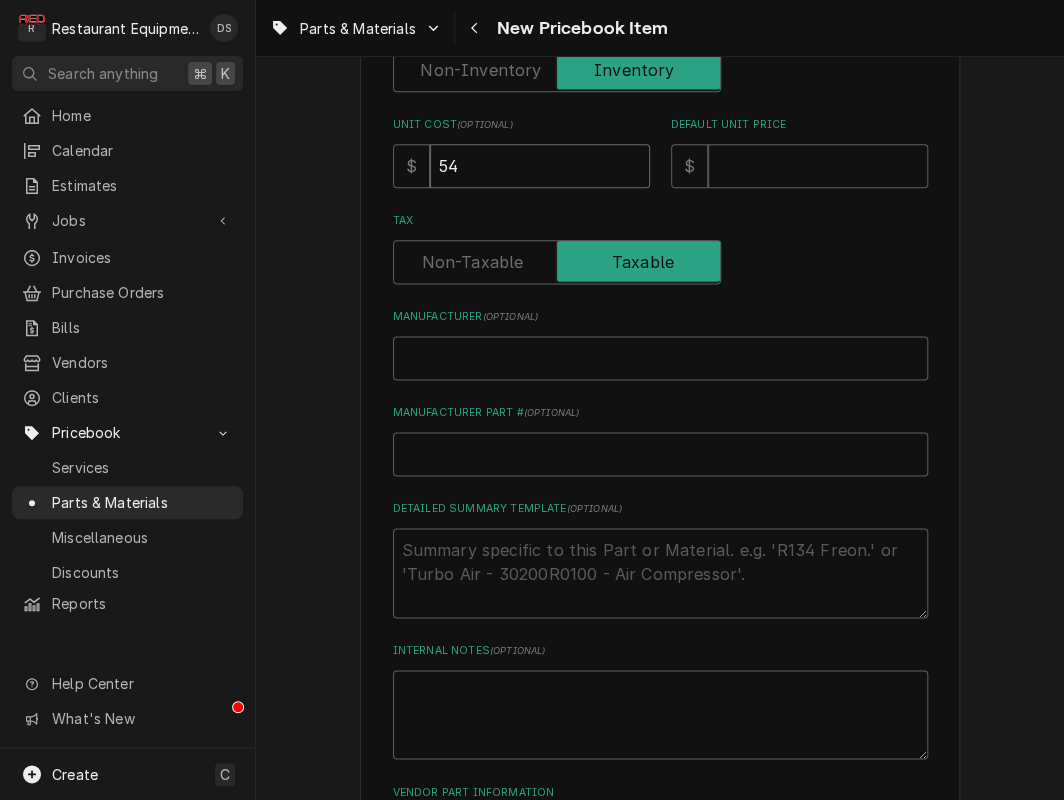 type on "548" 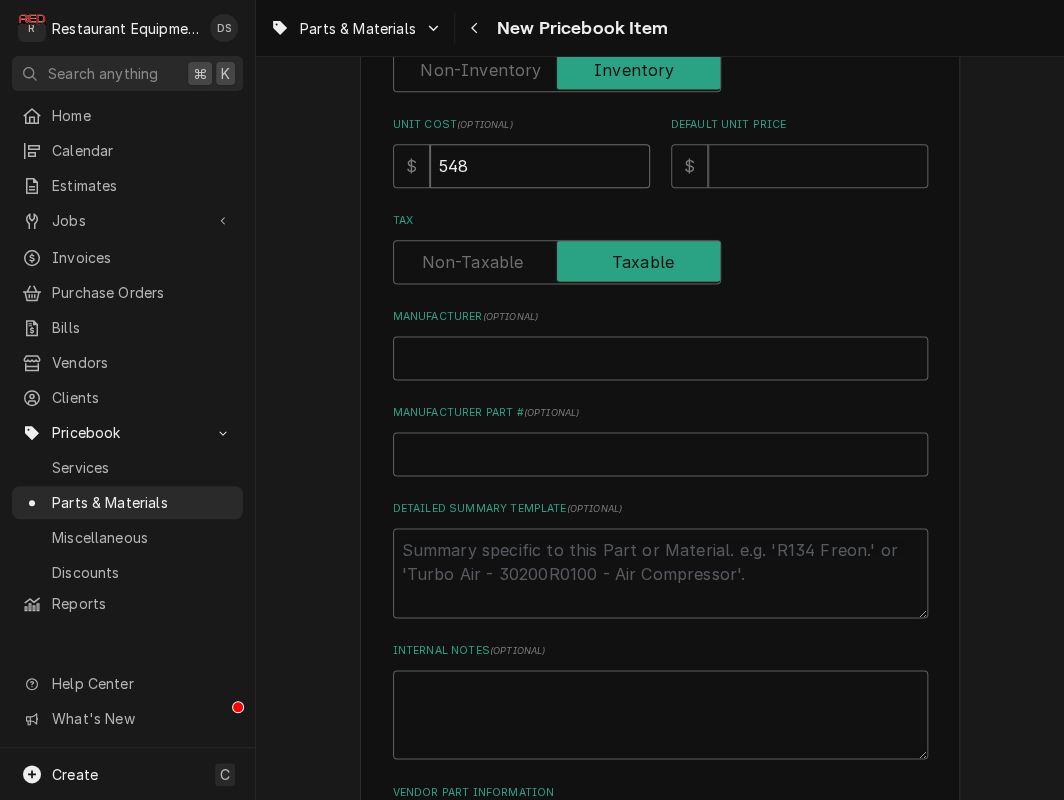 type on "548" 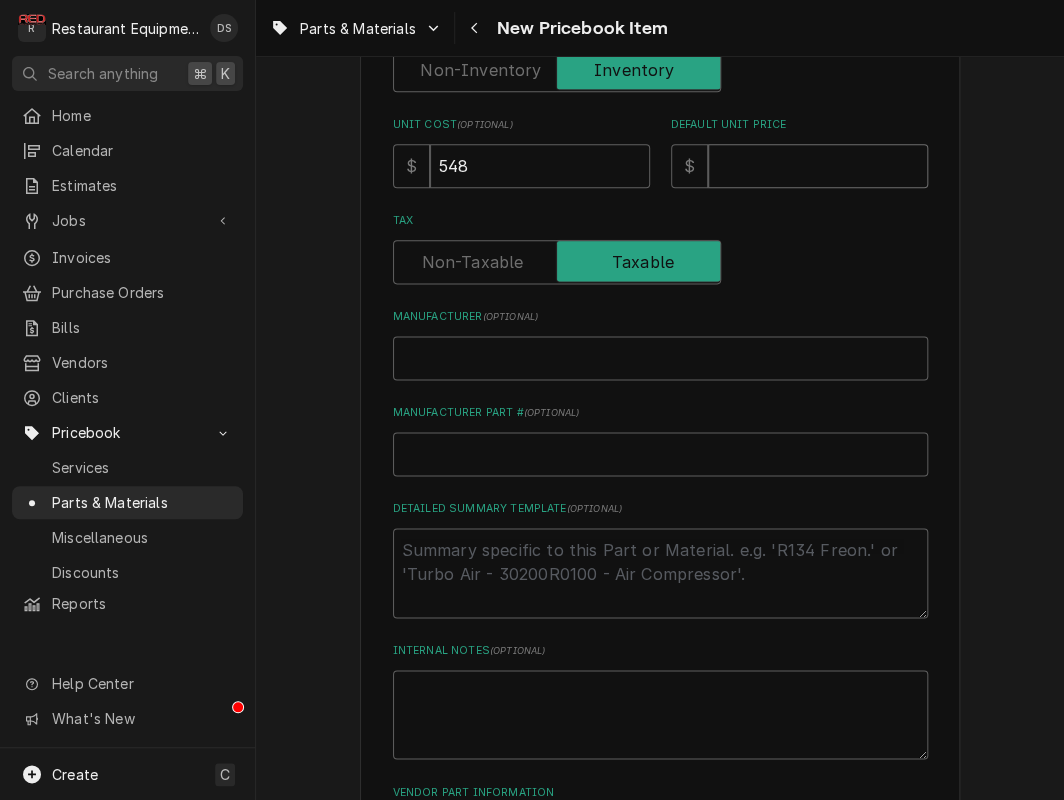 type on "9" 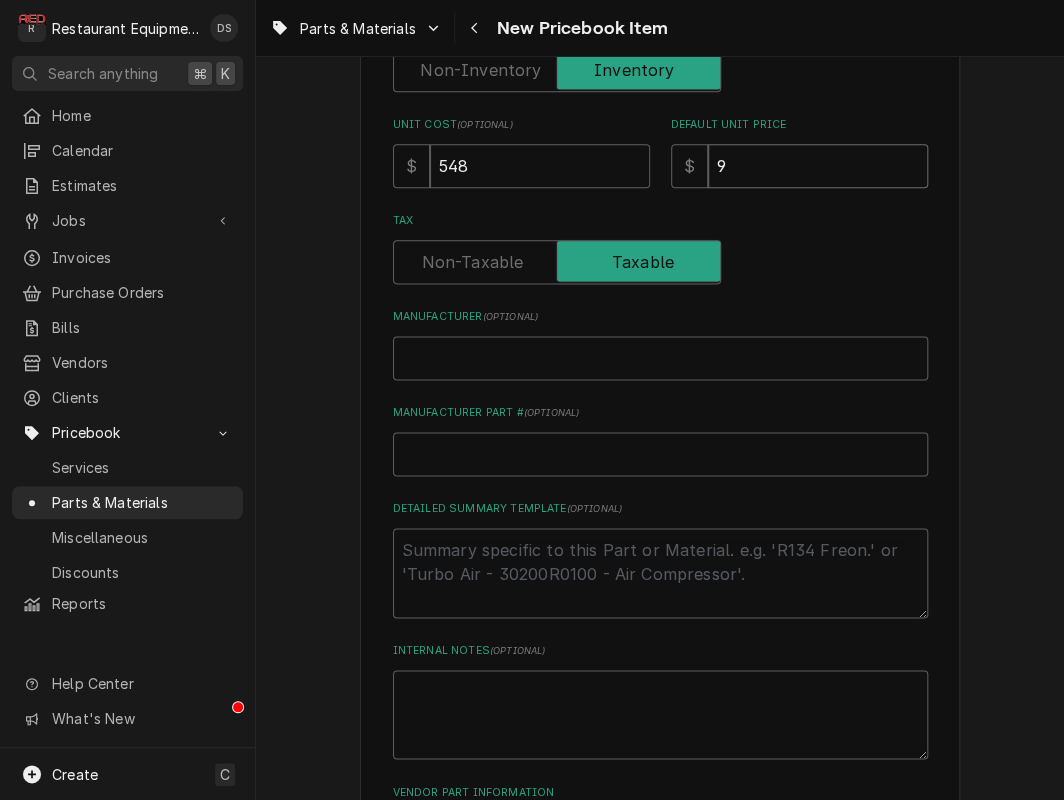 type on "93" 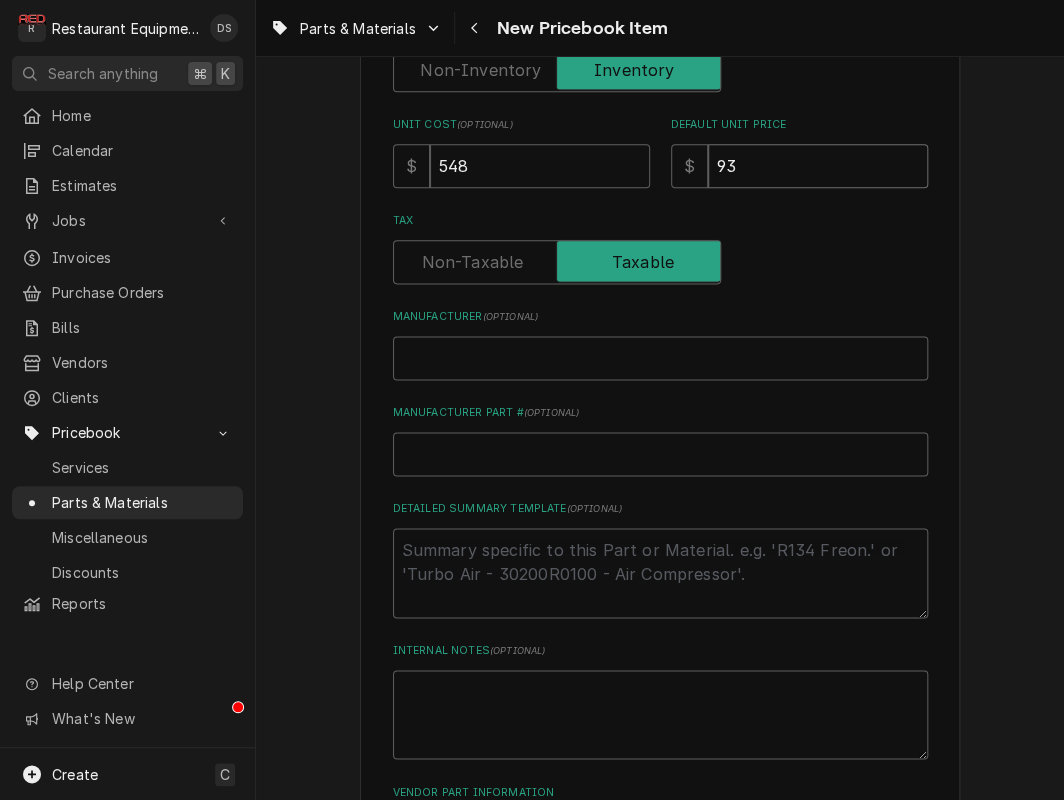 type on "937" 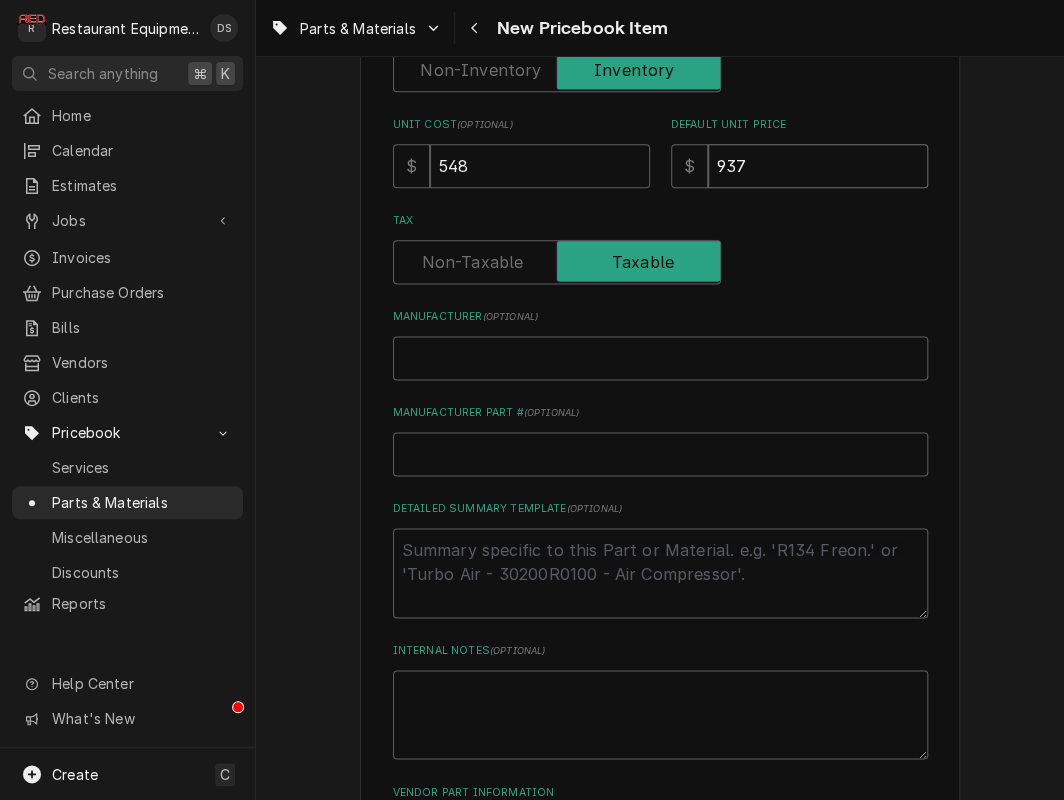 type 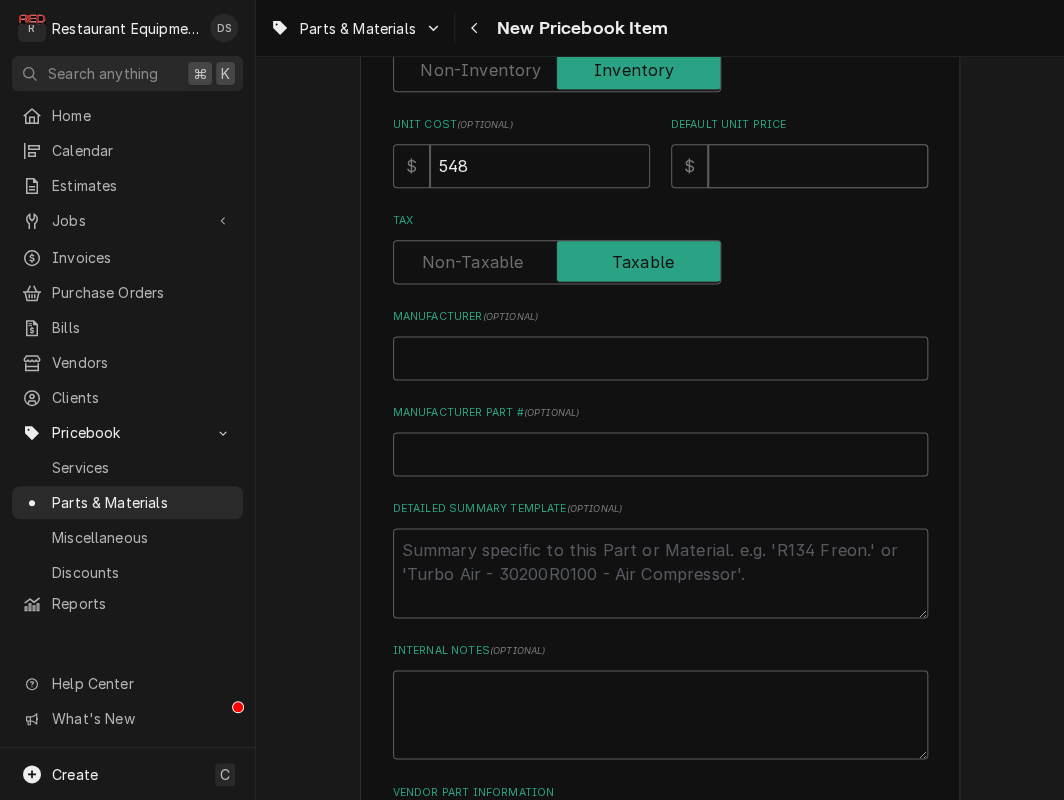 type on "937.6" 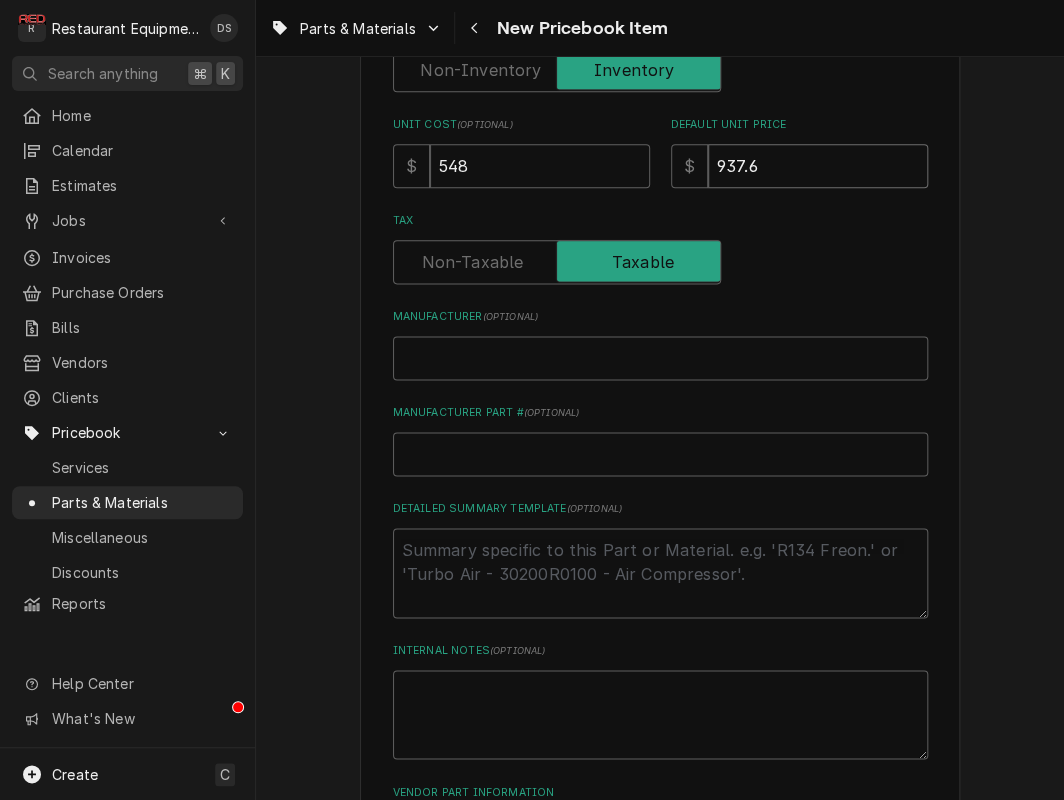 type on "937.62" 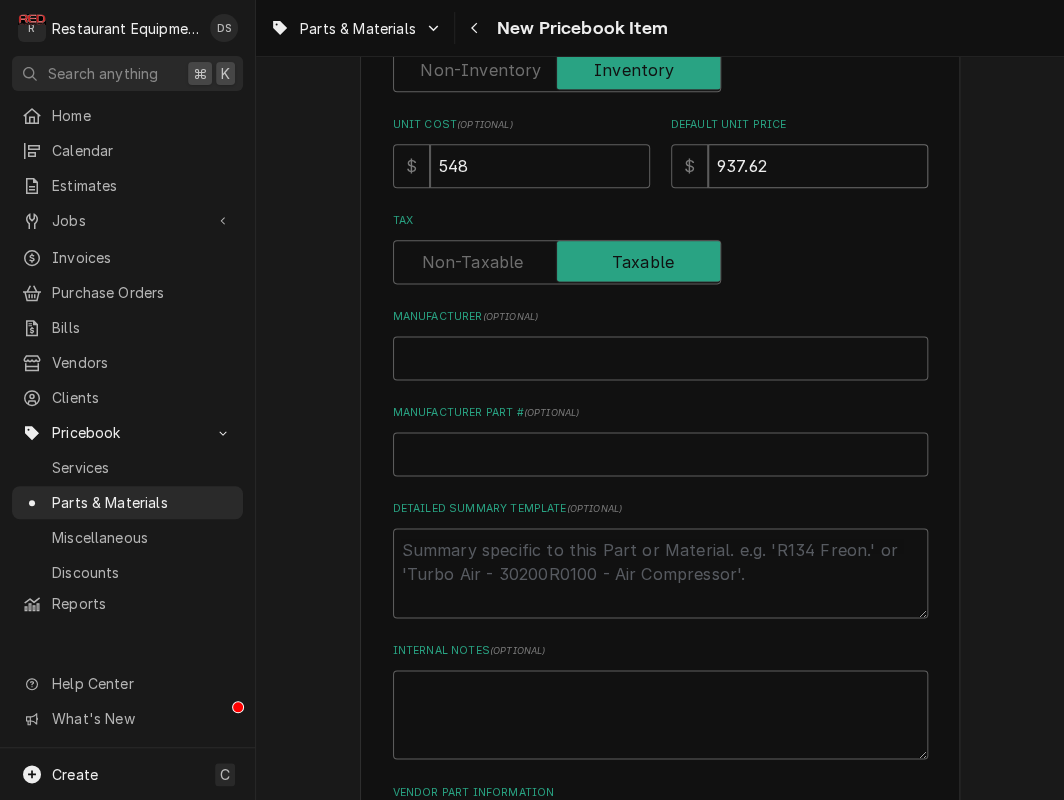 type on "937.62" 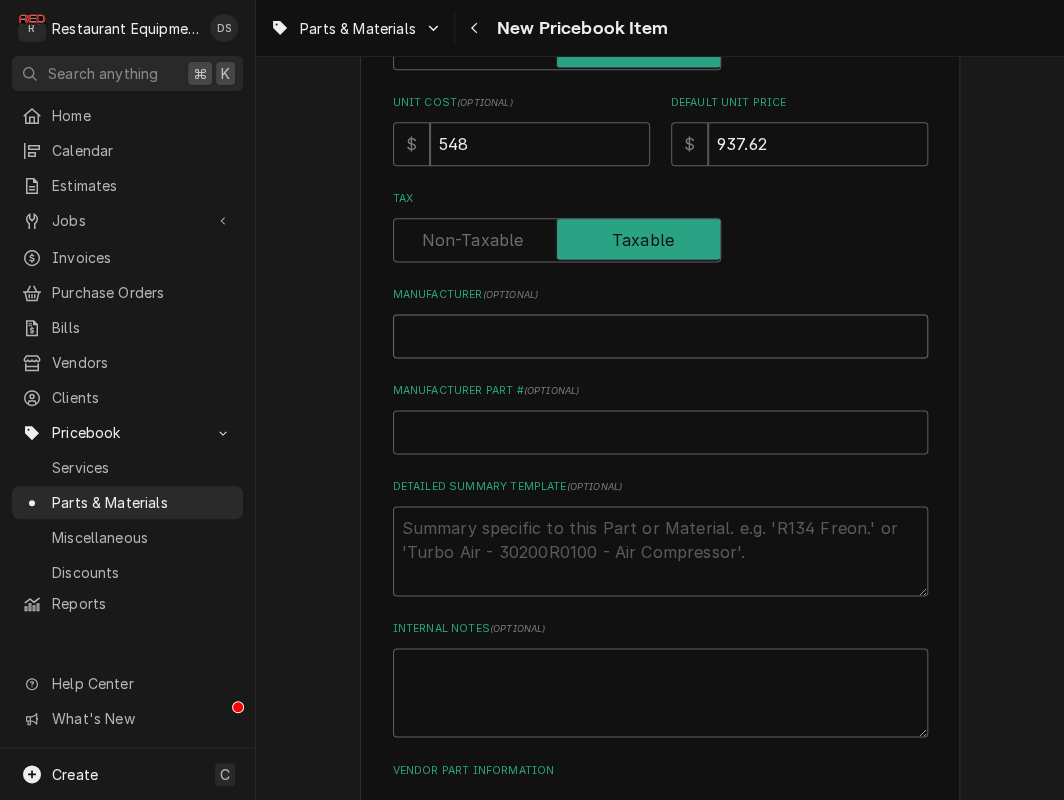scroll, scrollTop: 566, scrollLeft: 0, axis: vertical 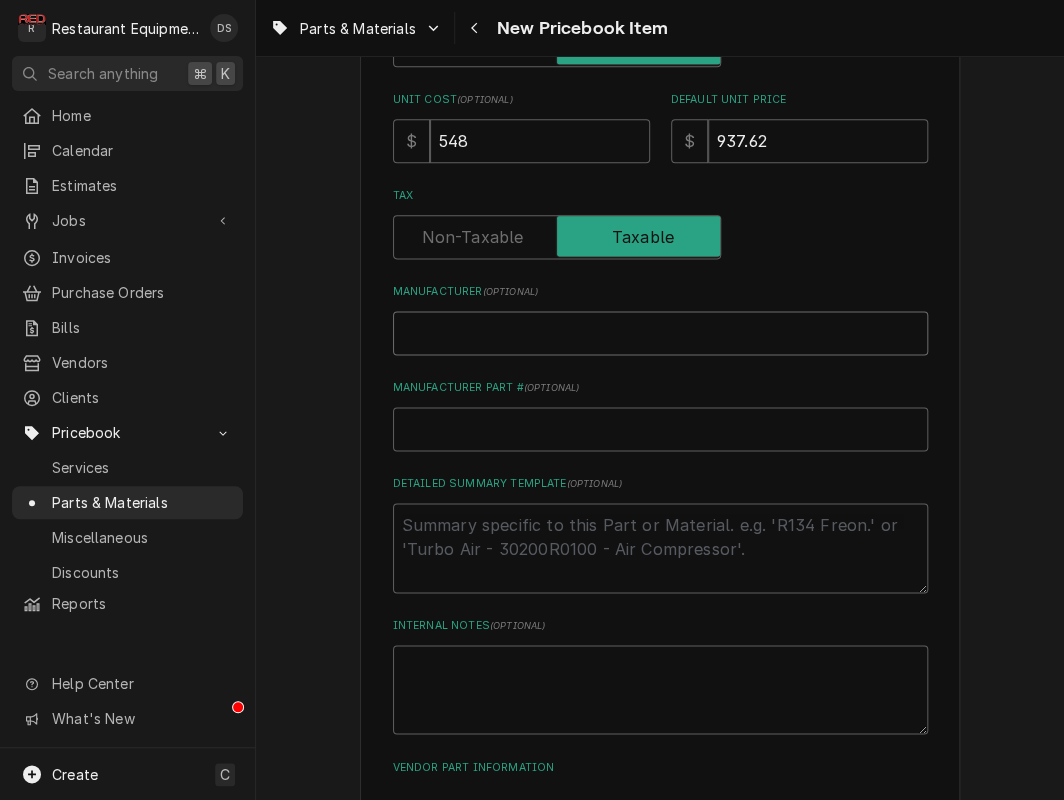 click on "Manufacturer  ( optional )" at bounding box center [660, 333] 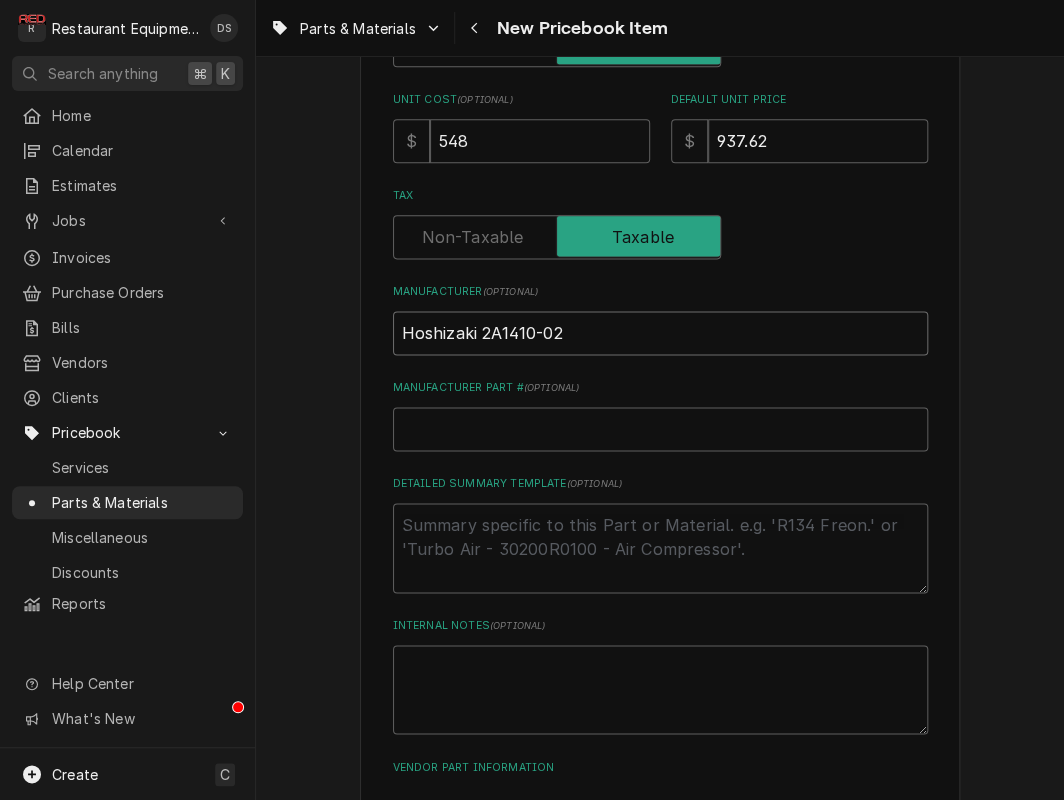 type on "Hoshizaki 2A1410-02" 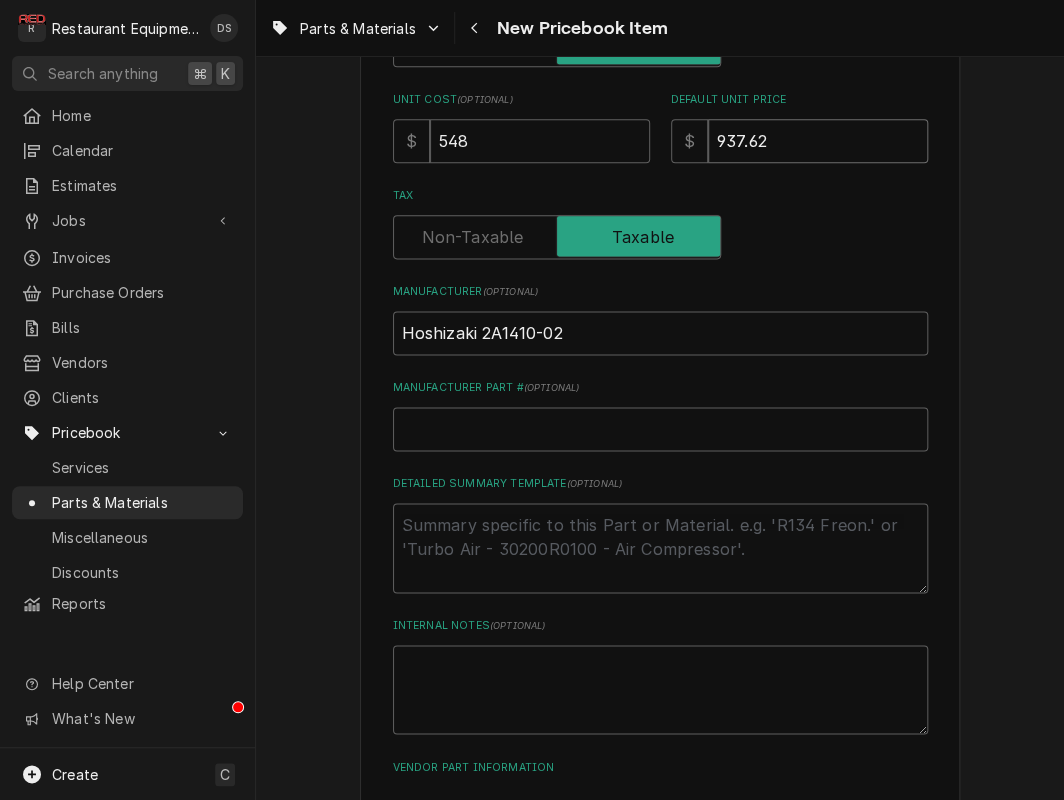 drag, startPoint x: 766, startPoint y: 128, endPoint x: 648, endPoint y: 127, distance: 118.004234 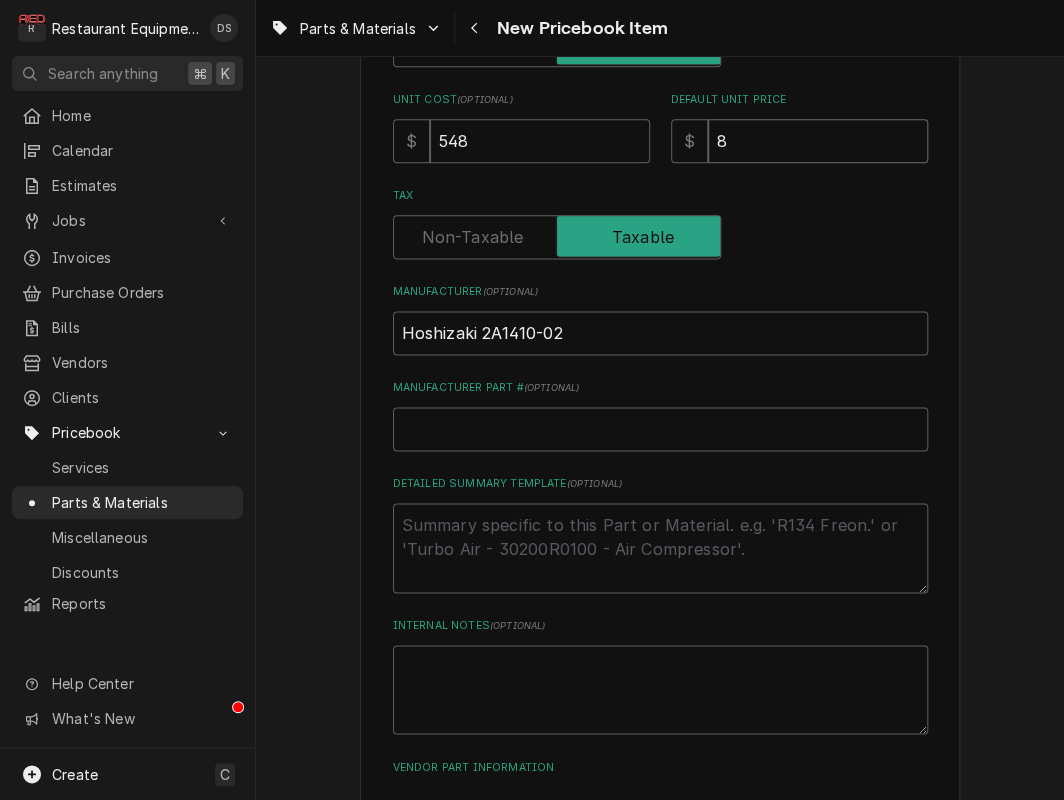 type on "83" 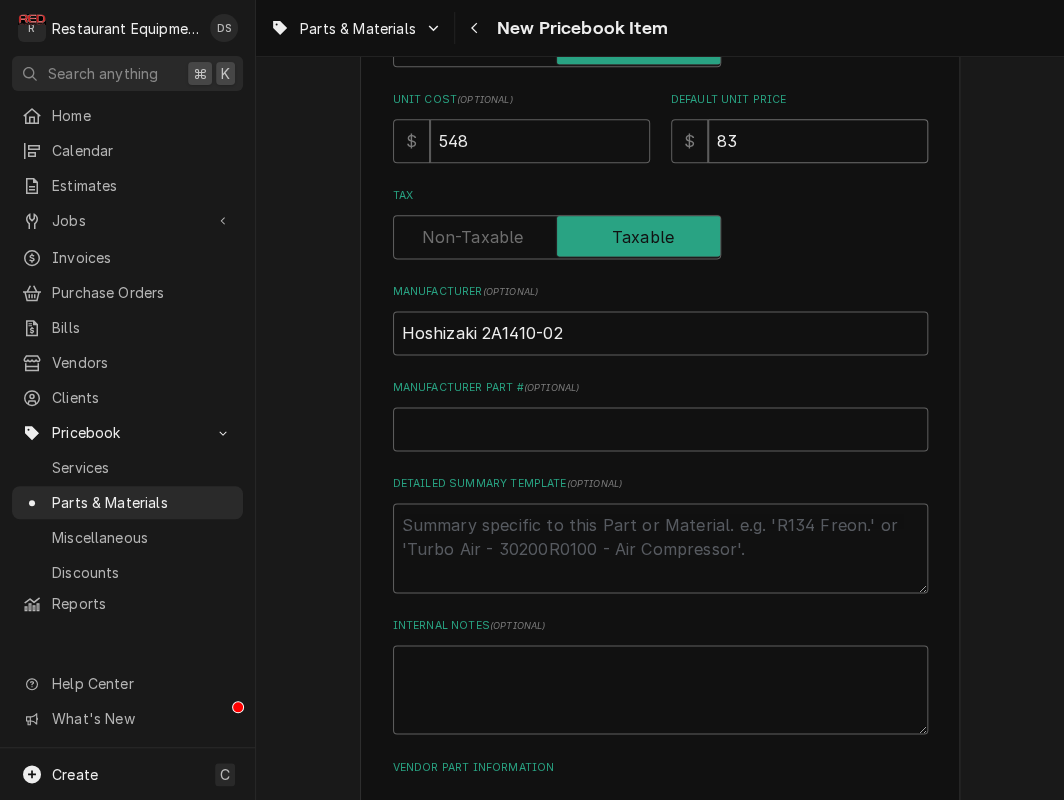 type on "837" 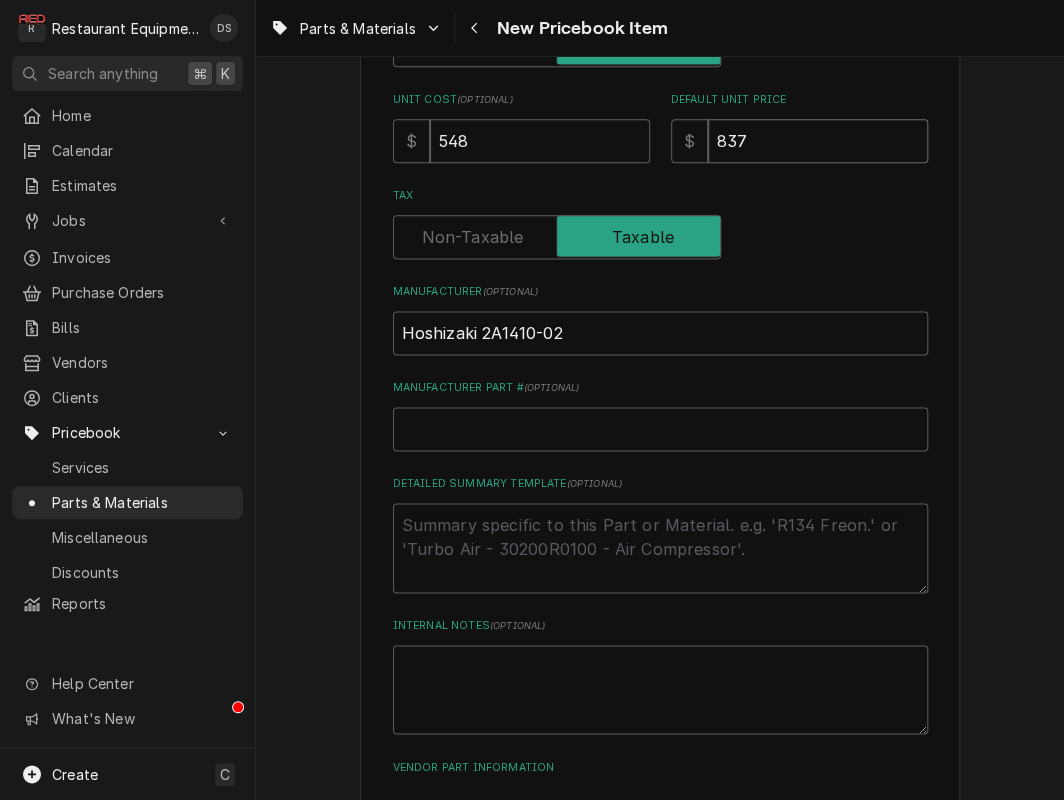 type on "x" 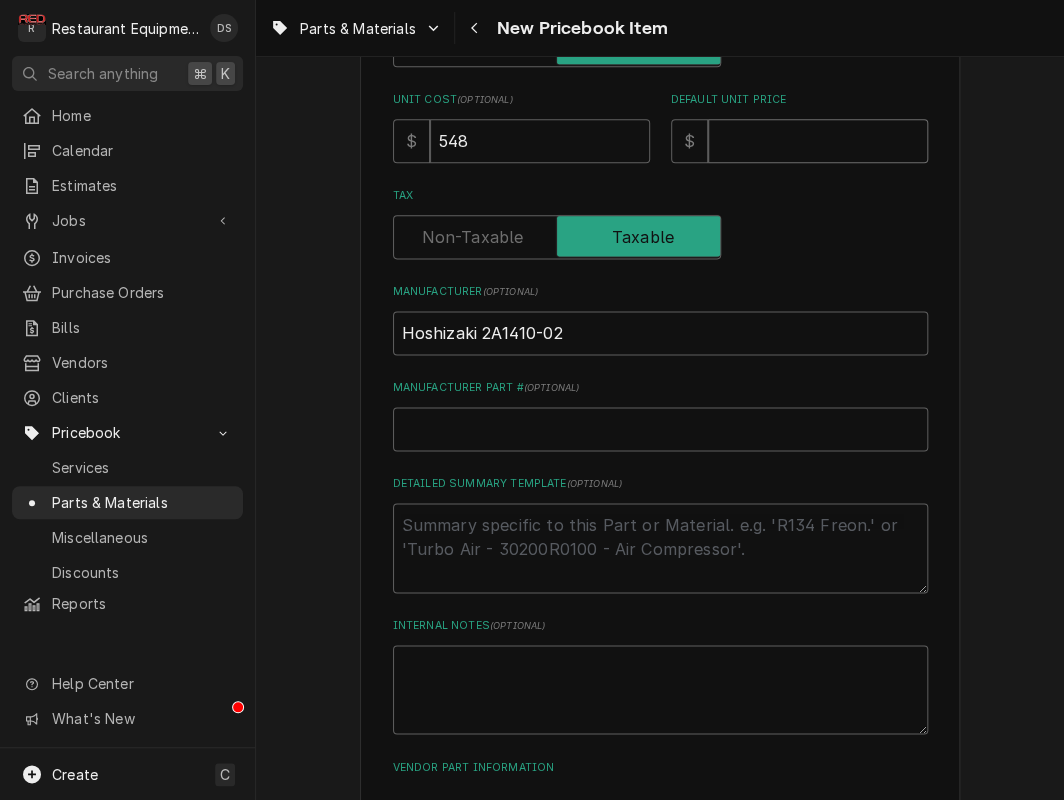 type on "837.6" 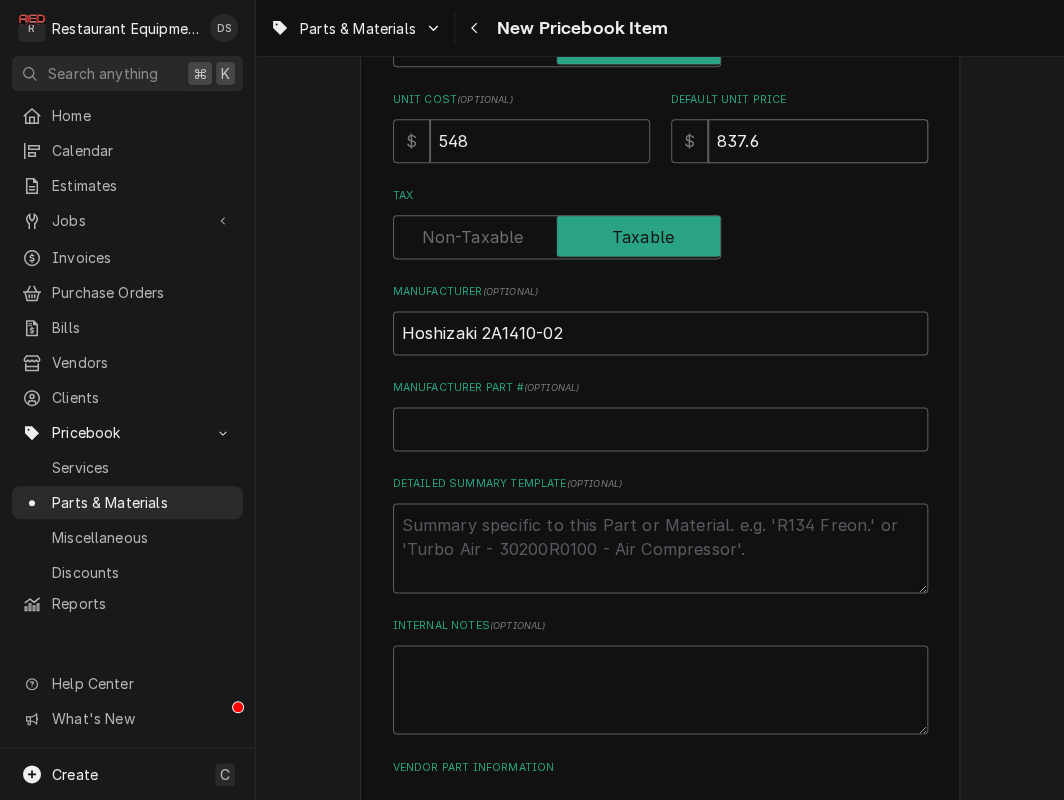 type on "837.62" 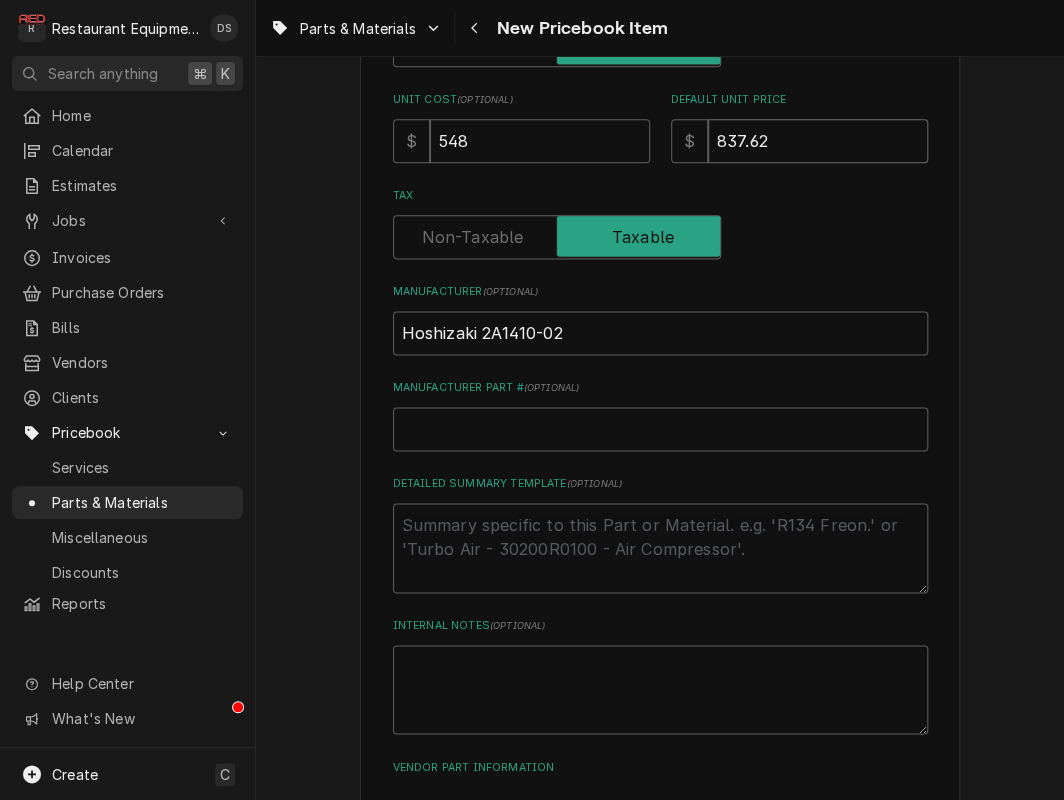 type on "837.62" 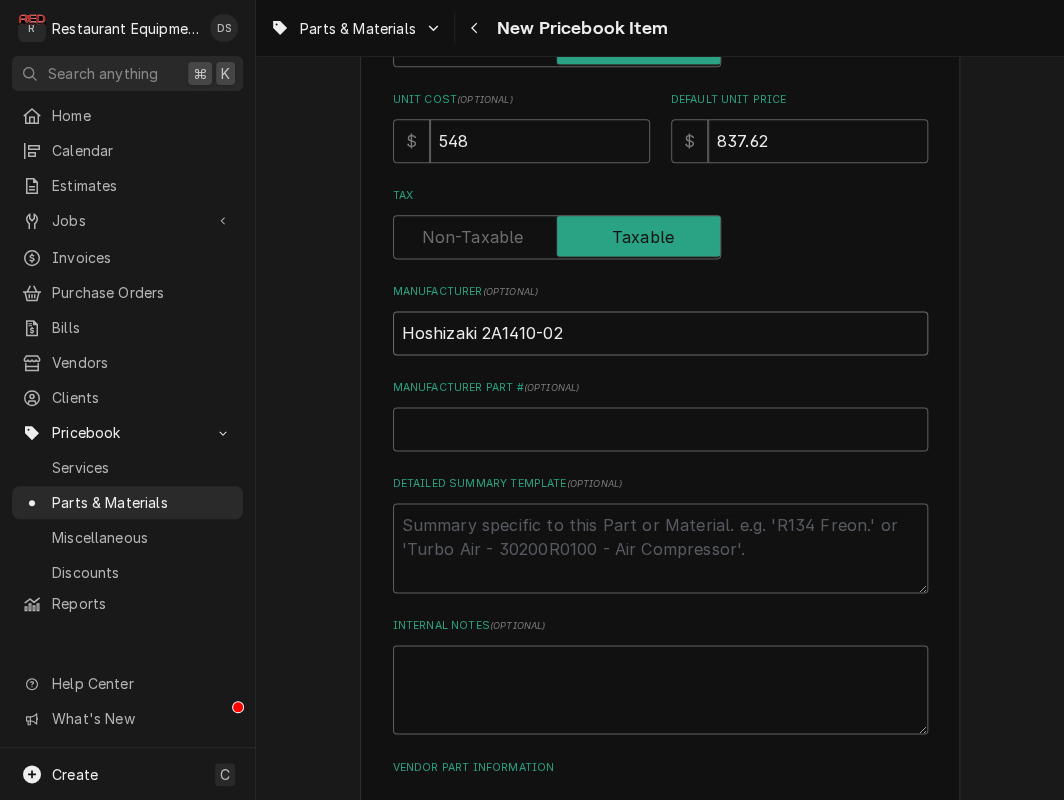 click on "Hoshizaki 2A1410-02" at bounding box center [660, 333] 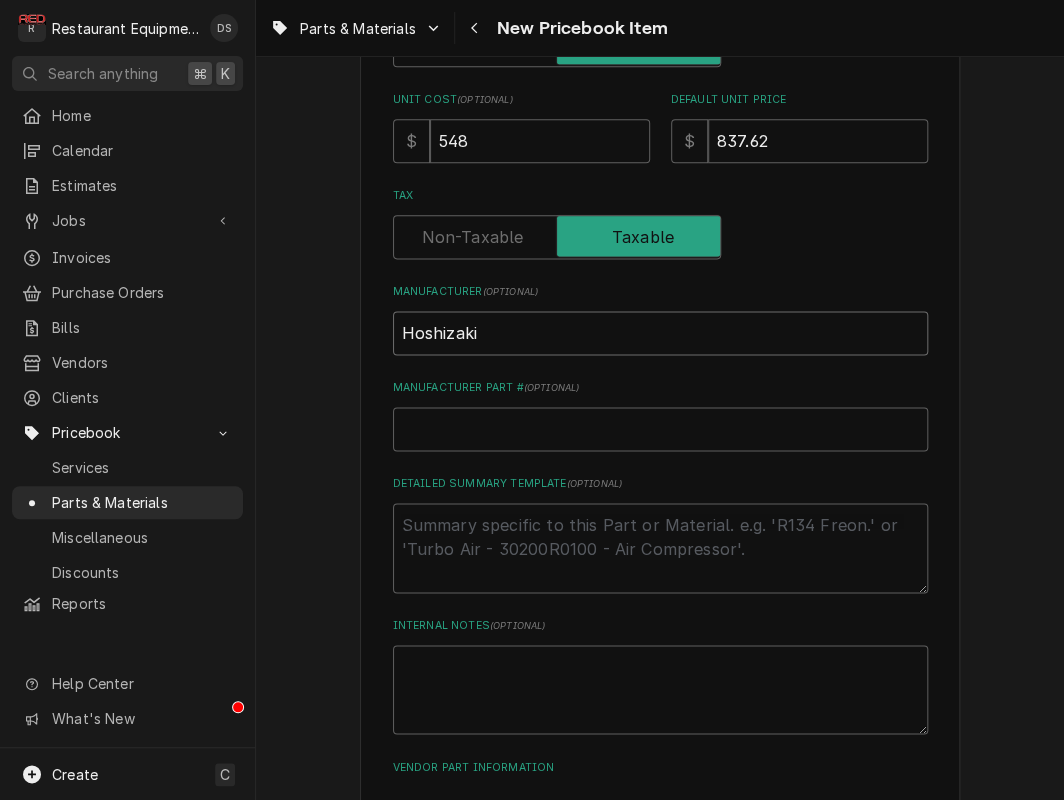 type on "Hoshizaki" 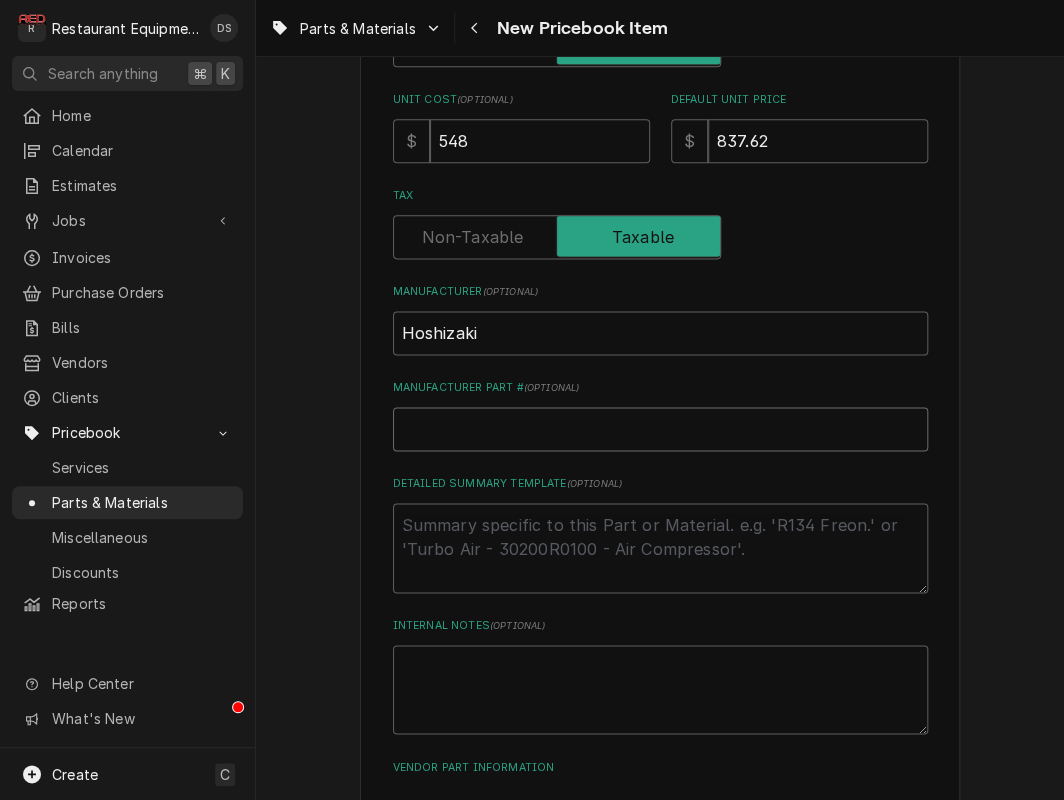 click on "Manufacturer Part #  ( optional )" at bounding box center (660, 429) 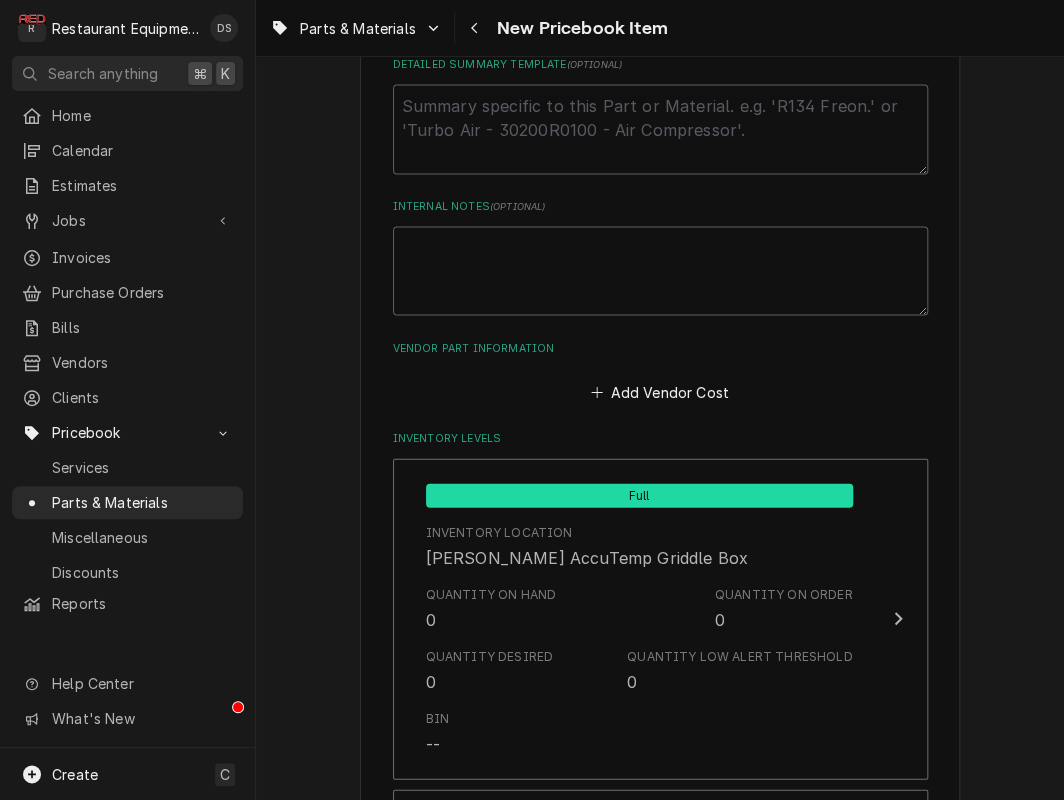 scroll, scrollTop: 1006, scrollLeft: 0, axis: vertical 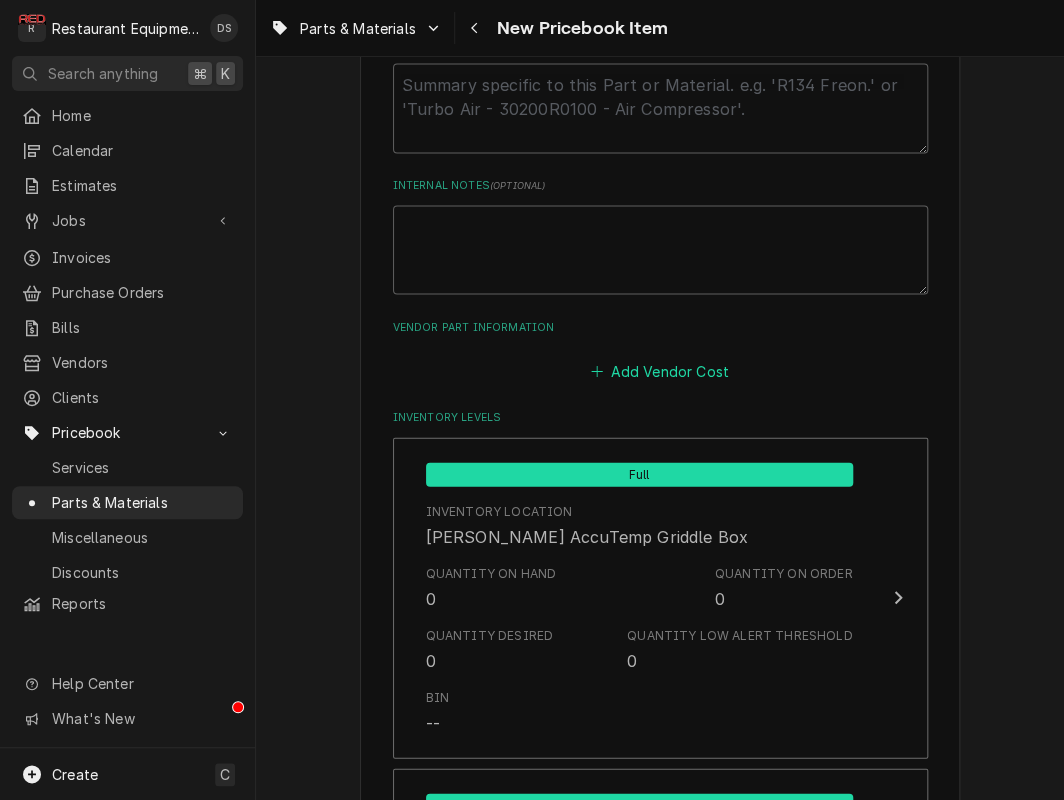 type on "2A1410-02" 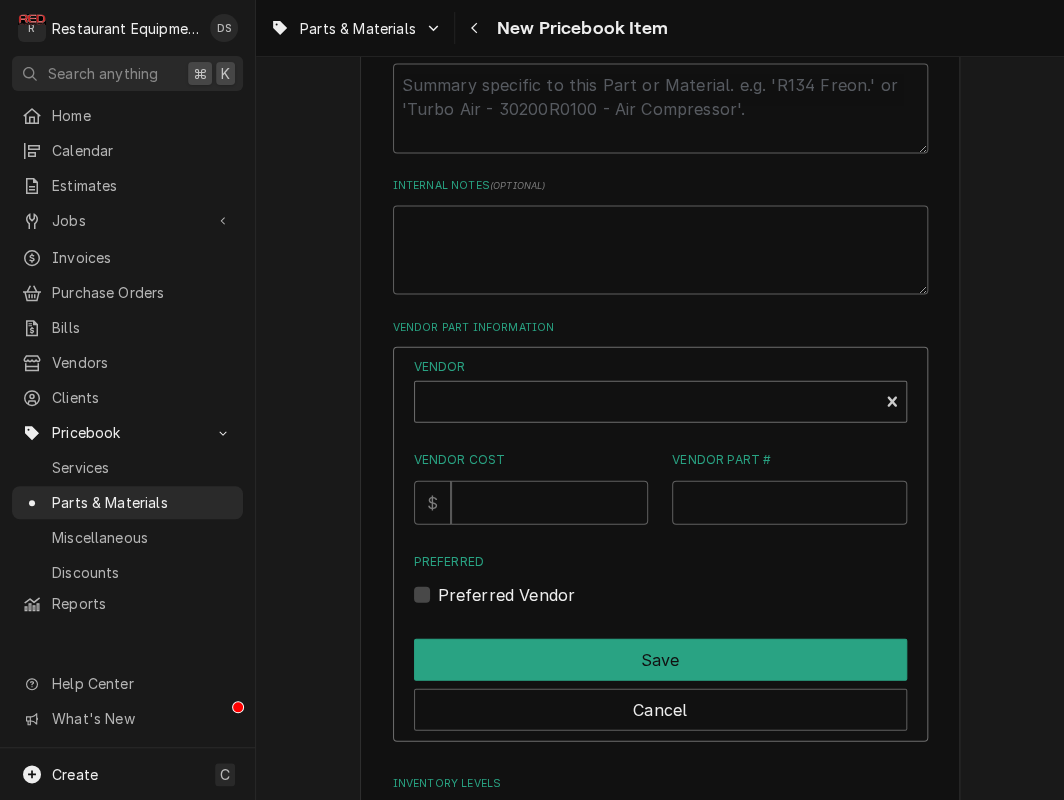 click at bounding box center (646, 409) 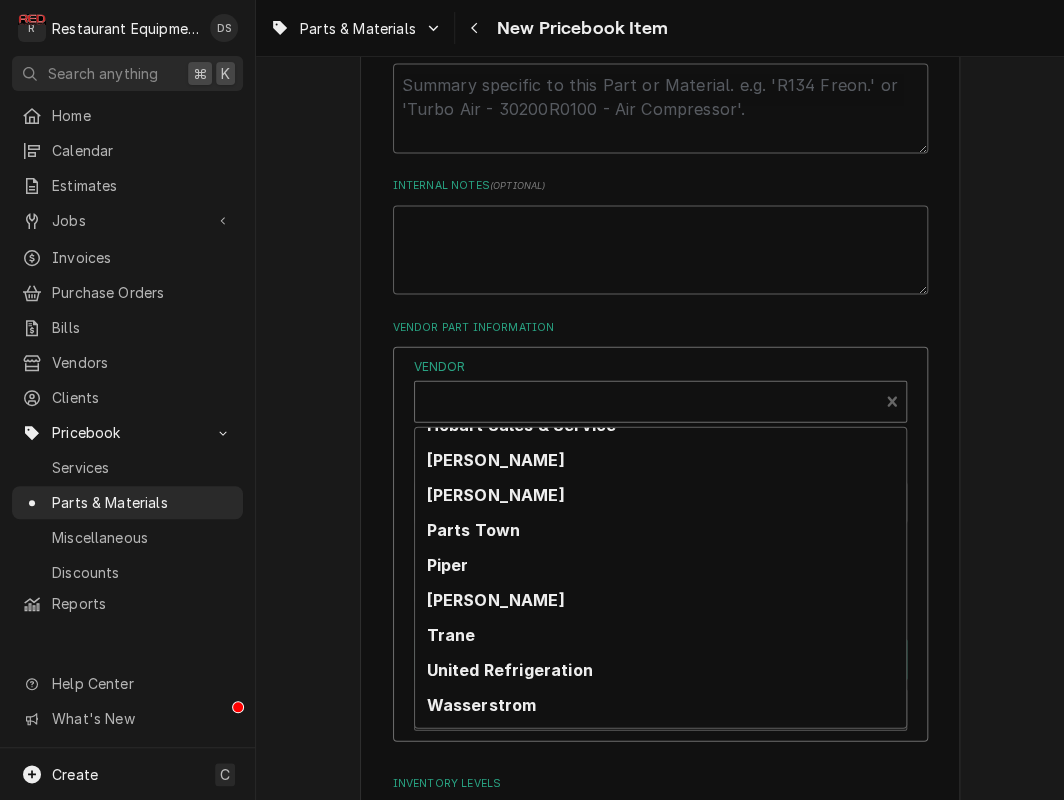 scroll, scrollTop: 320, scrollLeft: 0, axis: vertical 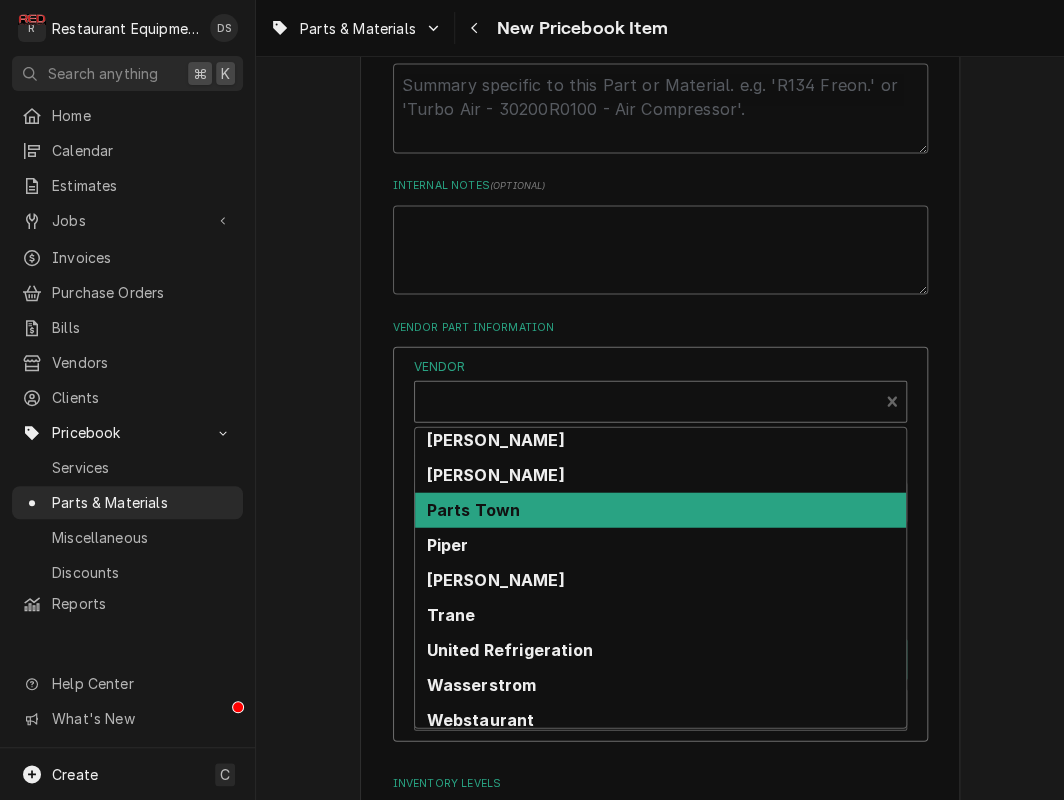 click on "Parts Town" at bounding box center (474, 509) 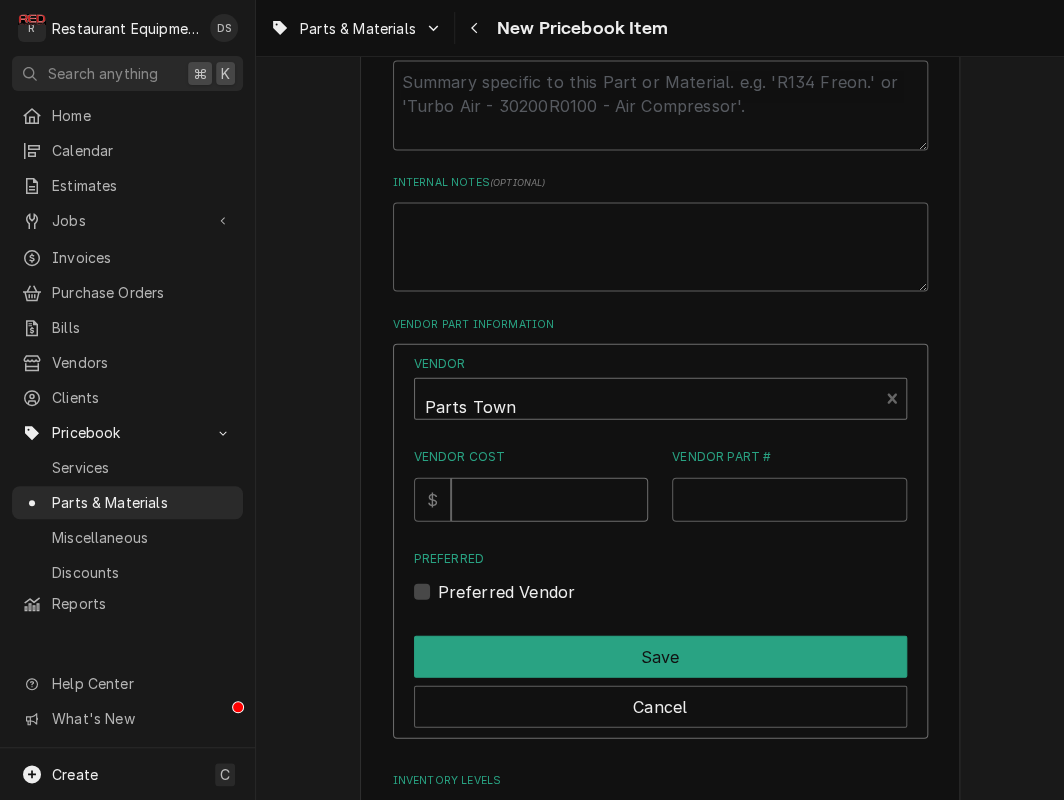 click on "Vendor Cost" at bounding box center (549, 499) 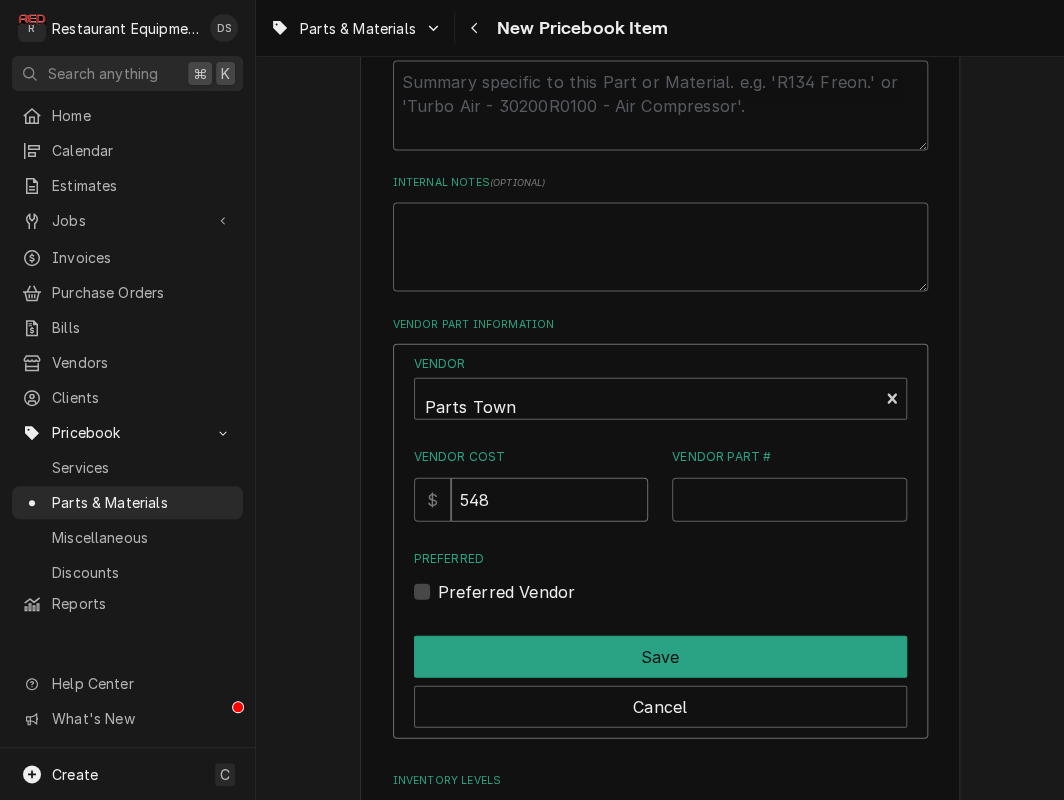 type on "548" 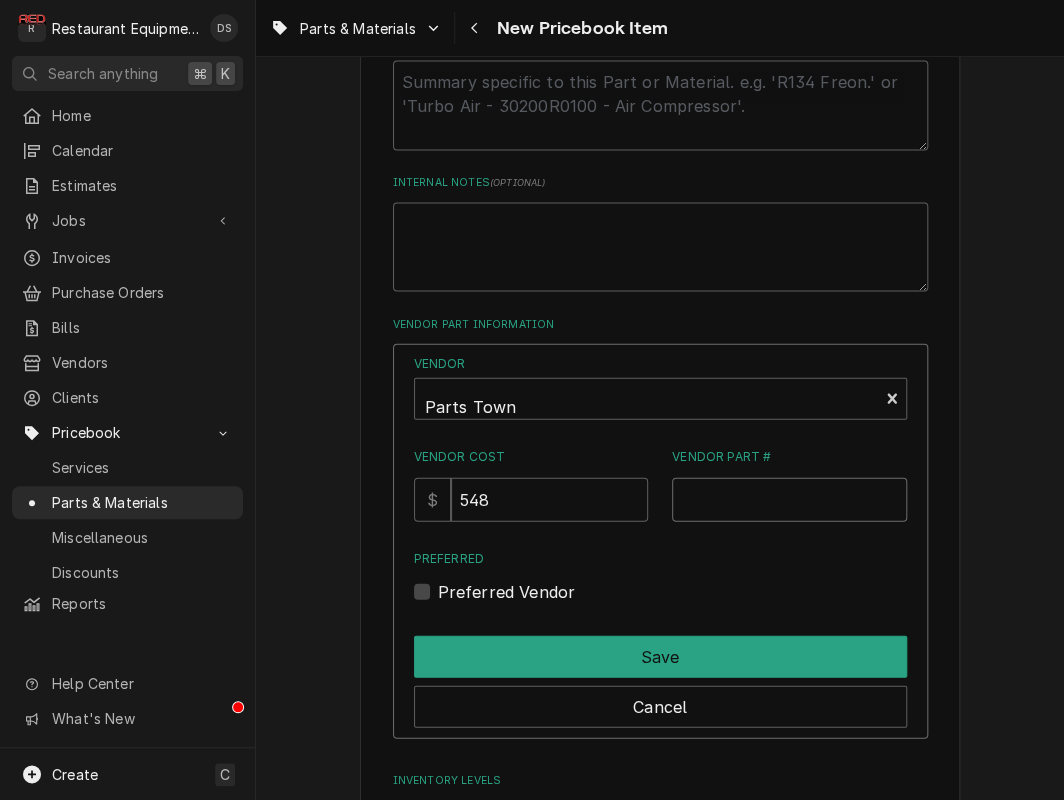 scroll, scrollTop: 1013, scrollLeft: 0, axis: vertical 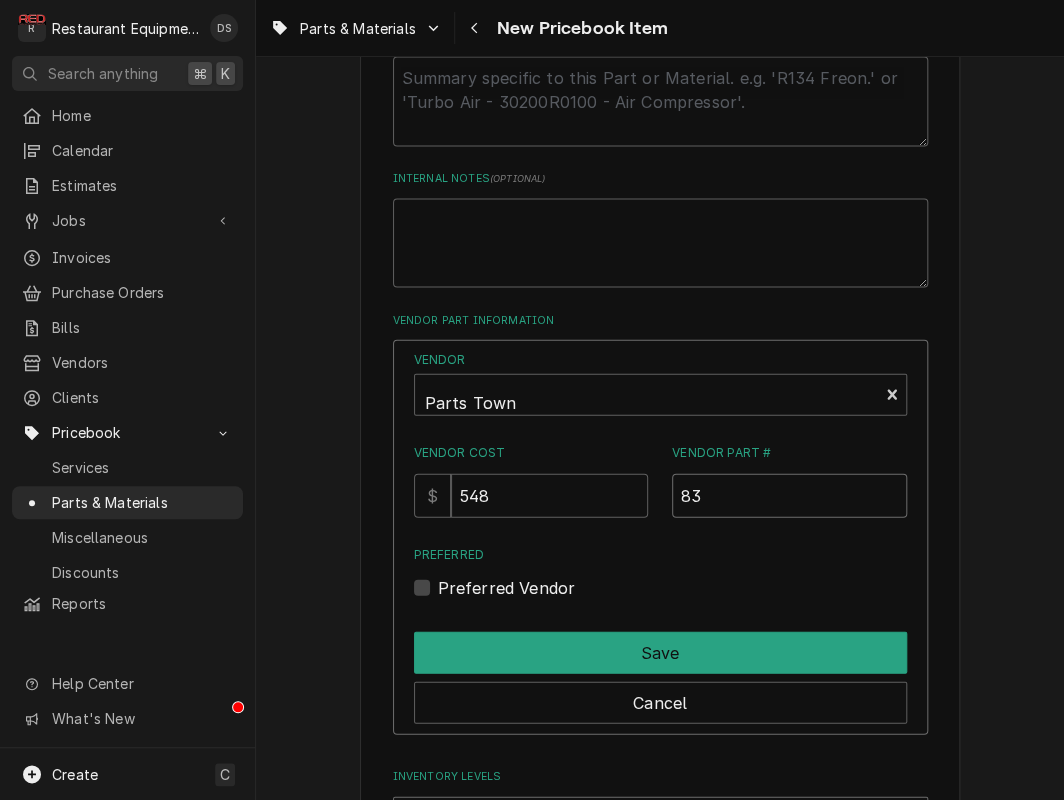 type on "8" 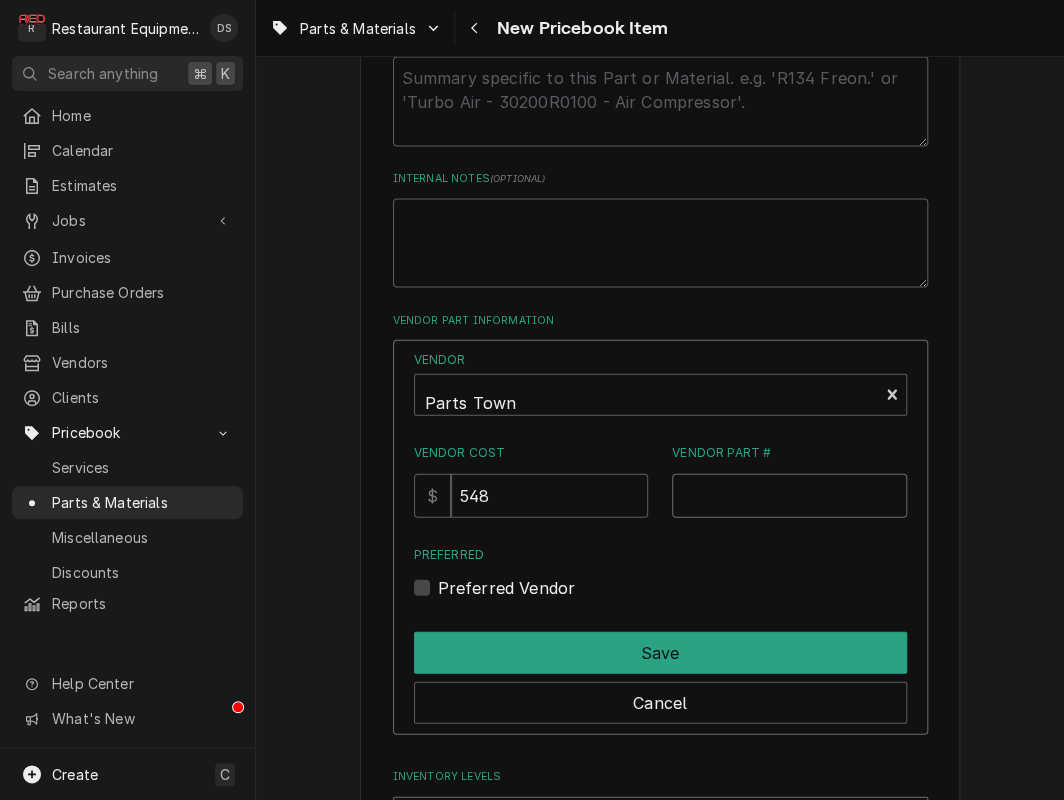 paste on "HOS2A1410-02" 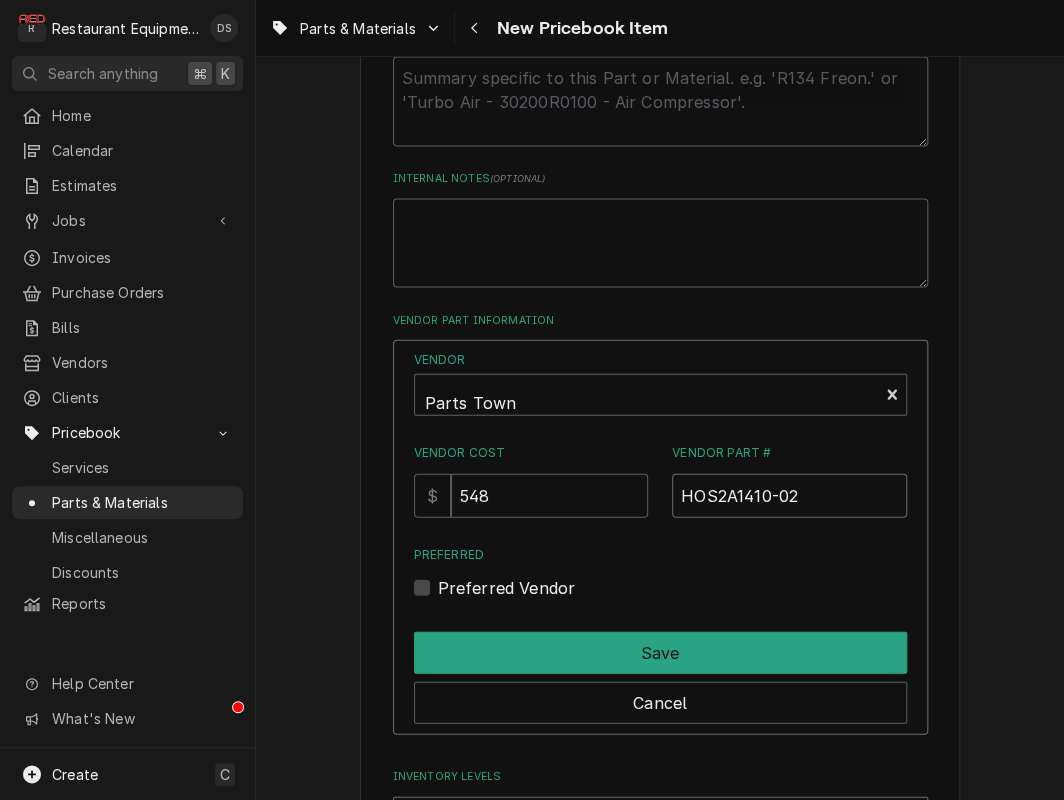 type on "HOS2A1410-02" 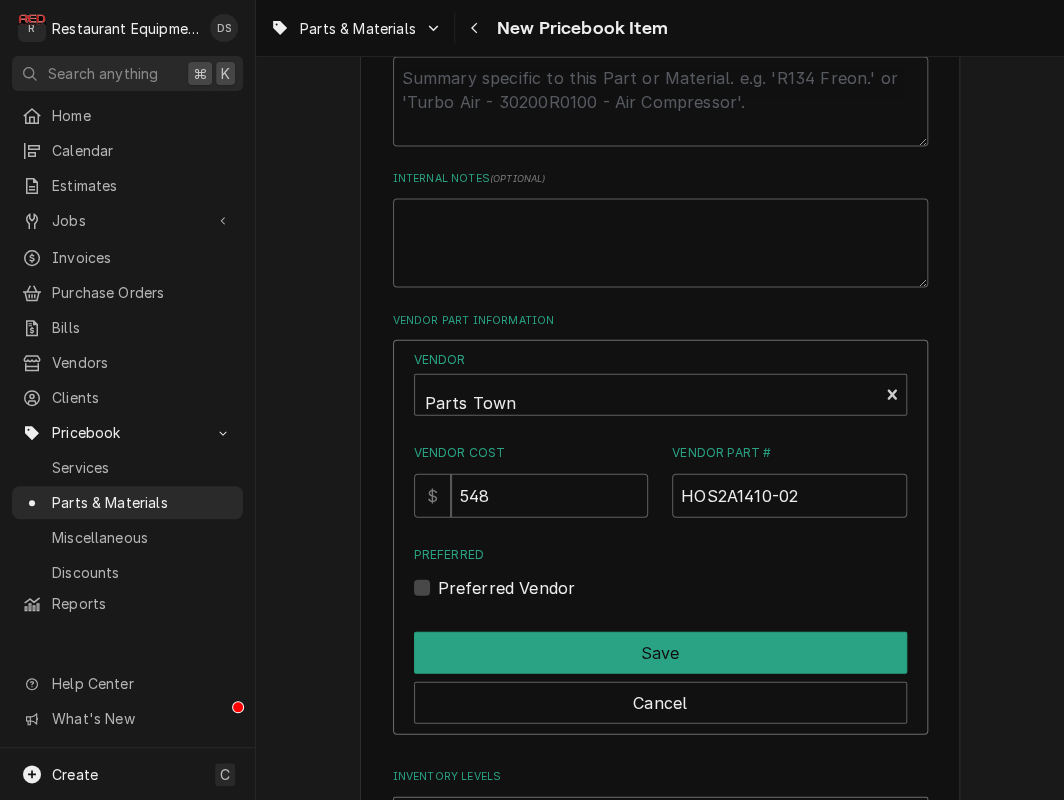 drag, startPoint x: 417, startPoint y: 568, endPoint x: 456, endPoint y: 586, distance: 42.953465 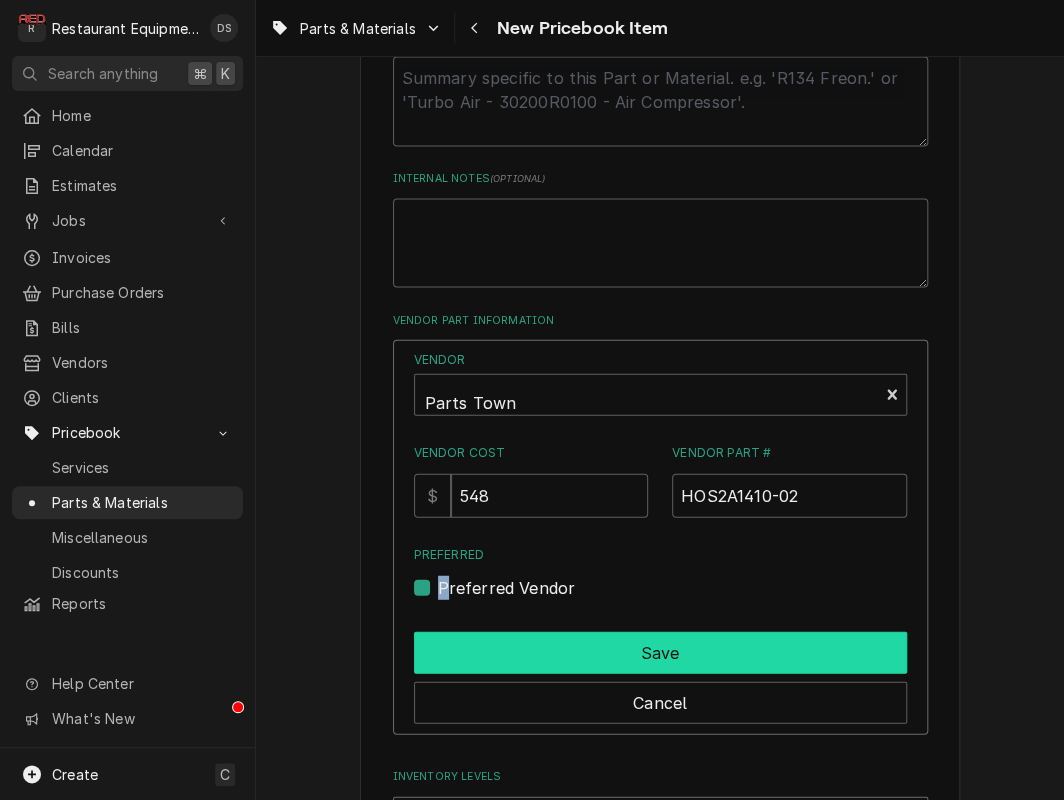 click on "Save" at bounding box center (660, 652) 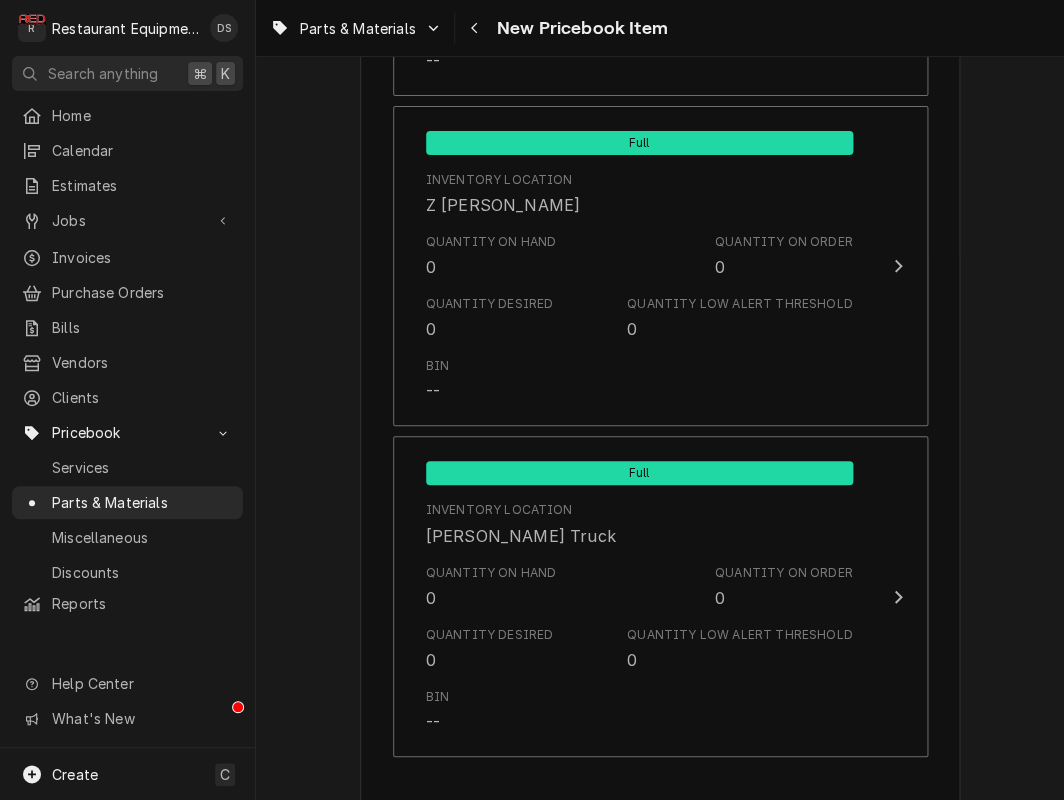 scroll, scrollTop: 11465, scrollLeft: 0, axis: vertical 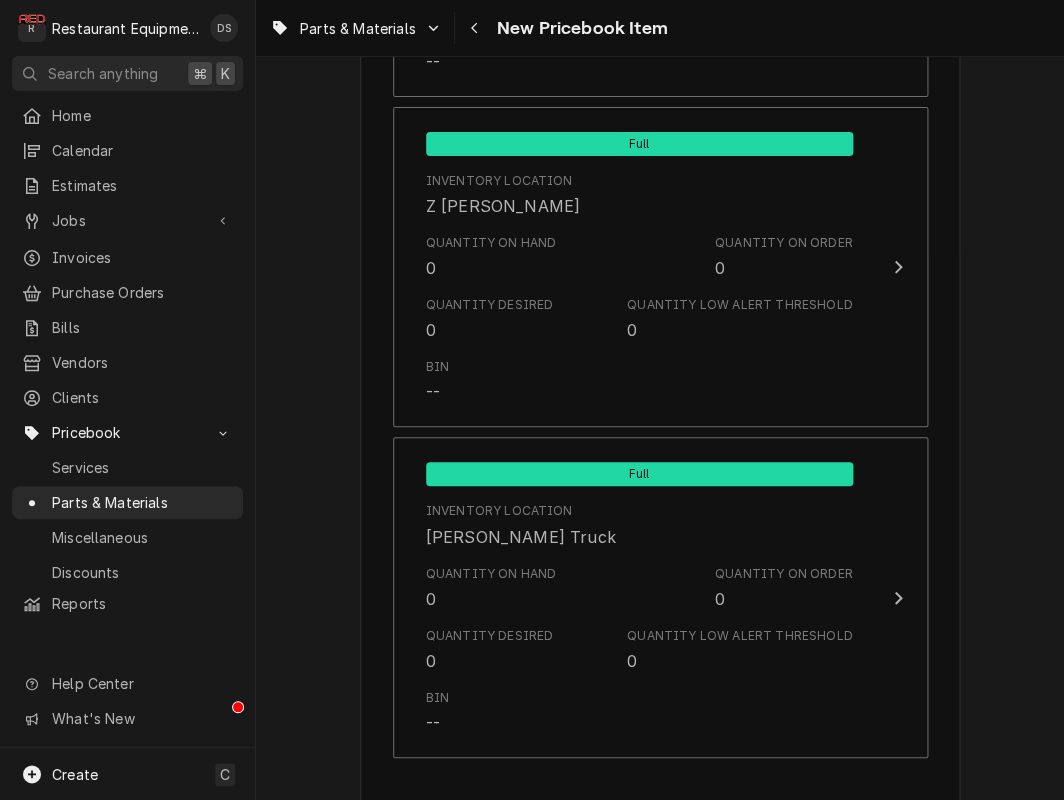 click on "Create" at bounding box center [523, 828] 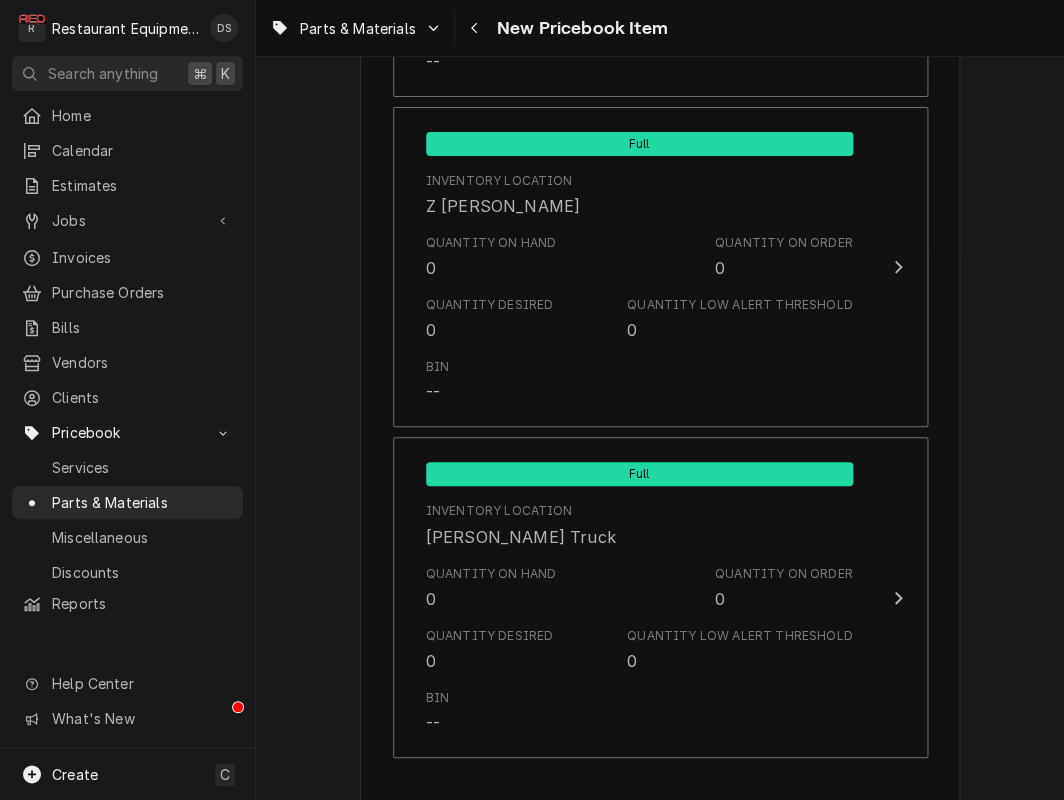 type on "x" 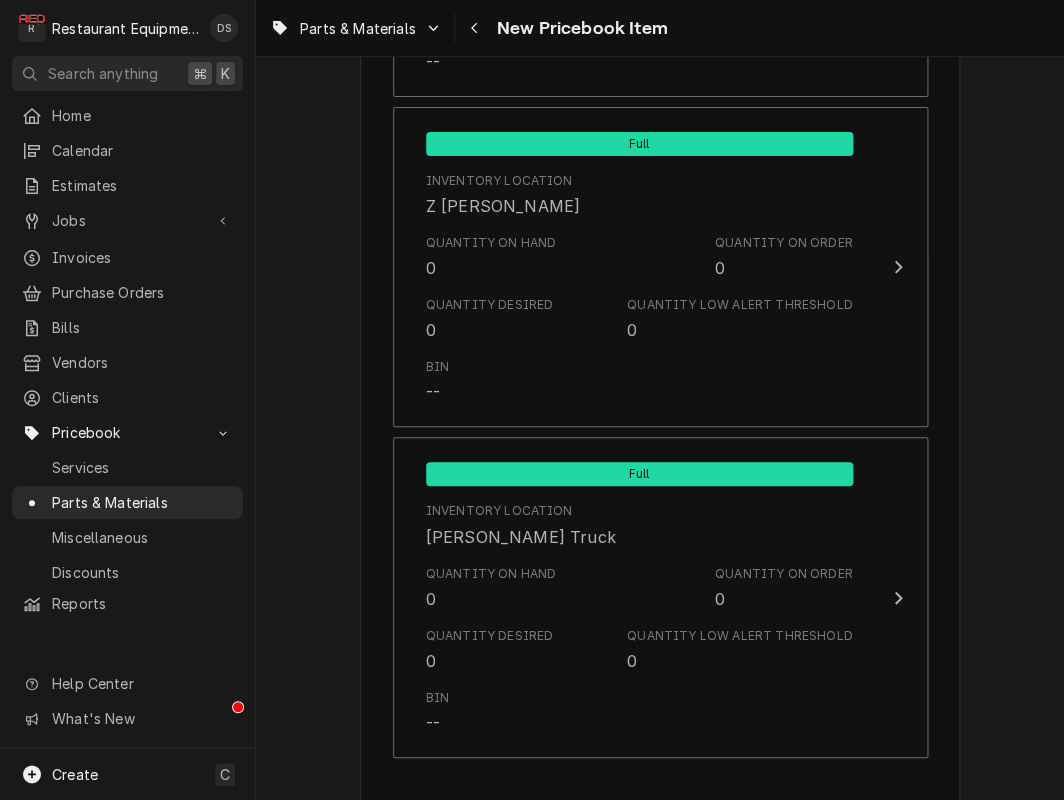 scroll, scrollTop: 11466, scrollLeft: 0, axis: vertical 